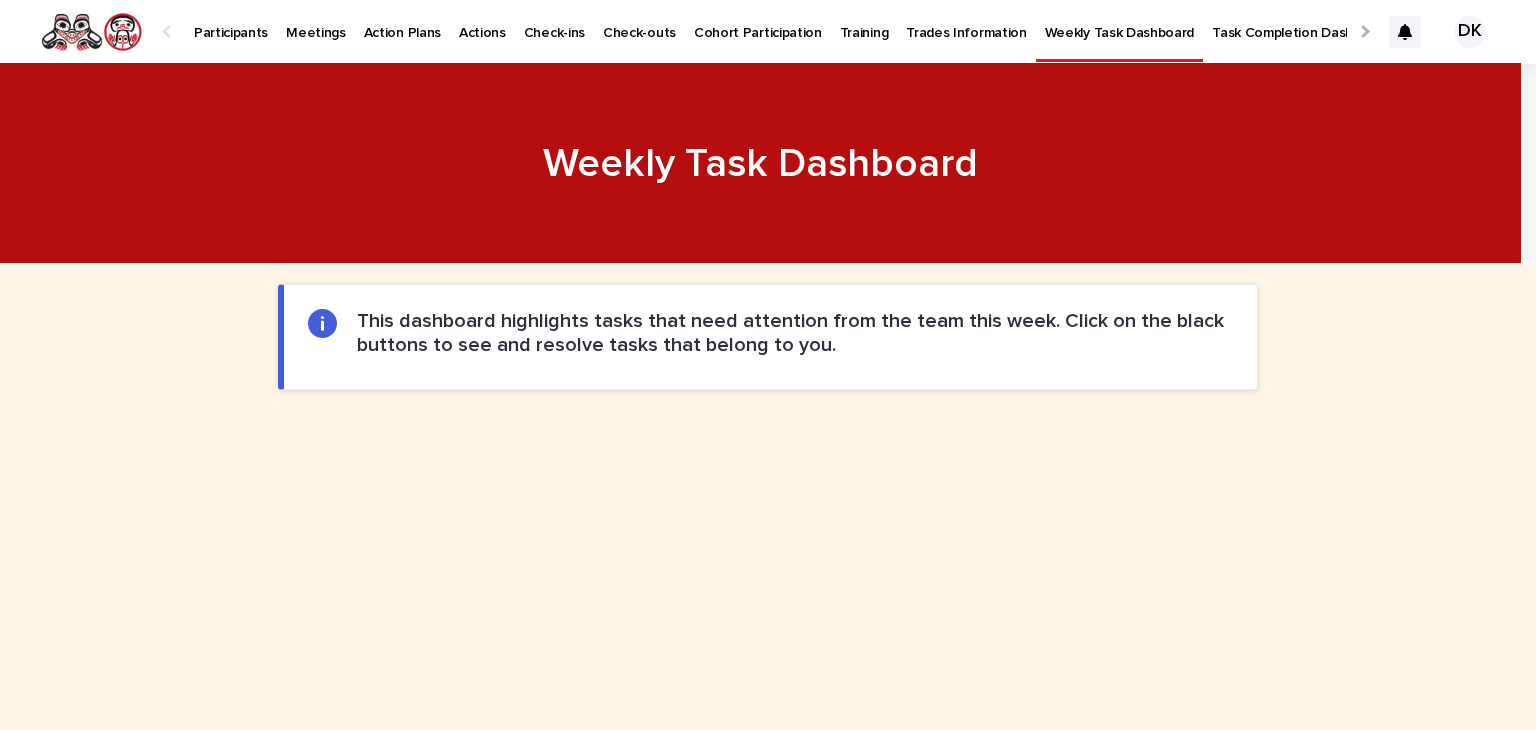 scroll, scrollTop: 0, scrollLeft: 0, axis: both 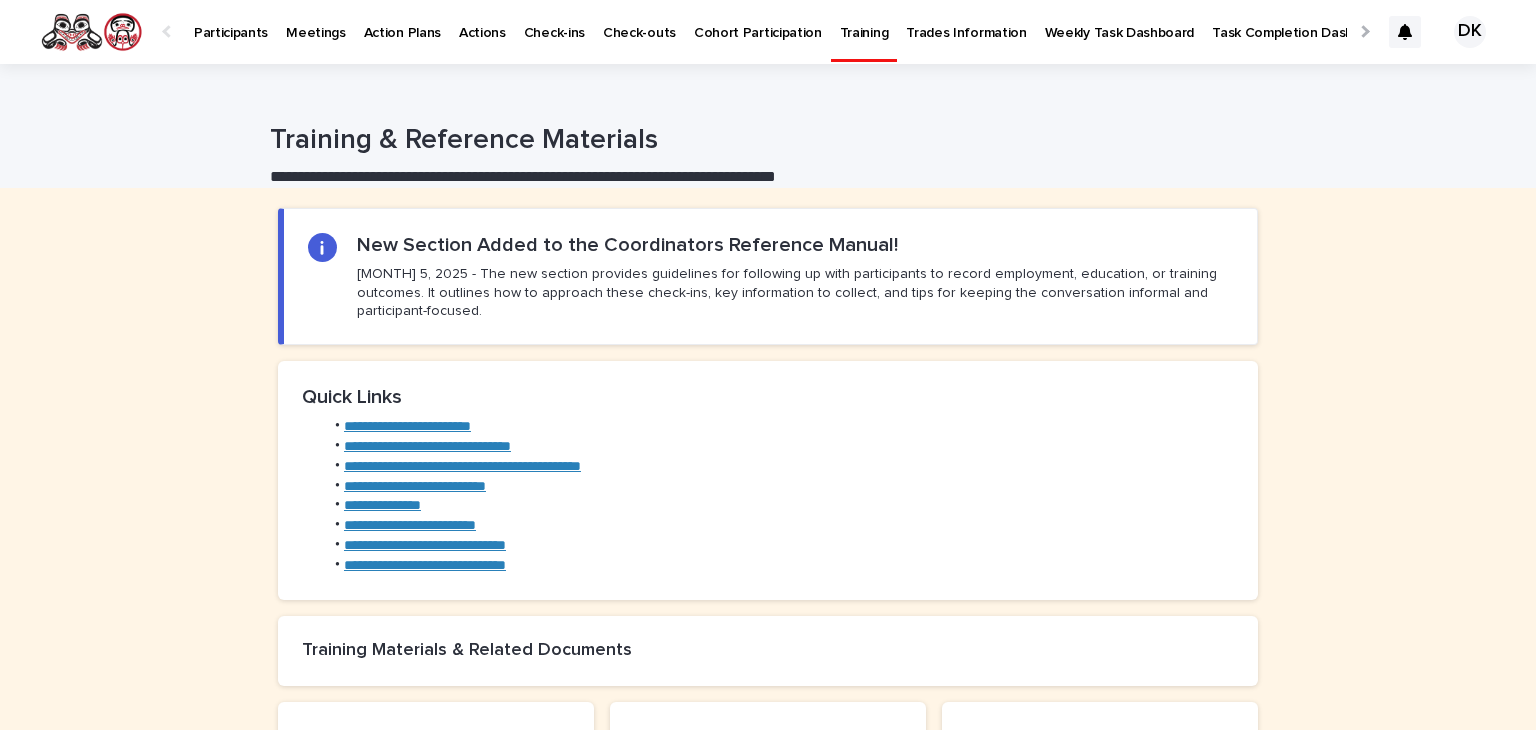 click on "**********" at bounding box center (425, 545) 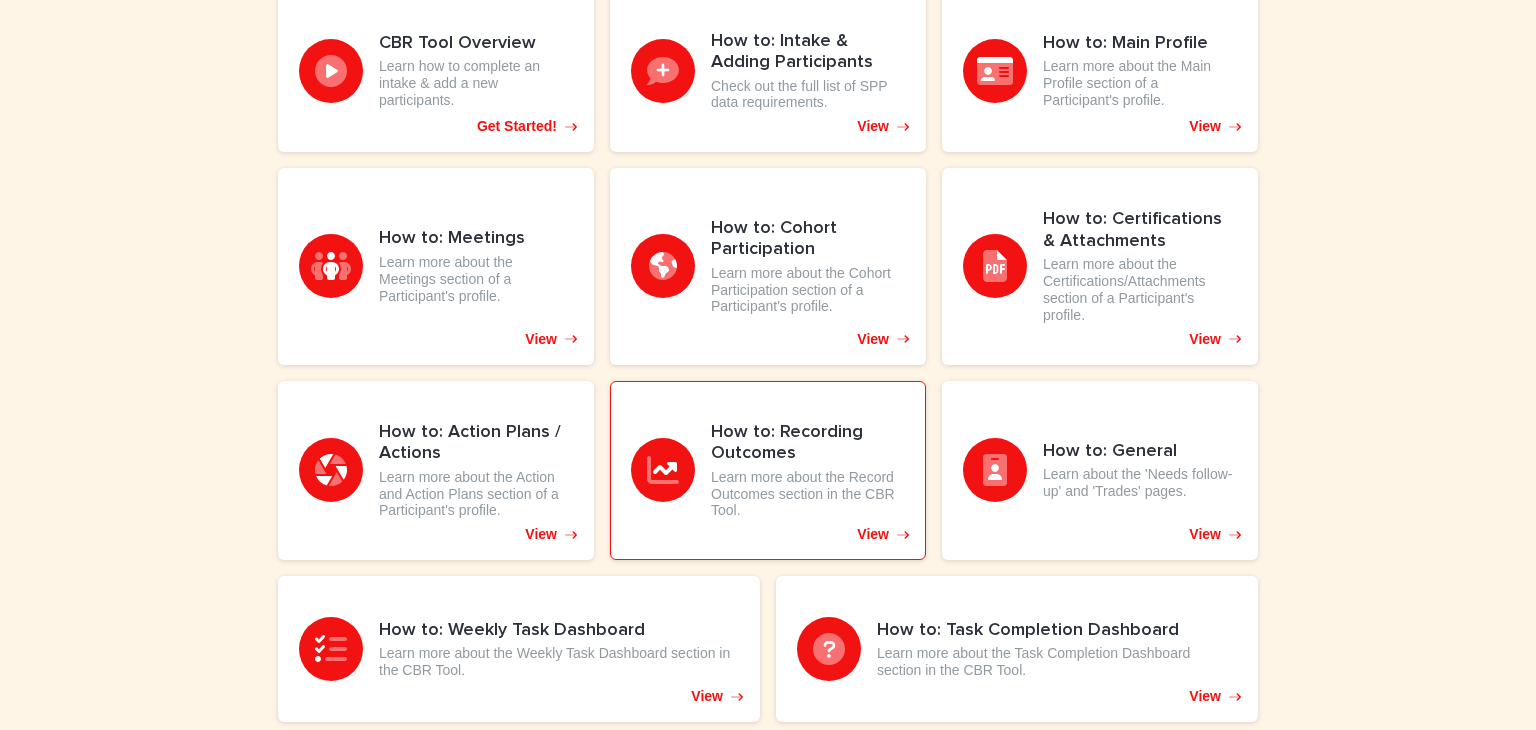 scroll, scrollTop: 700, scrollLeft: 0, axis: vertical 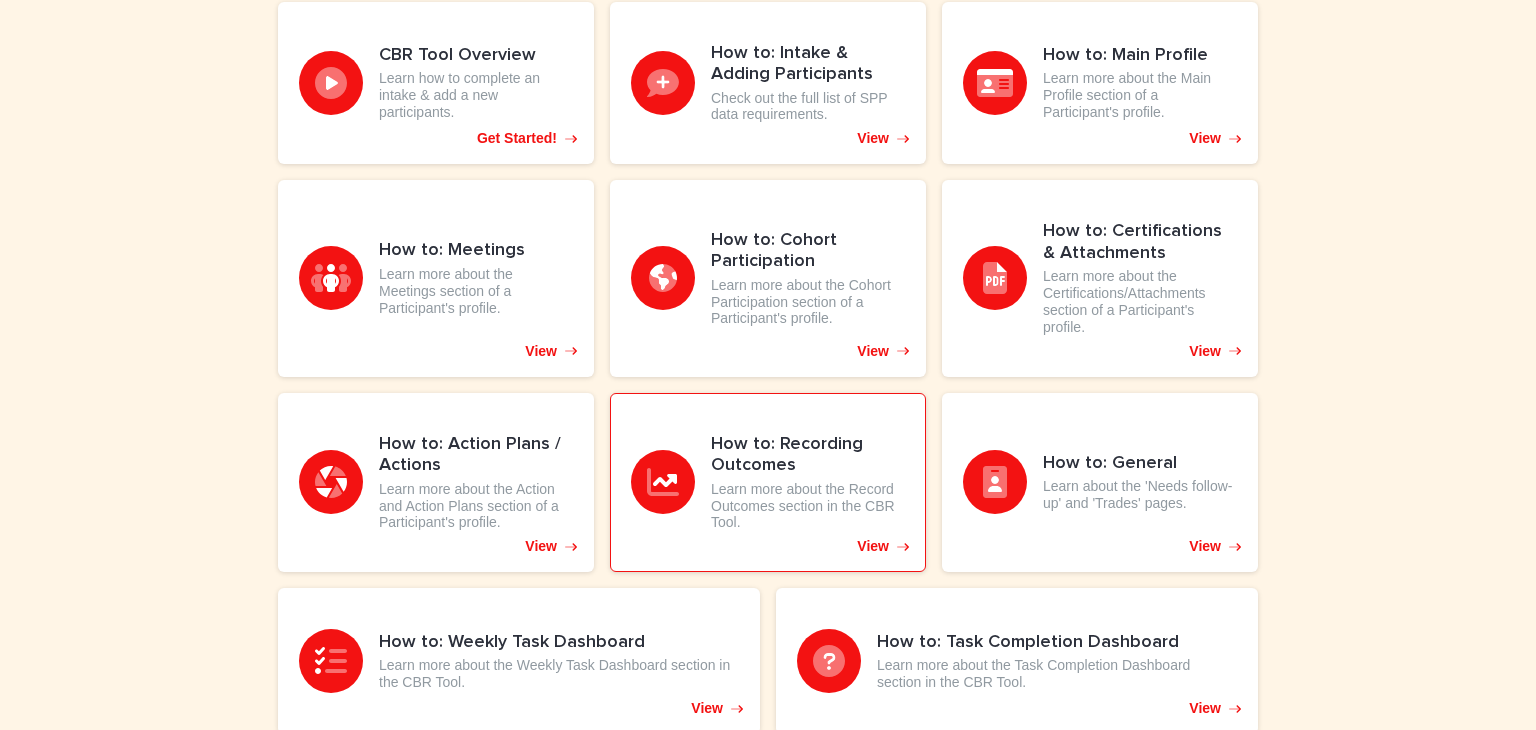 click on "How to: Recording Outcomes" at bounding box center [808, 455] 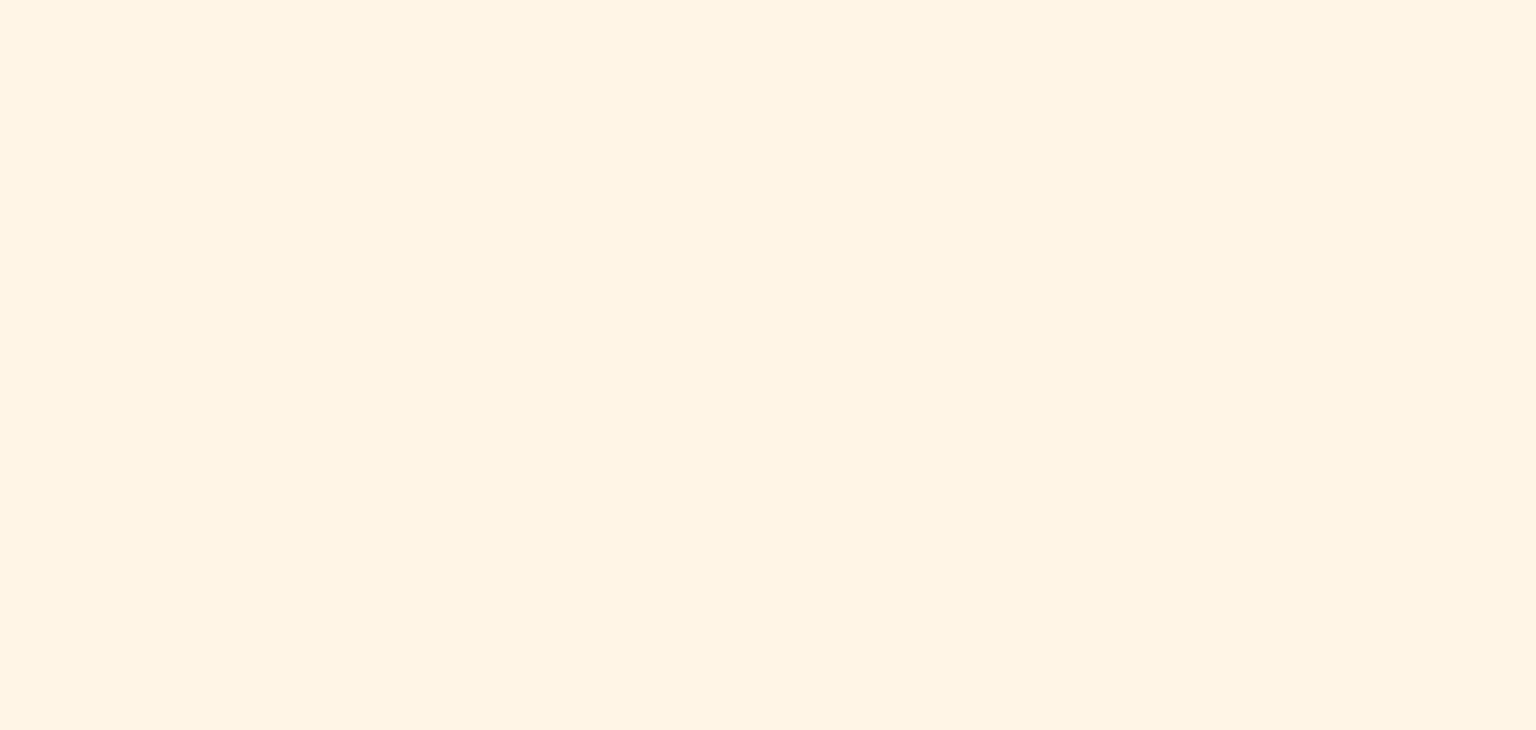 scroll, scrollTop: 178, scrollLeft: 0, axis: vertical 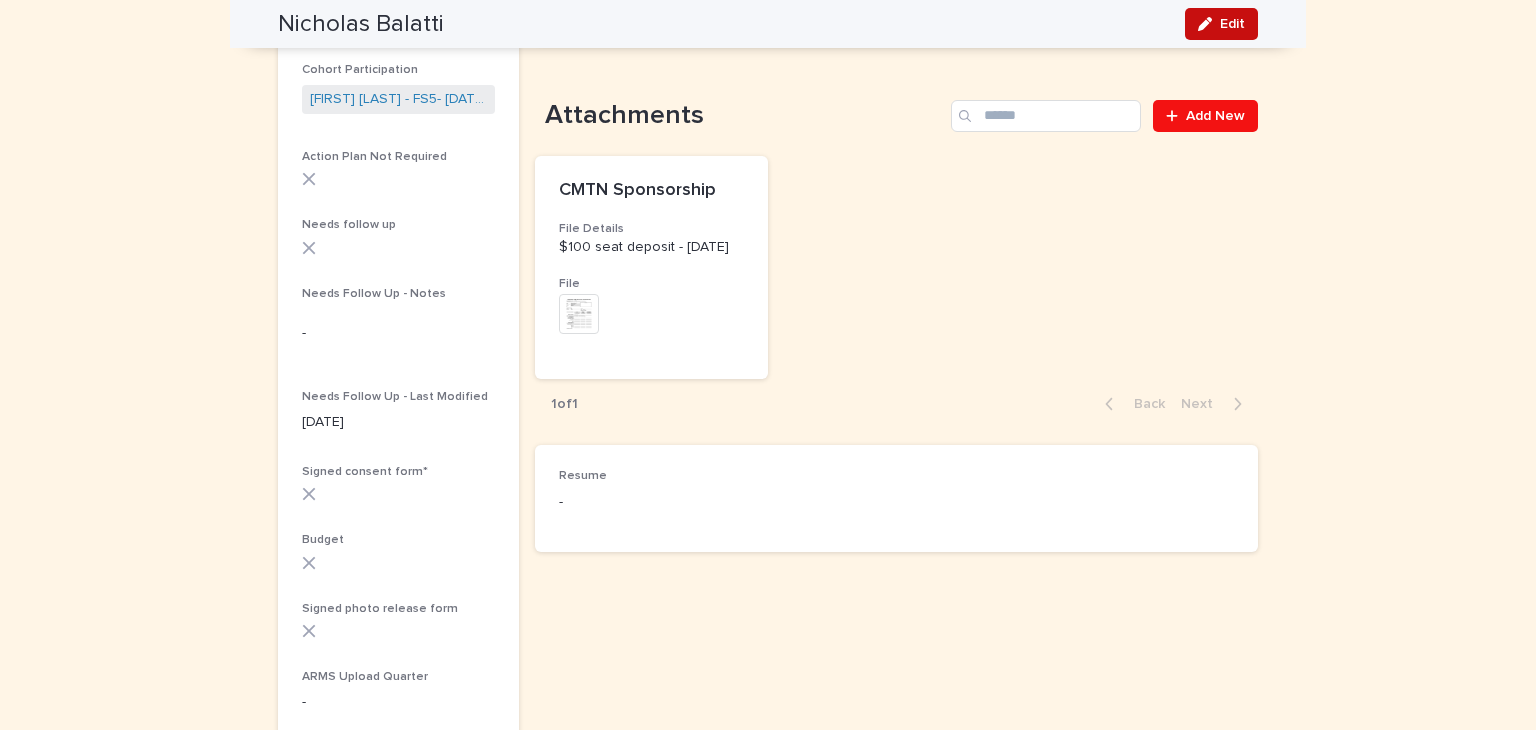 click on "Edit" at bounding box center [1232, 24] 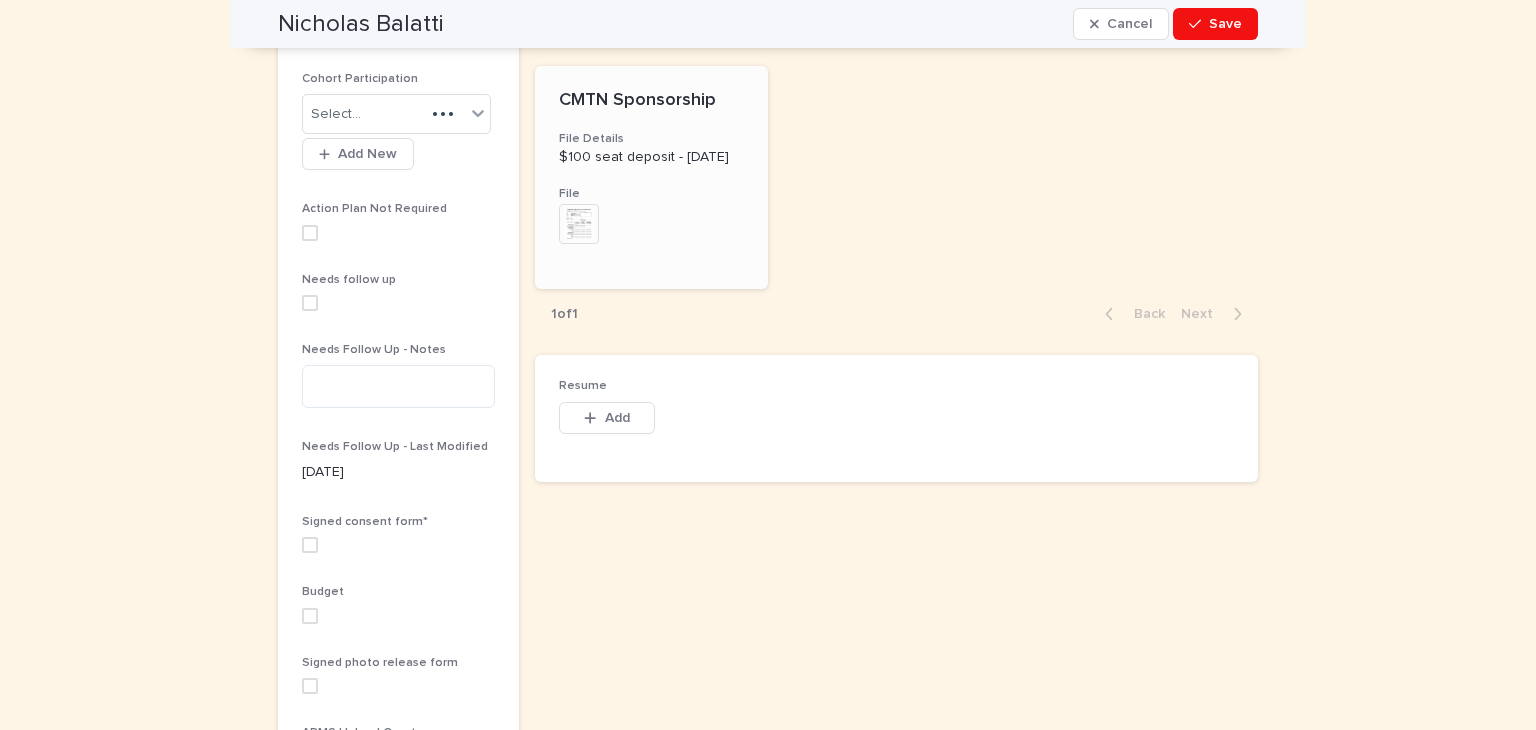 scroll, scrollTop: 634, scrollLeft: 0, axis: vertical 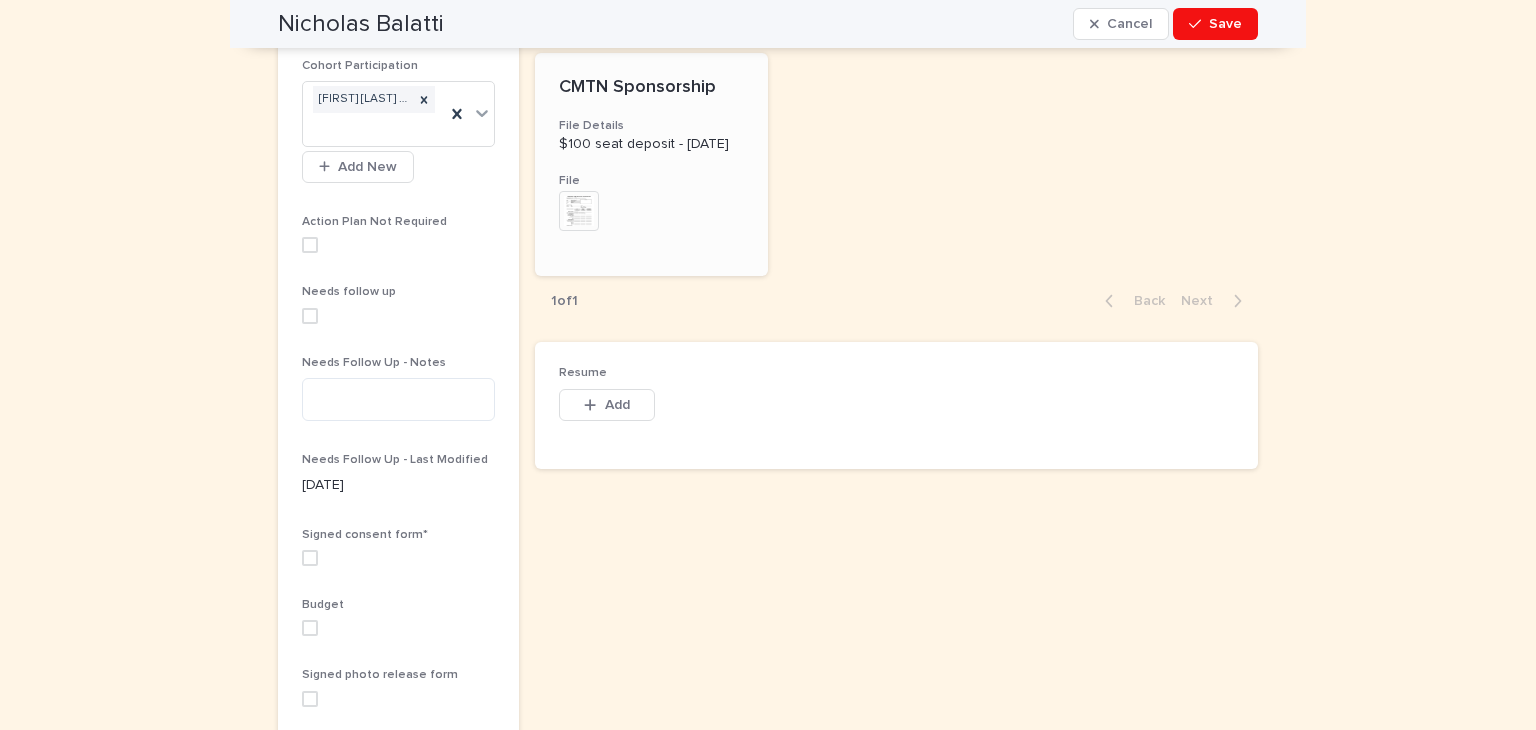 click on "CMTN Sponsorship File Details $100 seat deposit - July [YEAR]
File + 0 This file cannot be opened Download File" at bounding box center (651, 165) 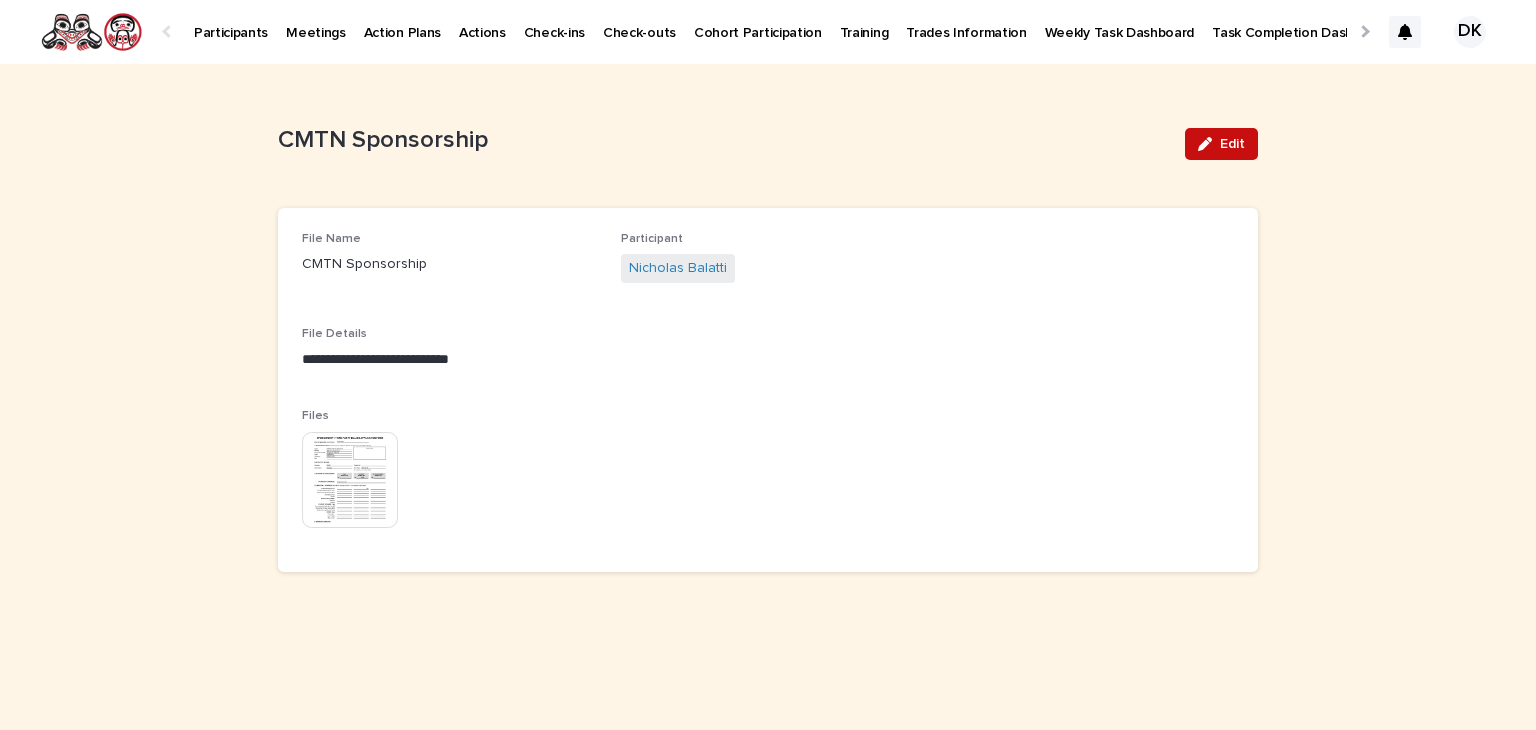 click on "Edit" at bounding box center (1221, 144) 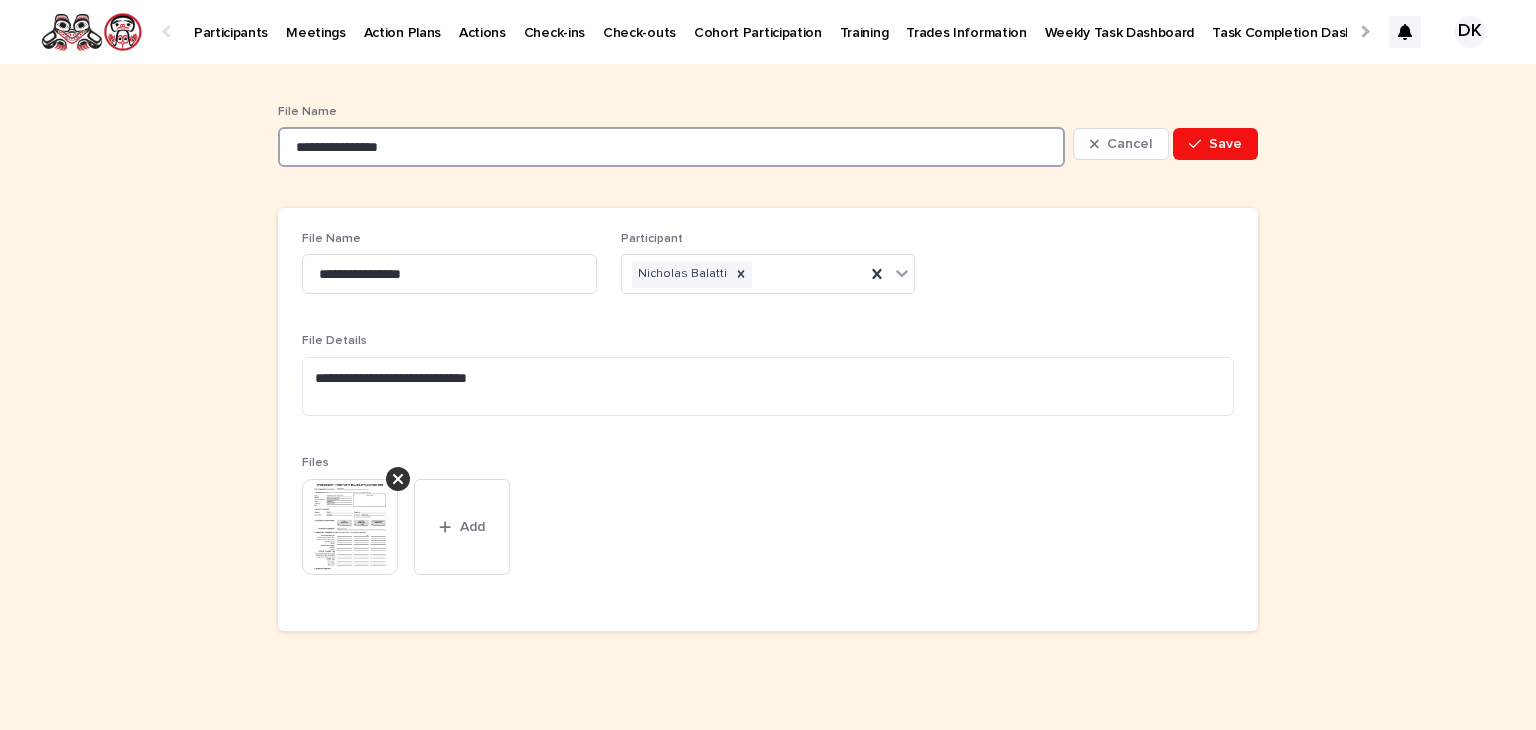 drag, startPoint x: 434, startPoint y: 145, endPoint x: 108, endPoint y: 127, distance: 326.49655 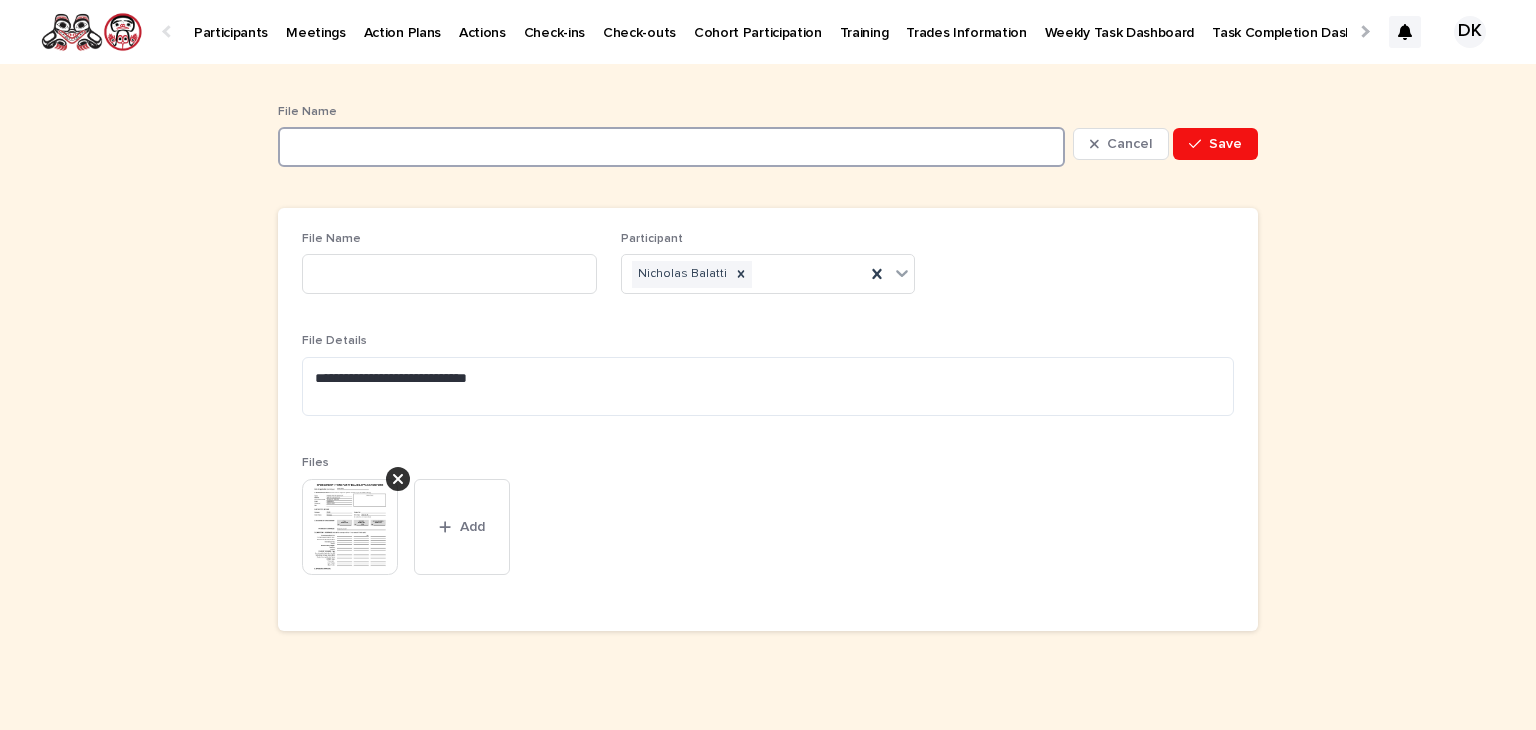 type 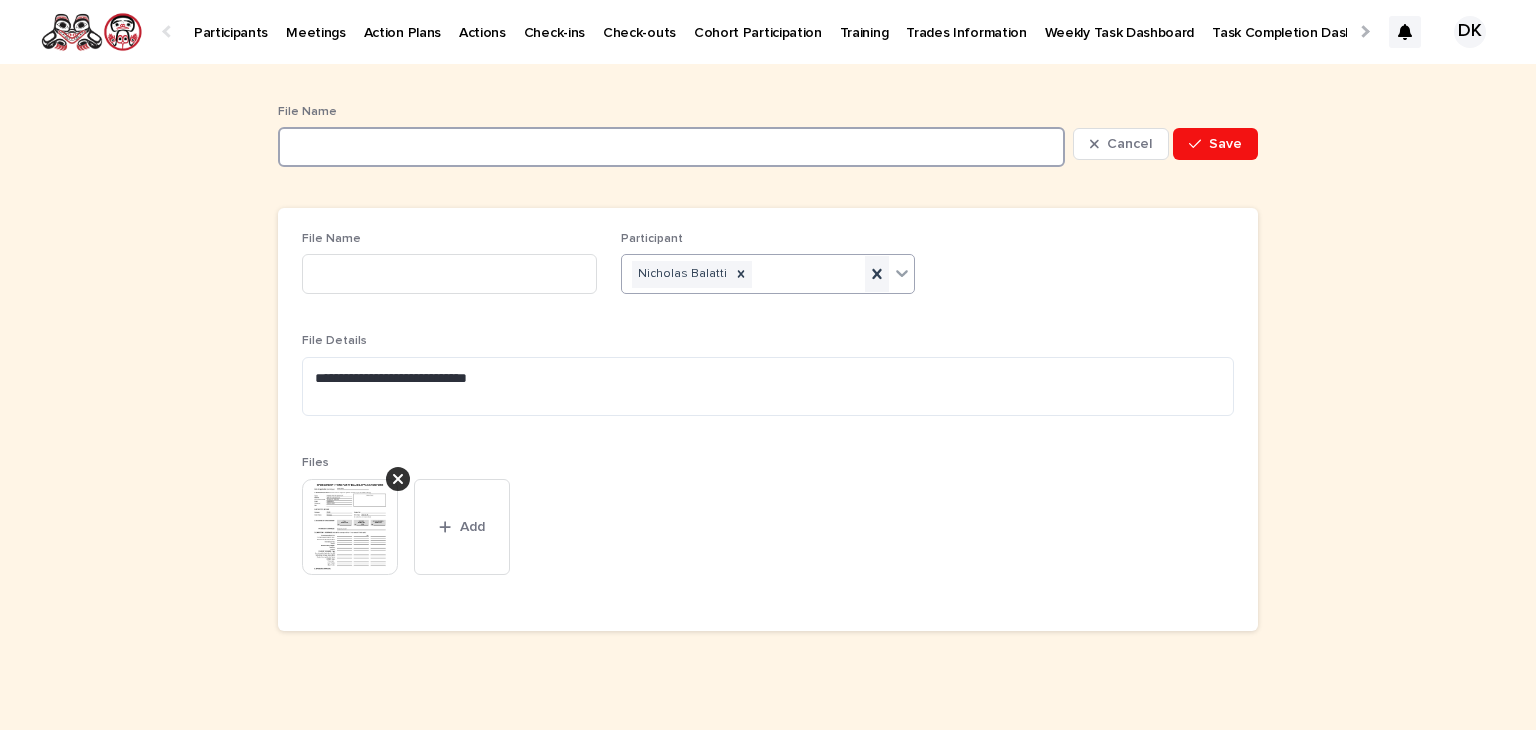 type 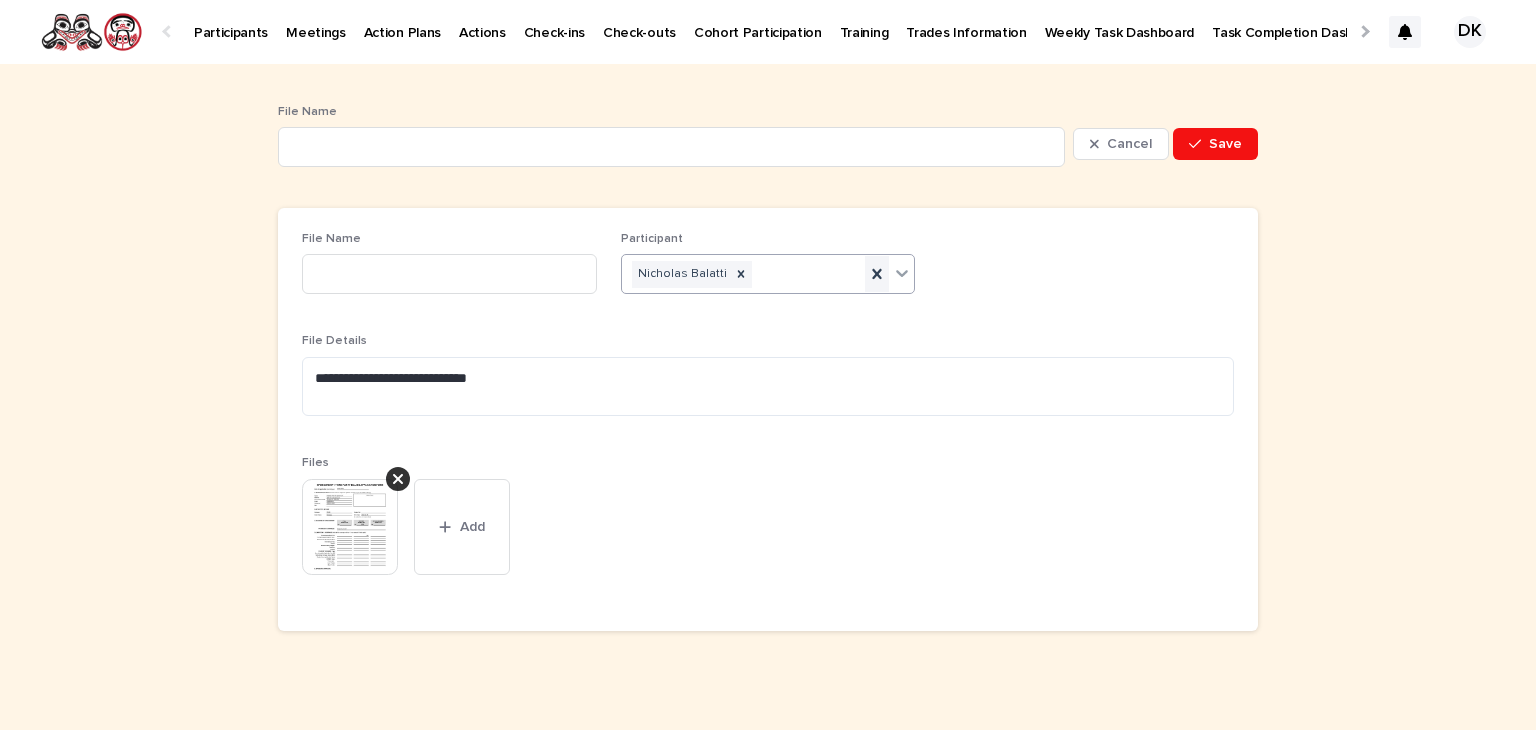 click 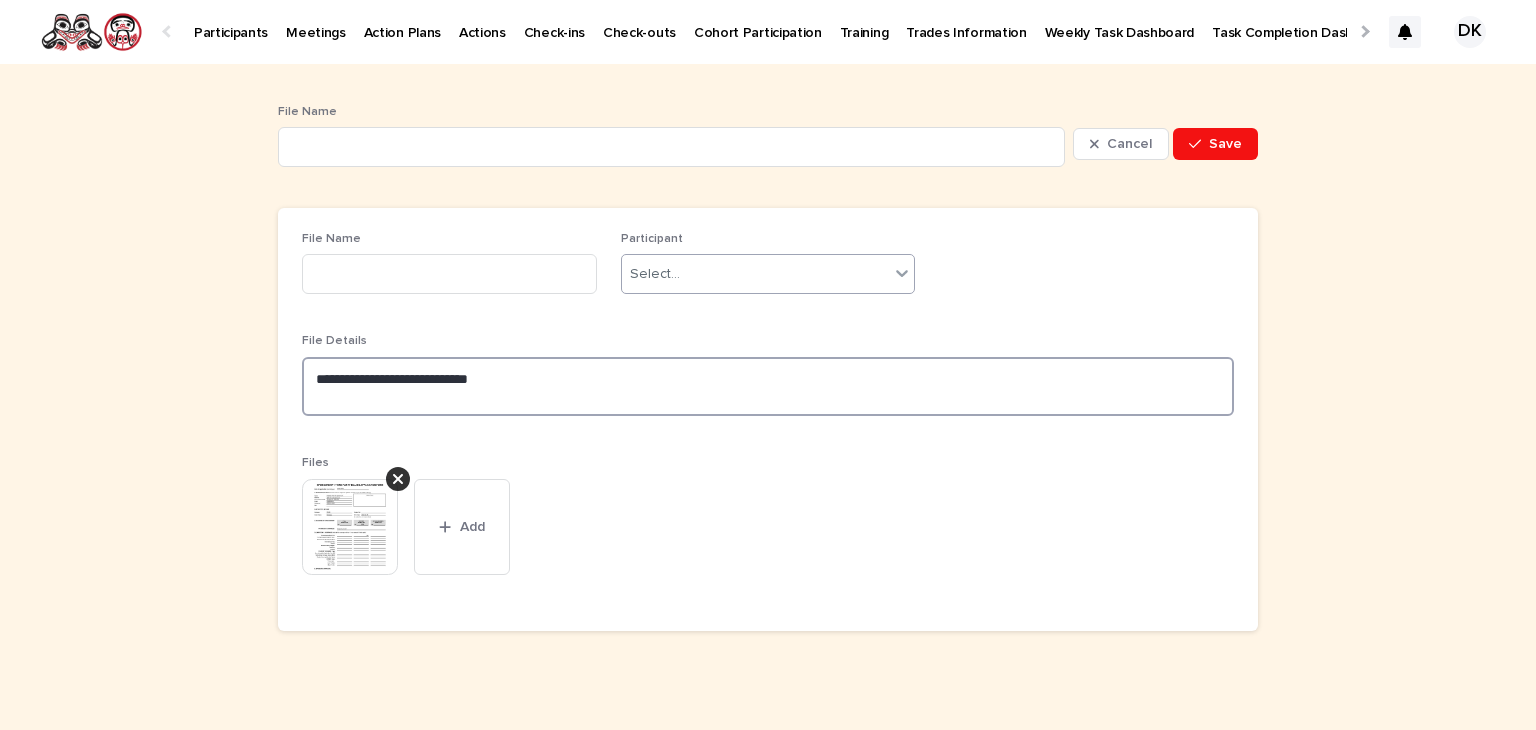 drag, startPoint x: 558, startPoint y: 385, endPoint x: 160, endPoint y: 358, distance: 398.91476 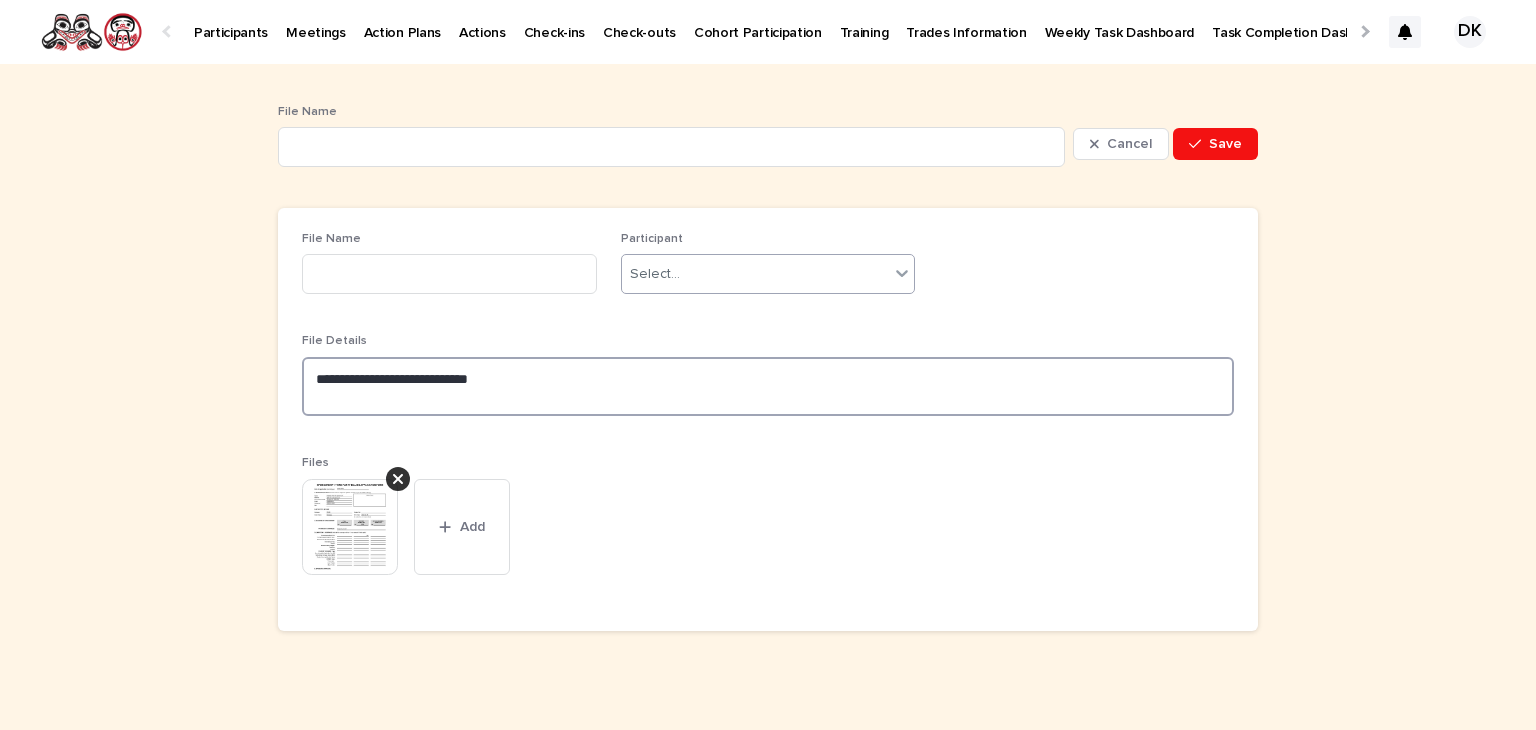 click on "**********" at bounding box center [768, 405] 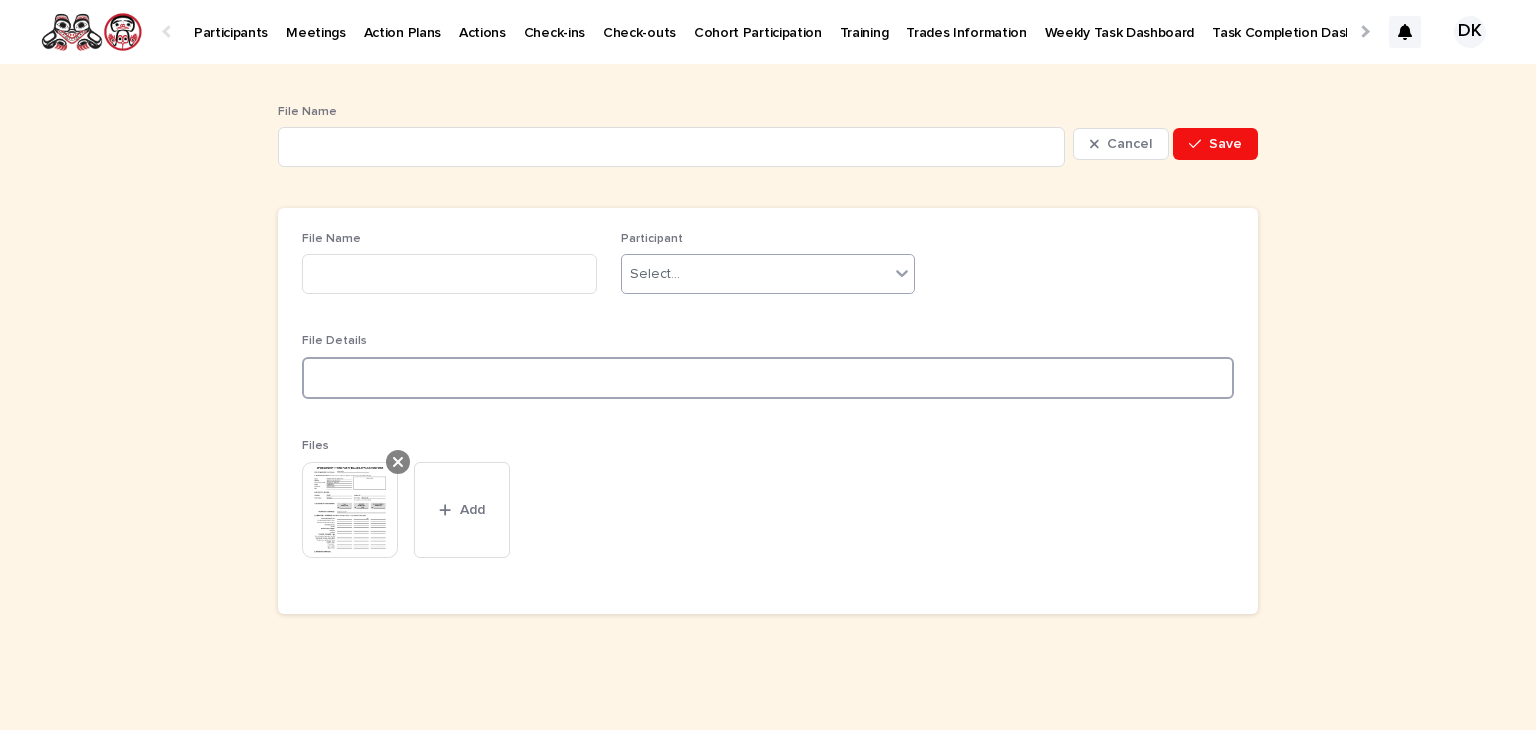 type 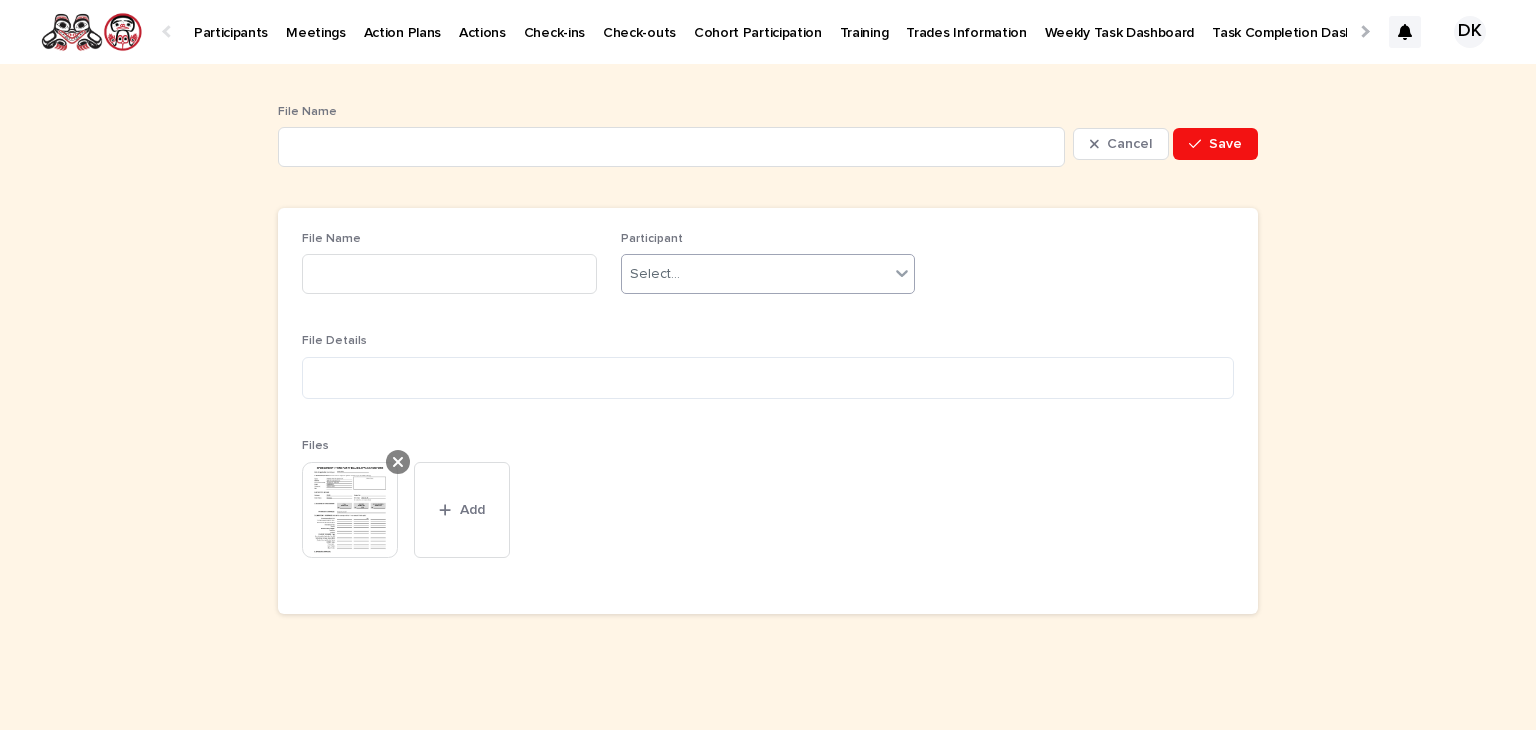 click 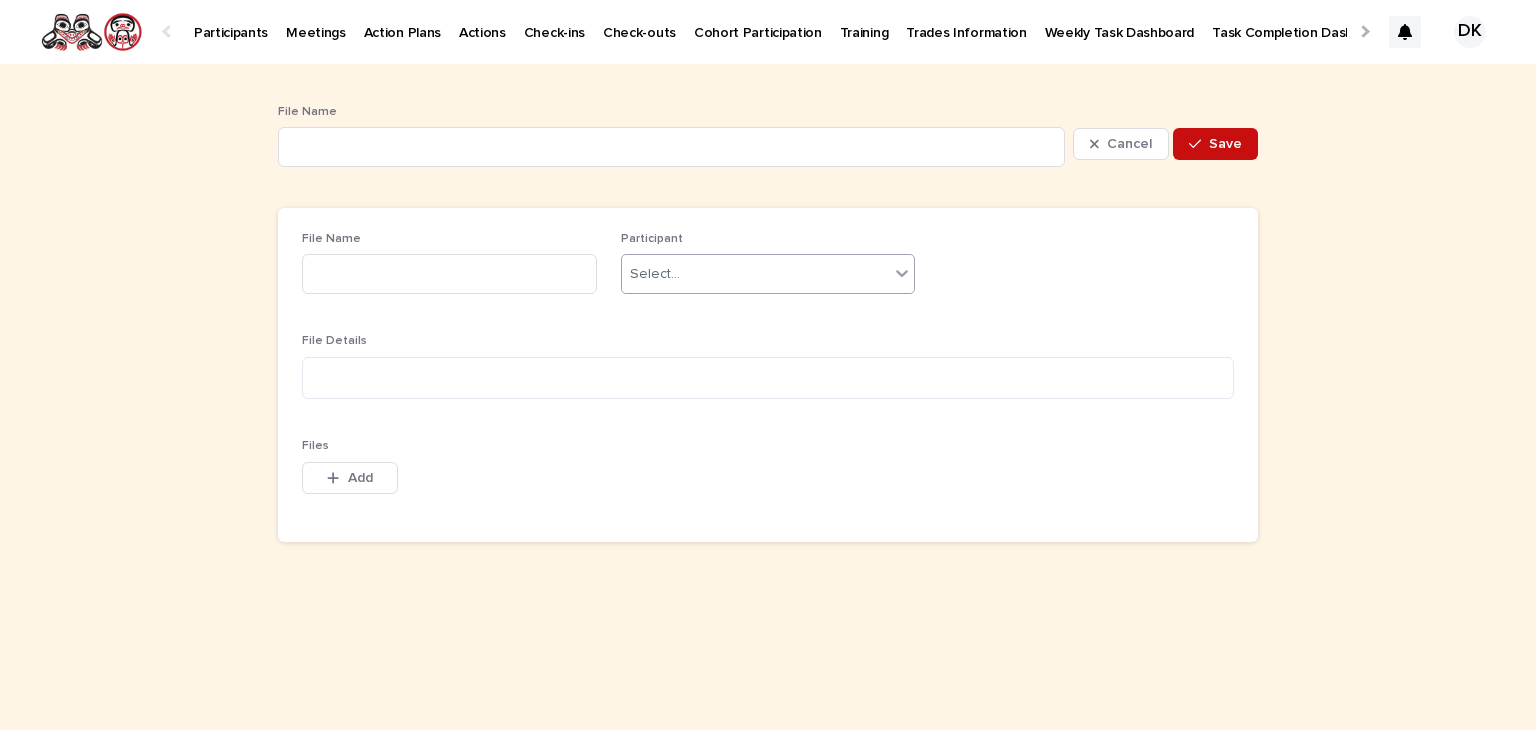 click on "Save" at bounding box center (1225, 144) 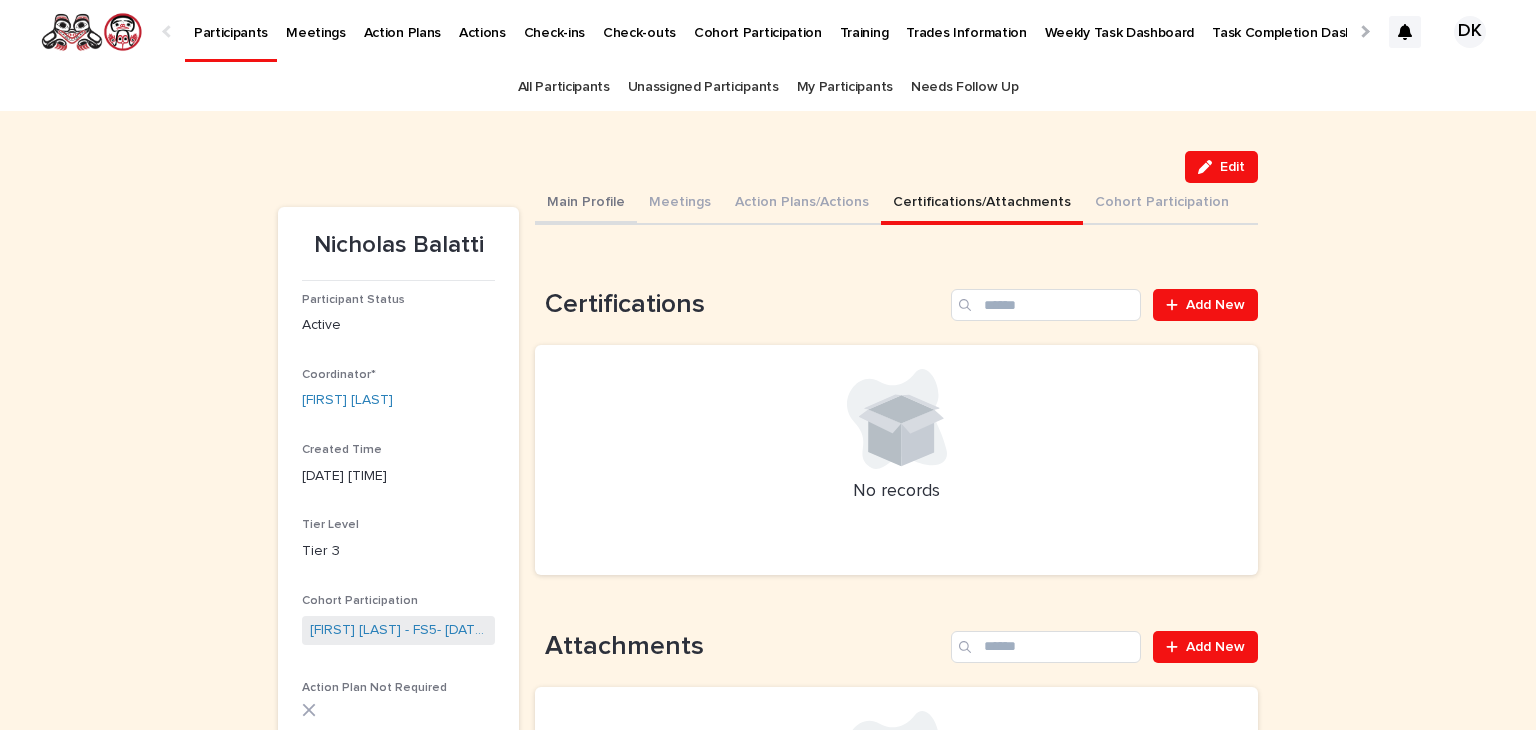 click on "Main Profile" at bounding box center [586, 204] 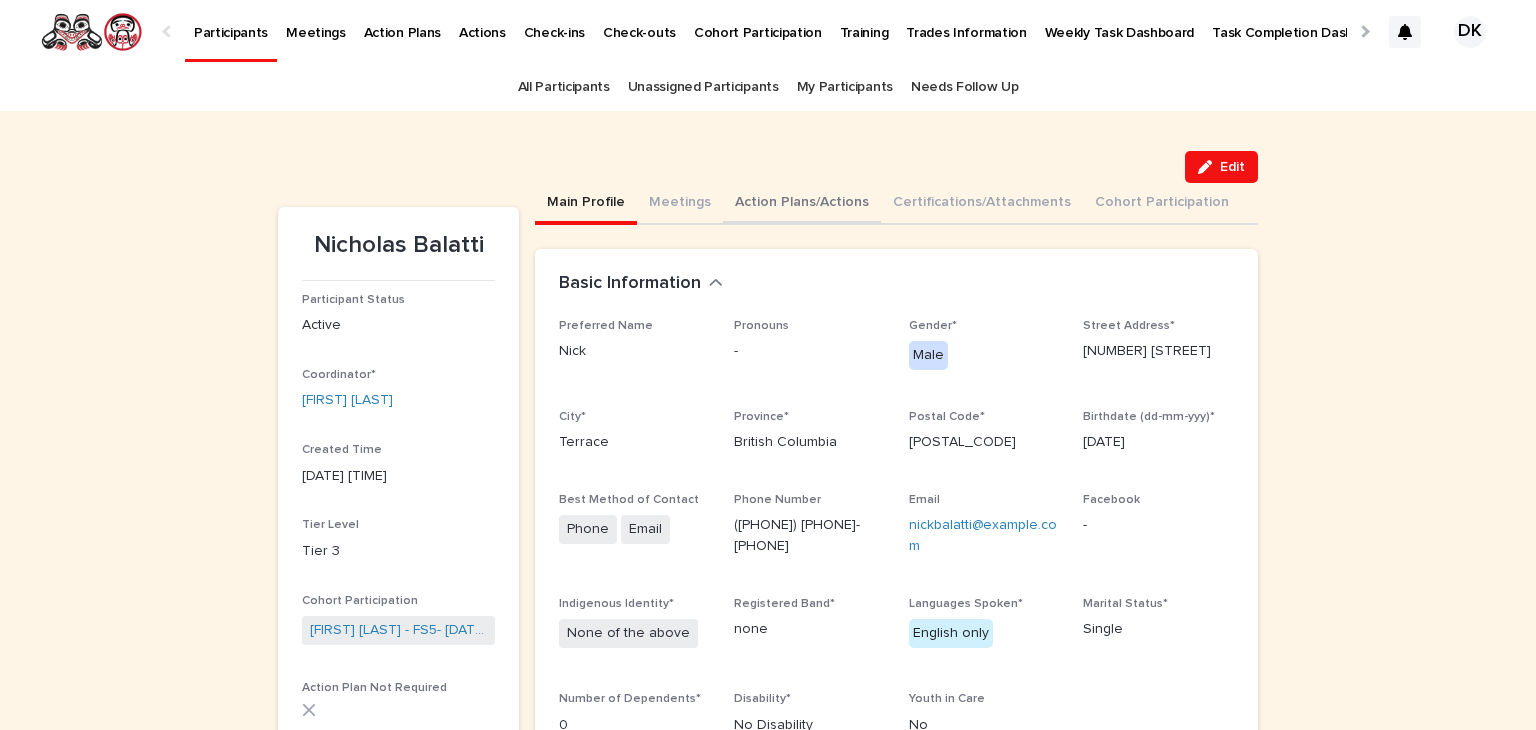 click on "Action Plans/Actions" at bounding box center (802, 204) 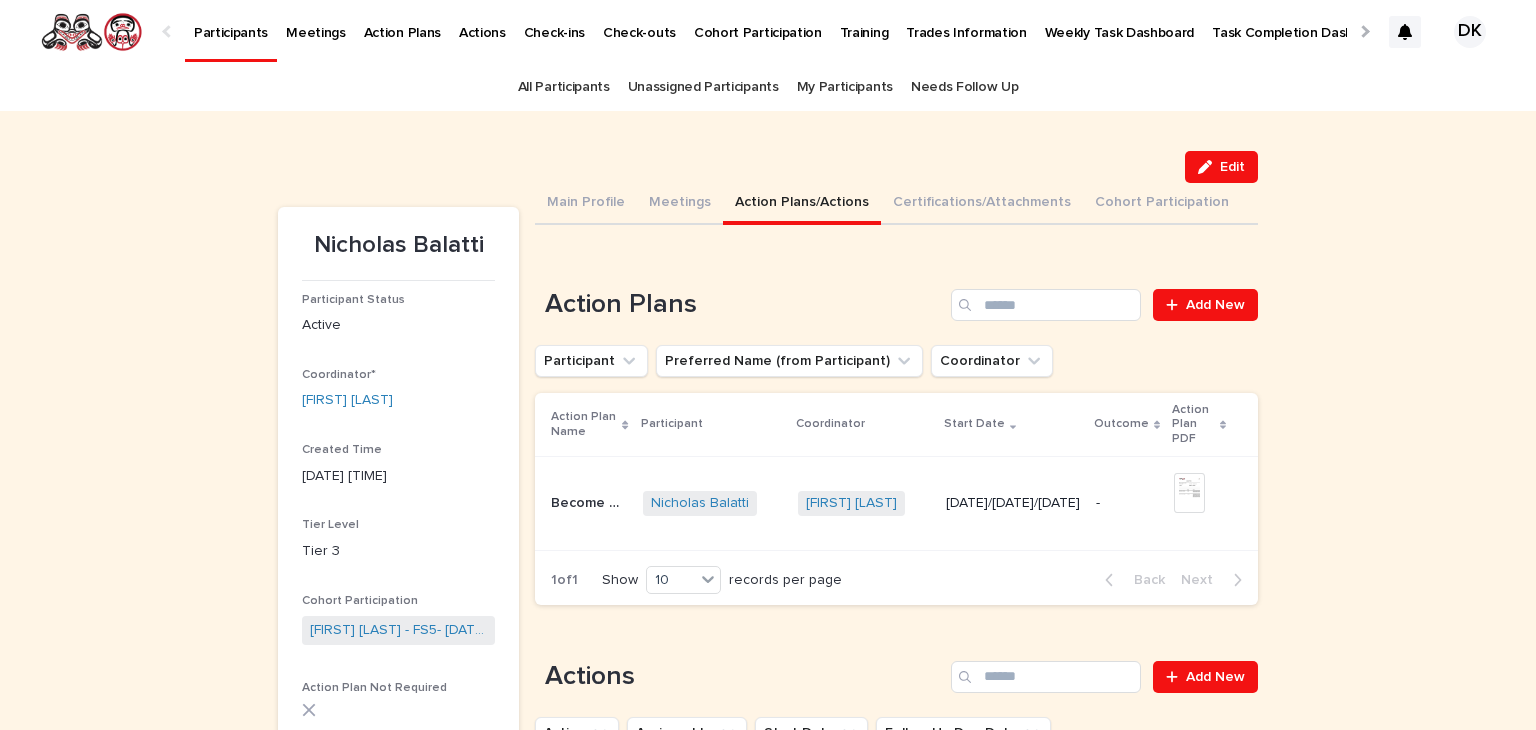 click on "Become a Carpenter" at bounding box center (591, 501) 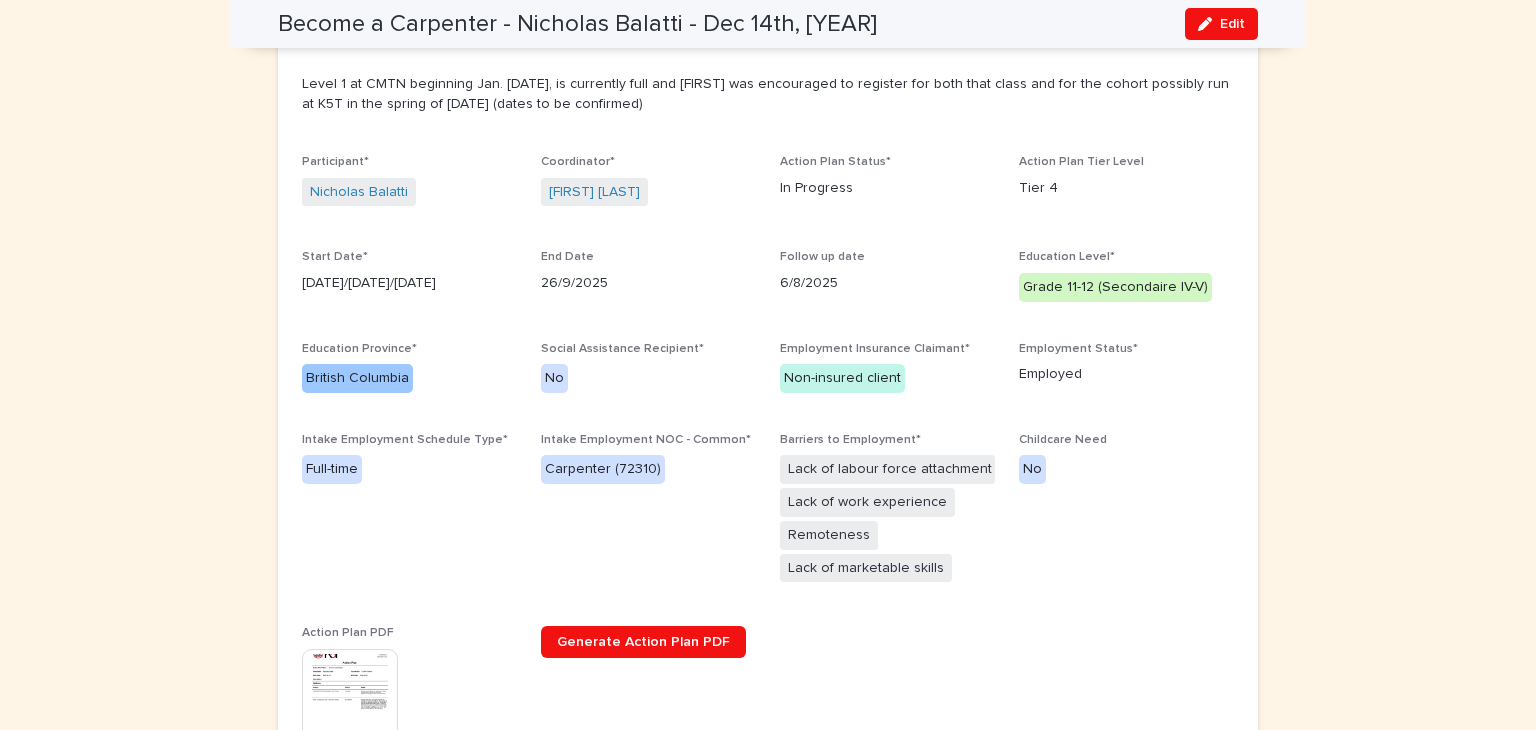scroll, scrollTop: 371, scrollLeft: 0, axis: vertical 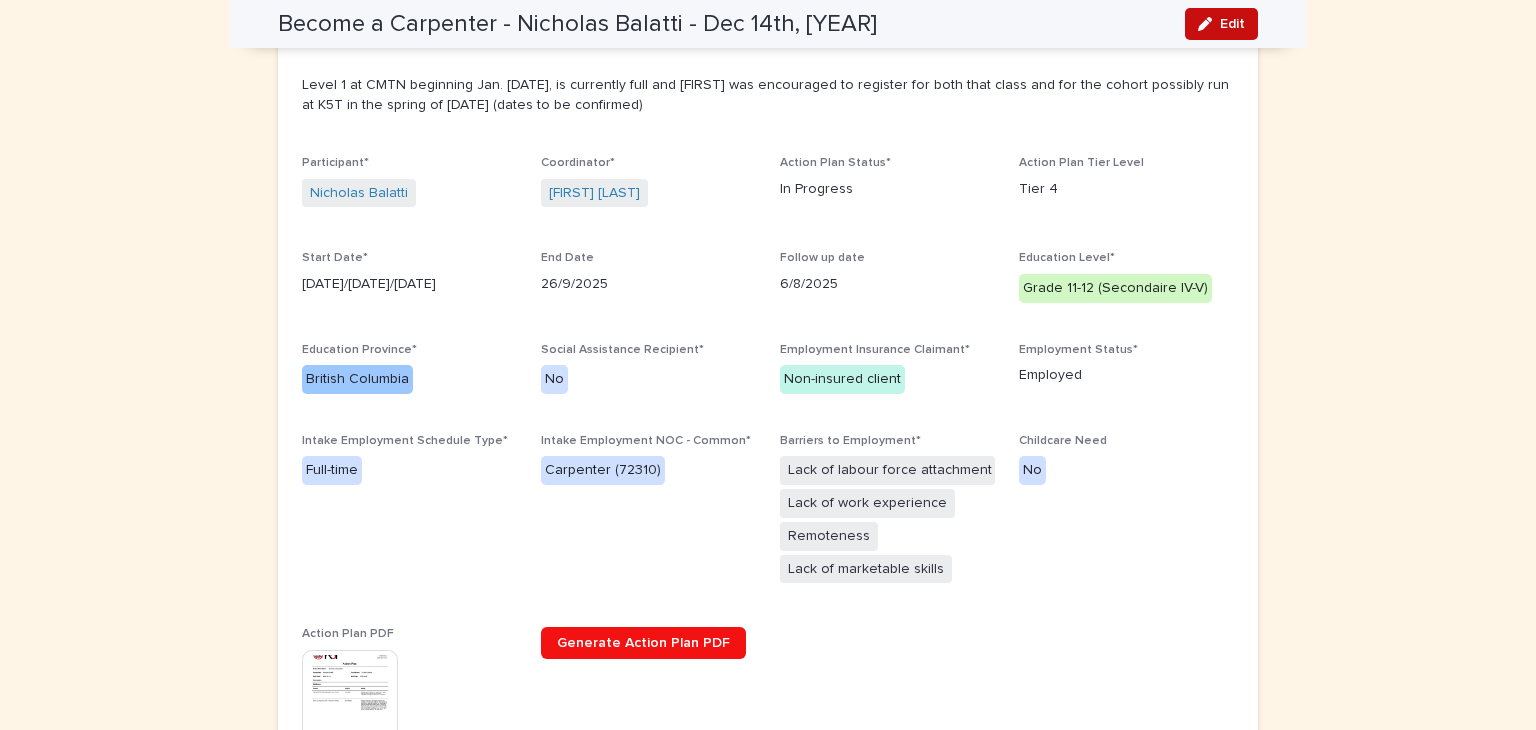 click on "Edit" at bounding box center [1232, 24] 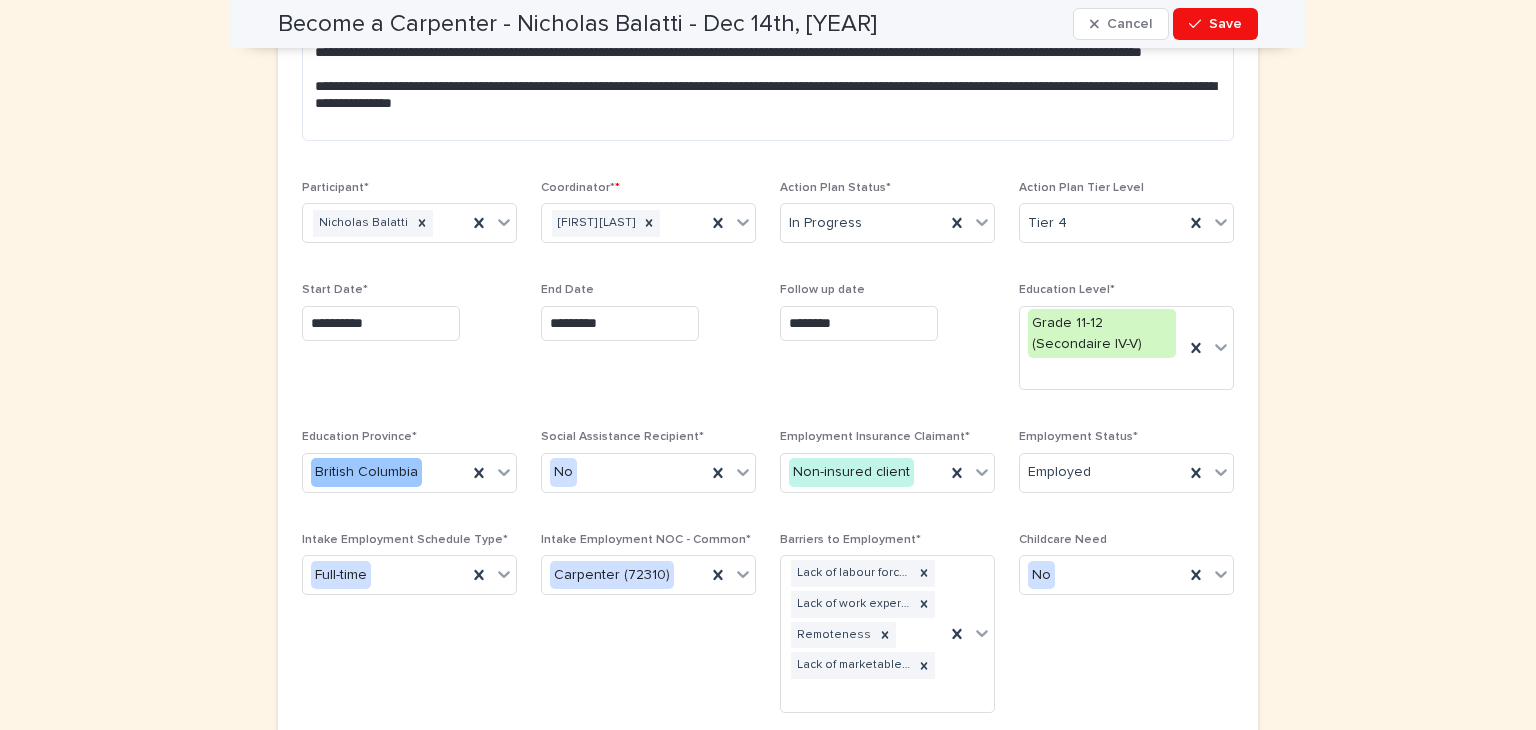 click on "*********" at bounding box center (620, 323) 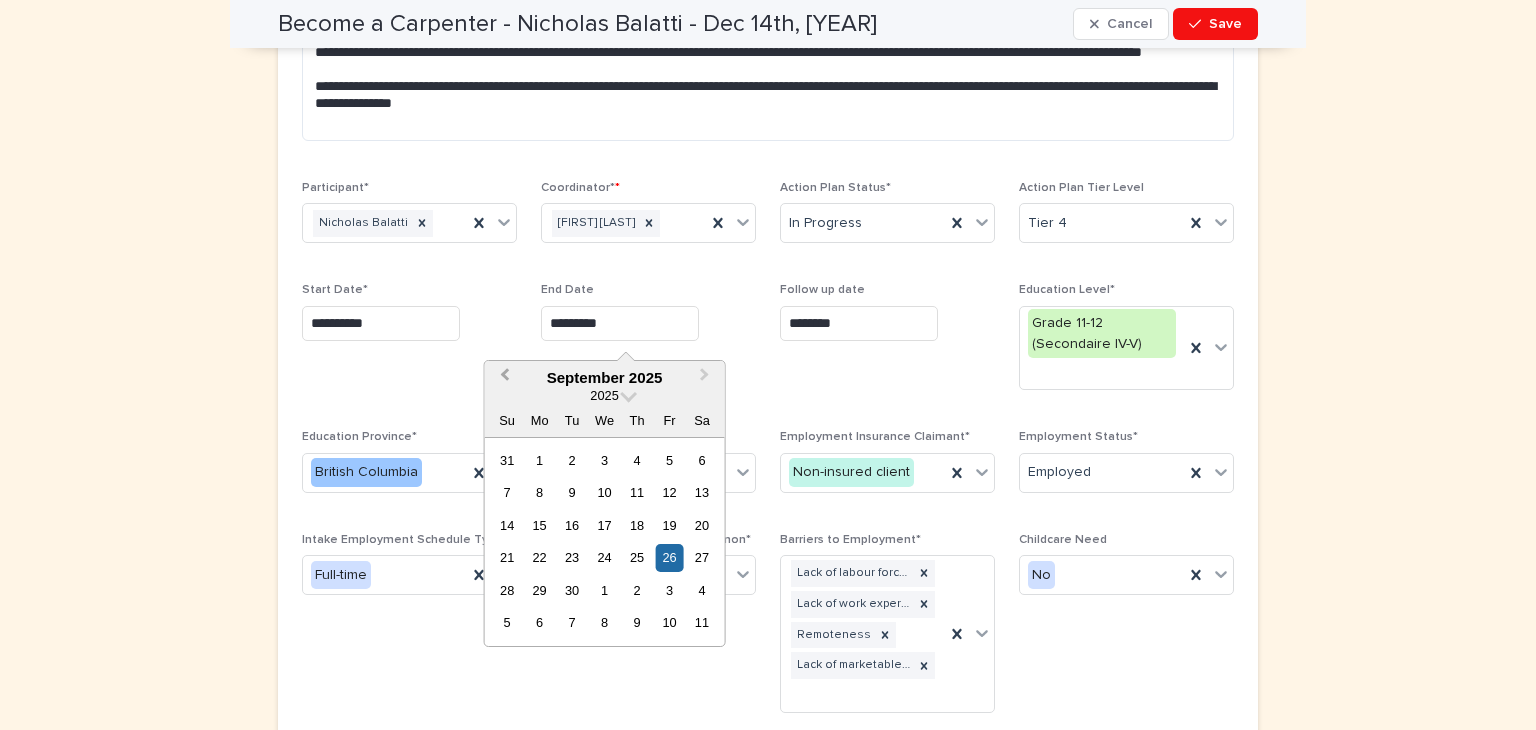 click on "Previous Month" at bounding box center (505, 377) 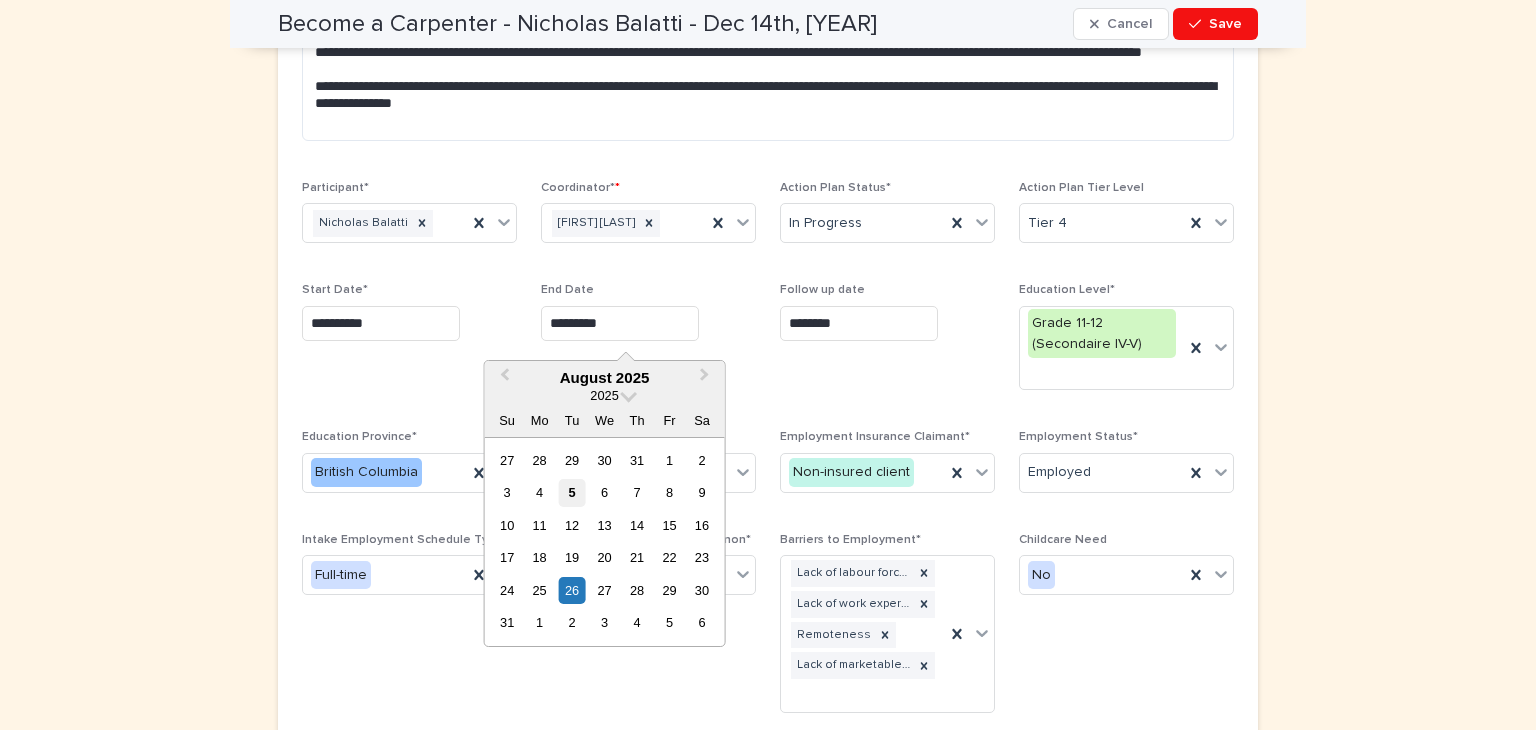 click on "5" at bounding box center [572, 492] 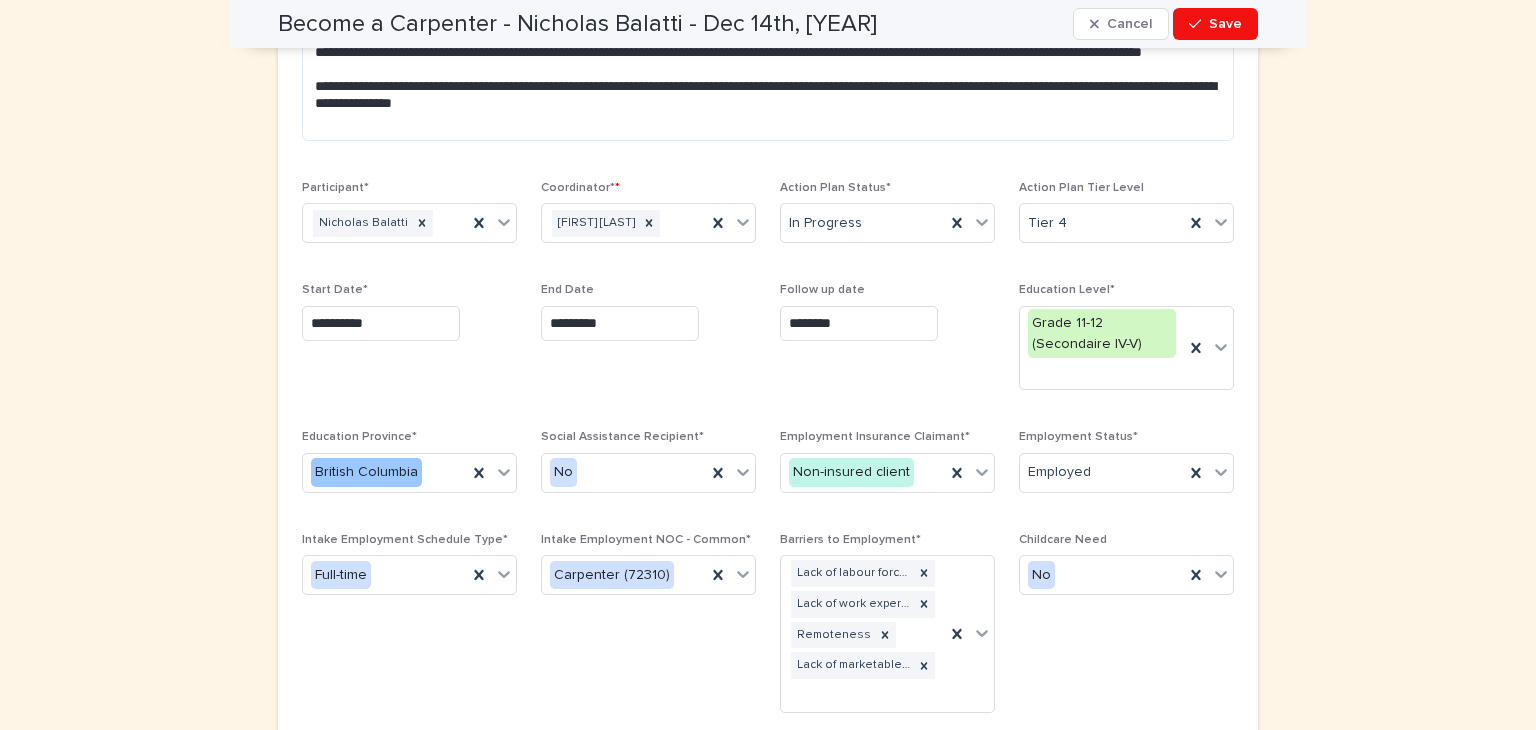 type on "********" 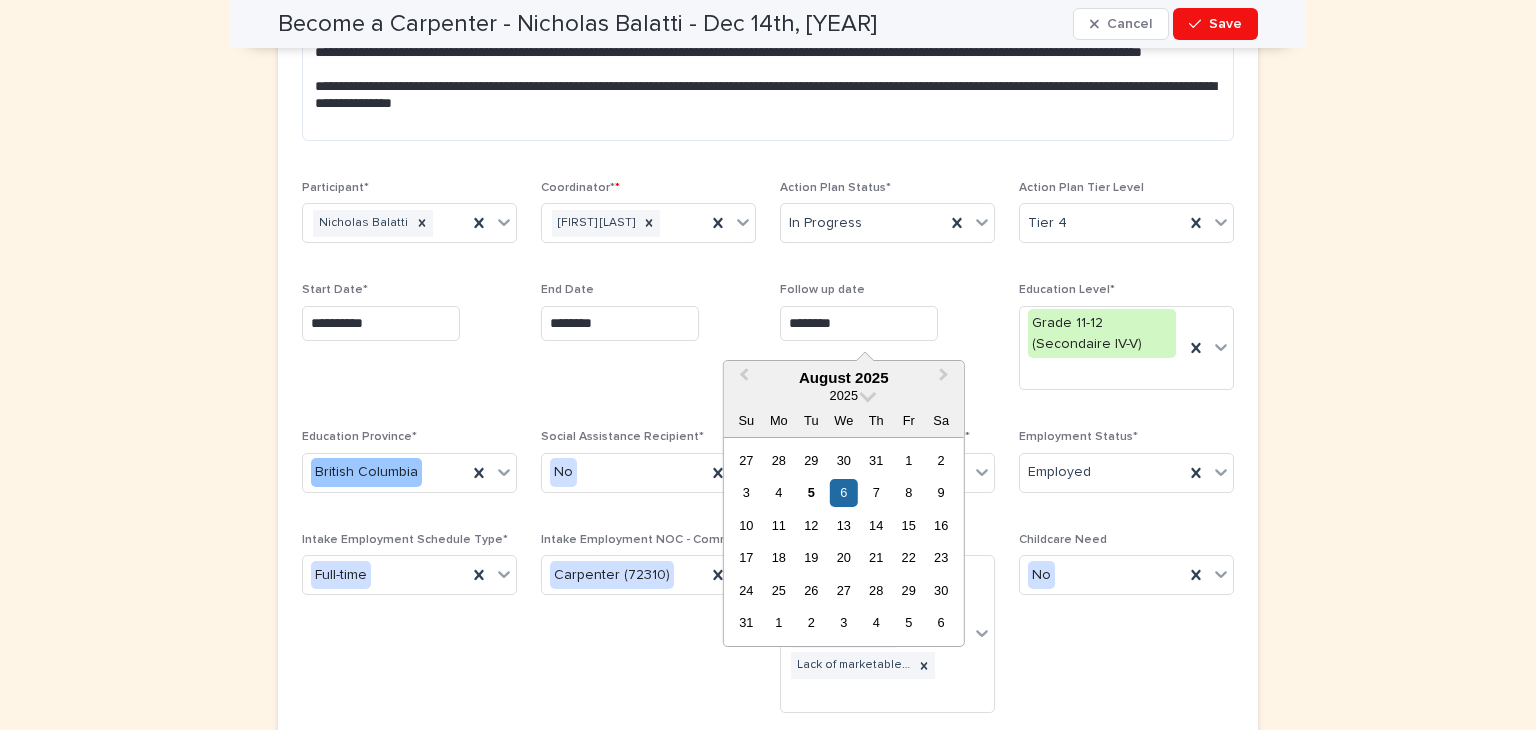 drag, startPoint x: 884, startPoint y: 321, endPoint x: 724, endPoint y: 309, distance: 160.44937 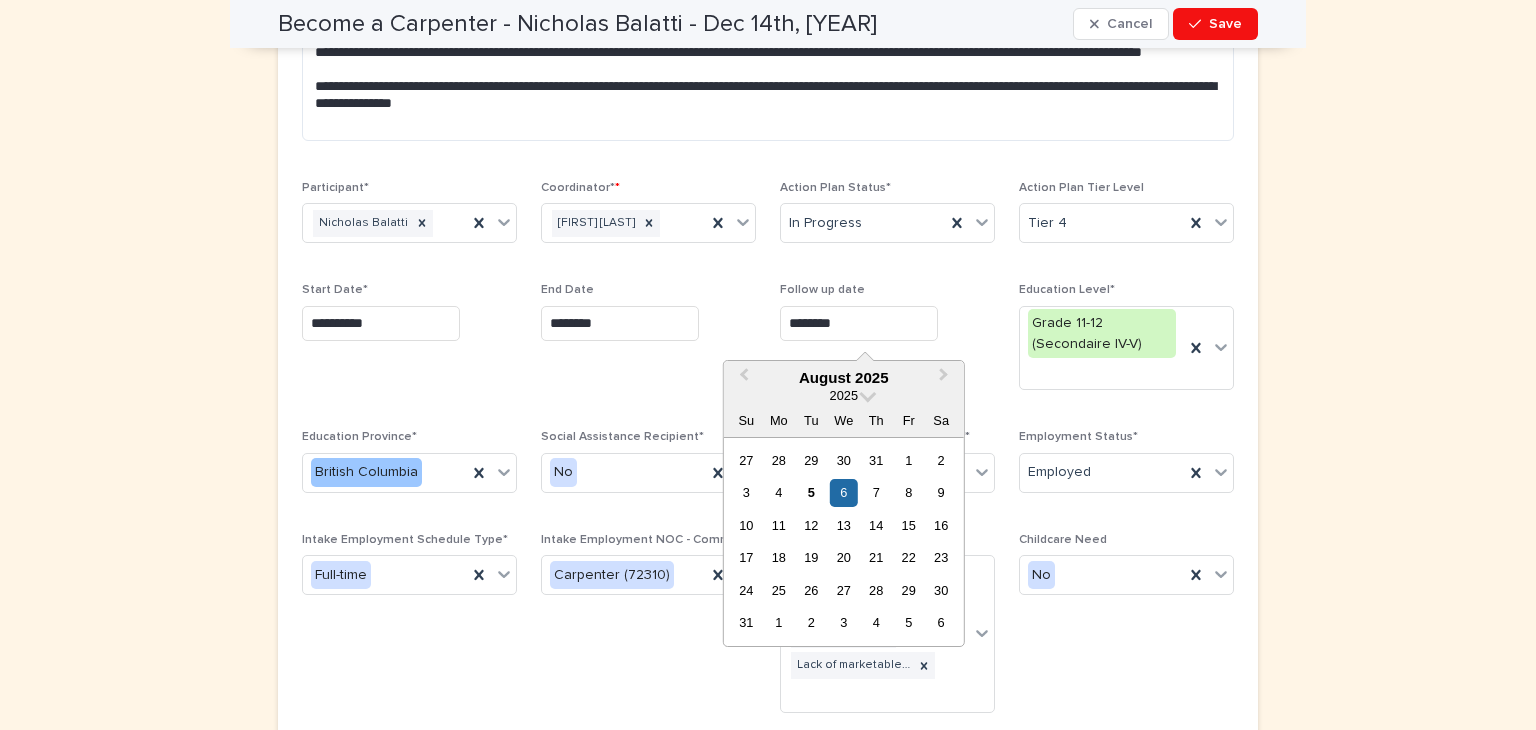 click on "**********" at bounding box center (768, 405) 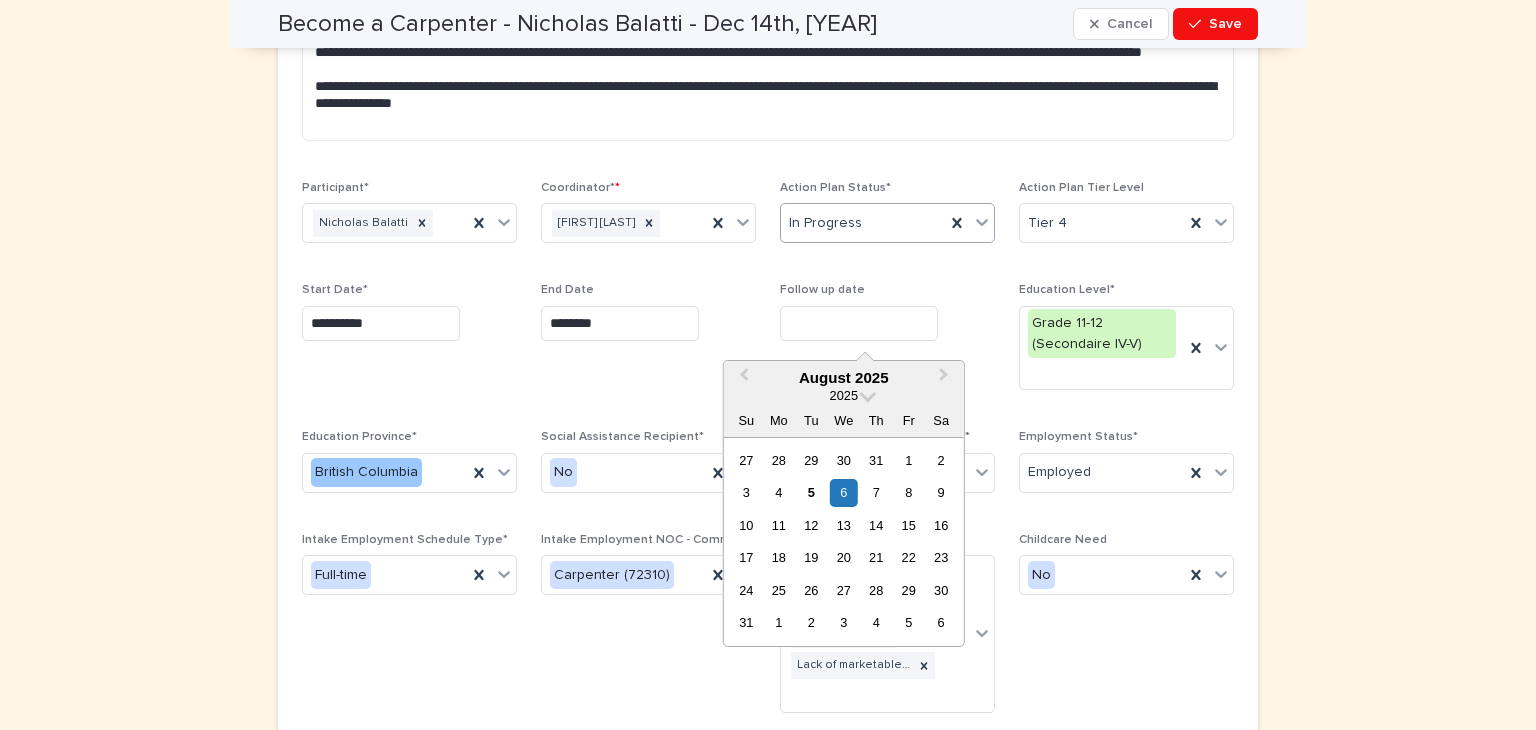 type 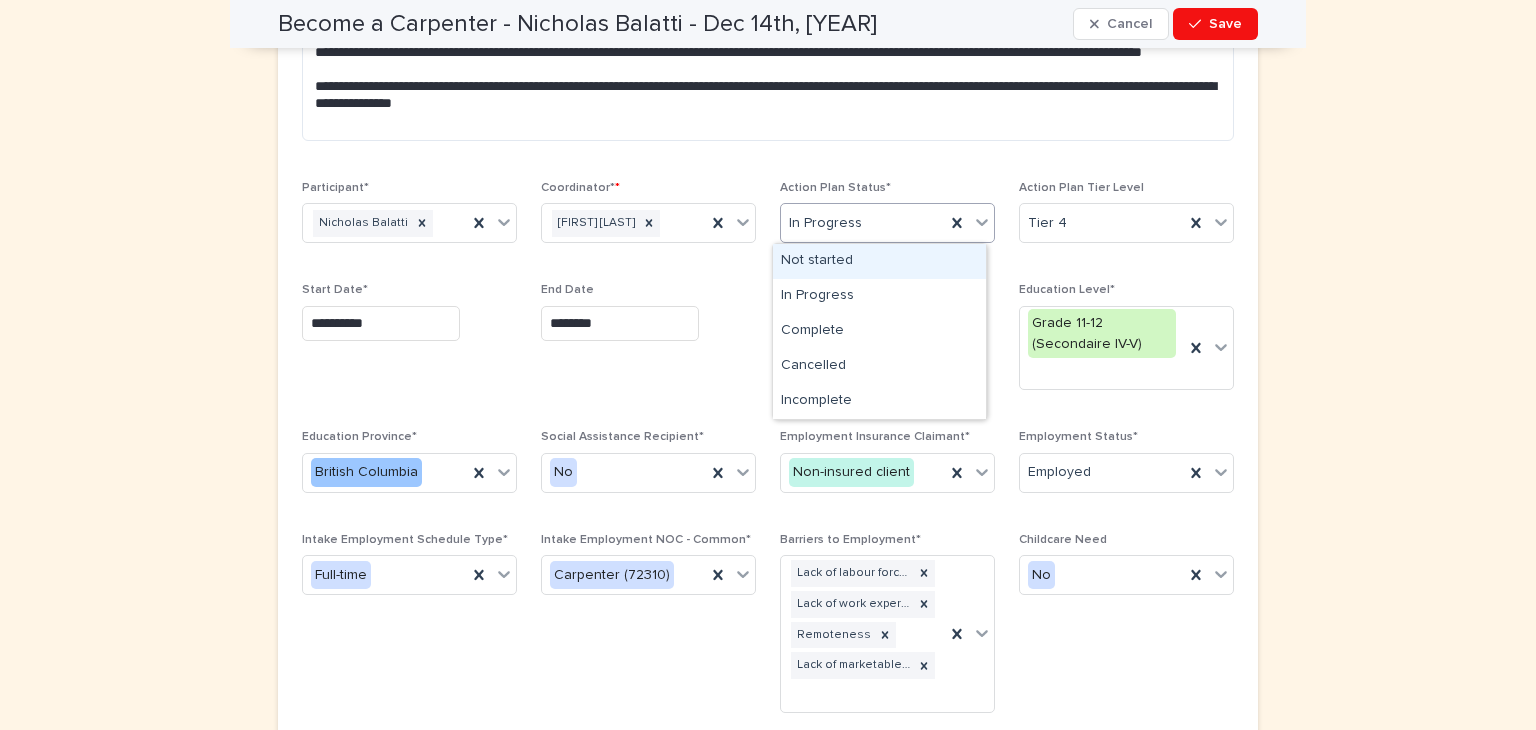 click on "Not started" at bounding box center [879, 261] 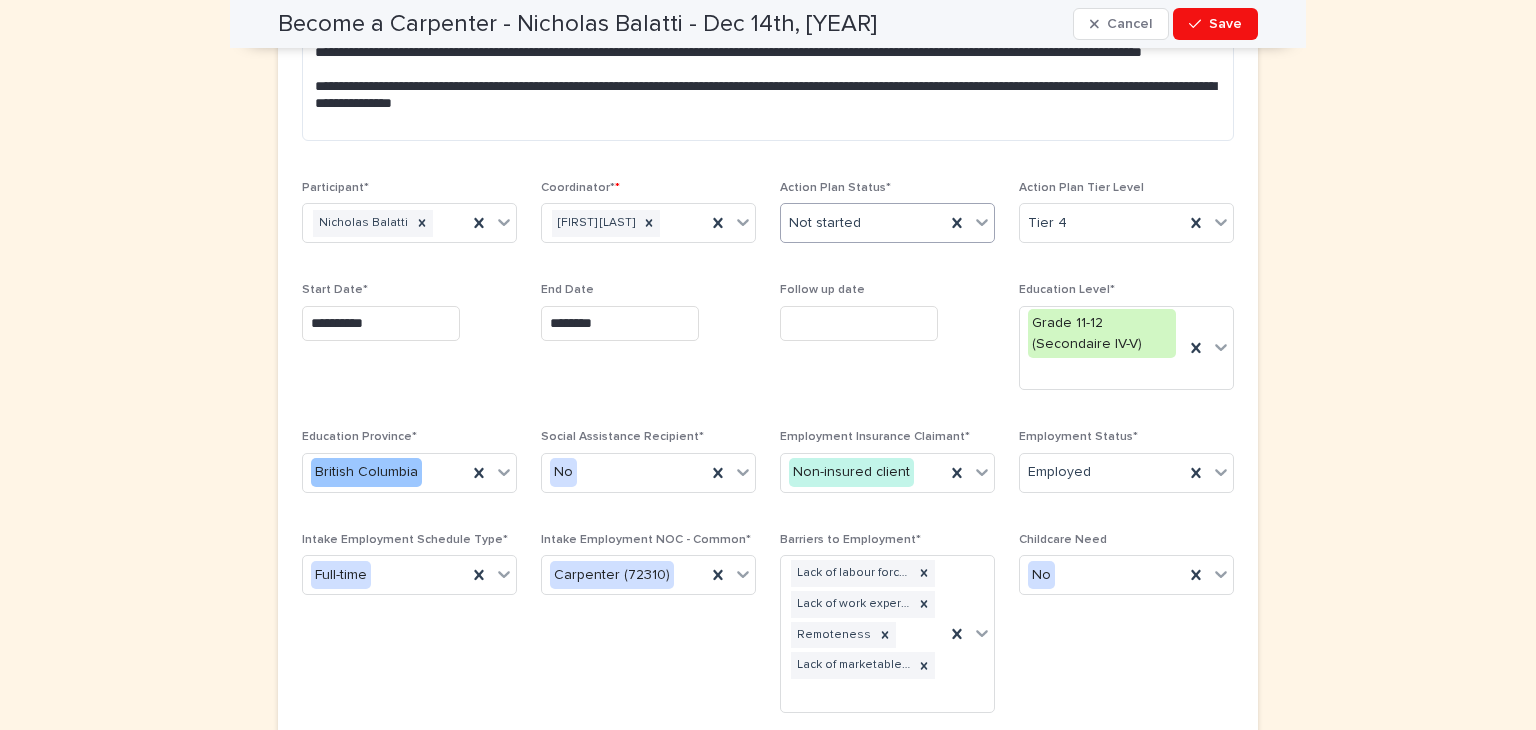 scroll, scrollTop: 186, scrollLeft: 0, axis: vertical 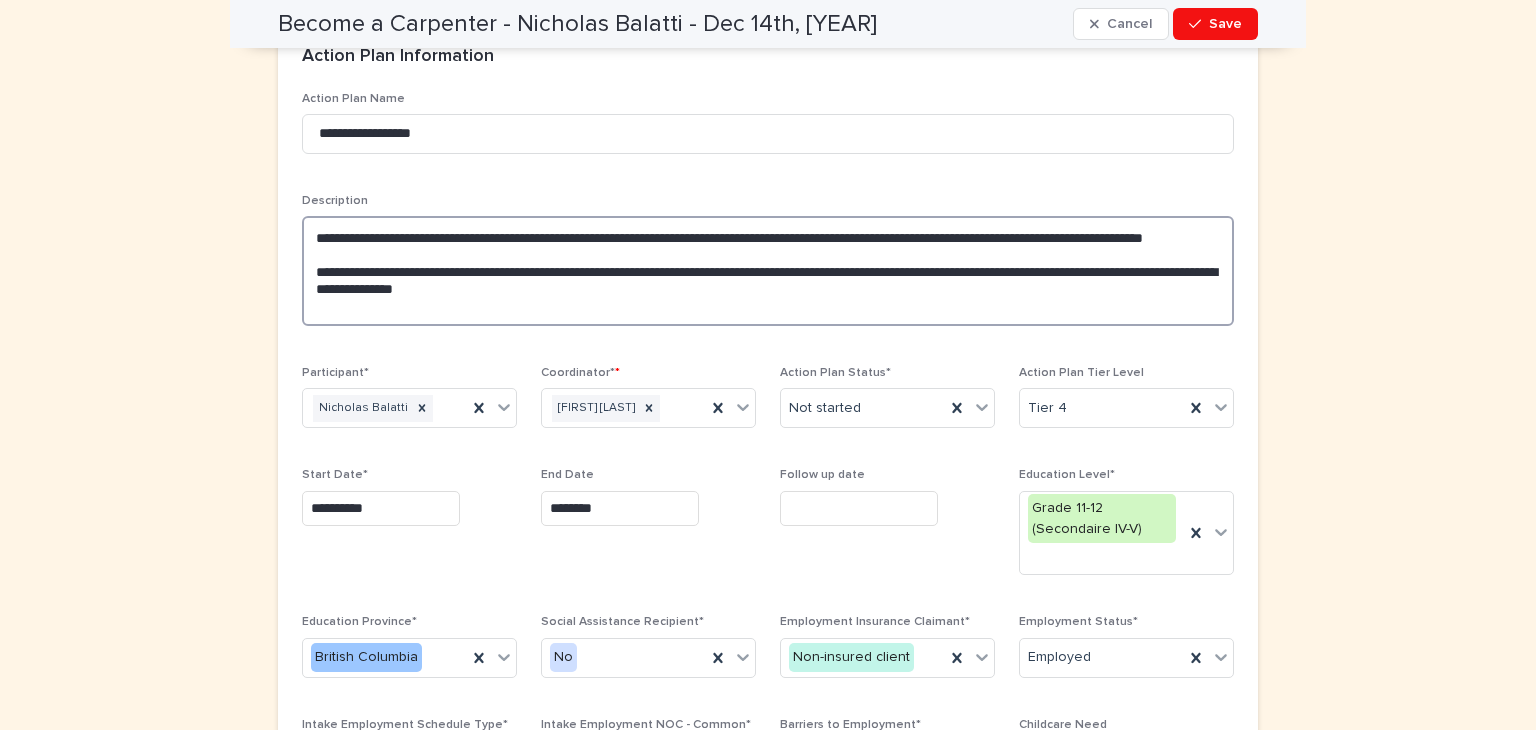 click on "**********" at bounding box center (768, 271) 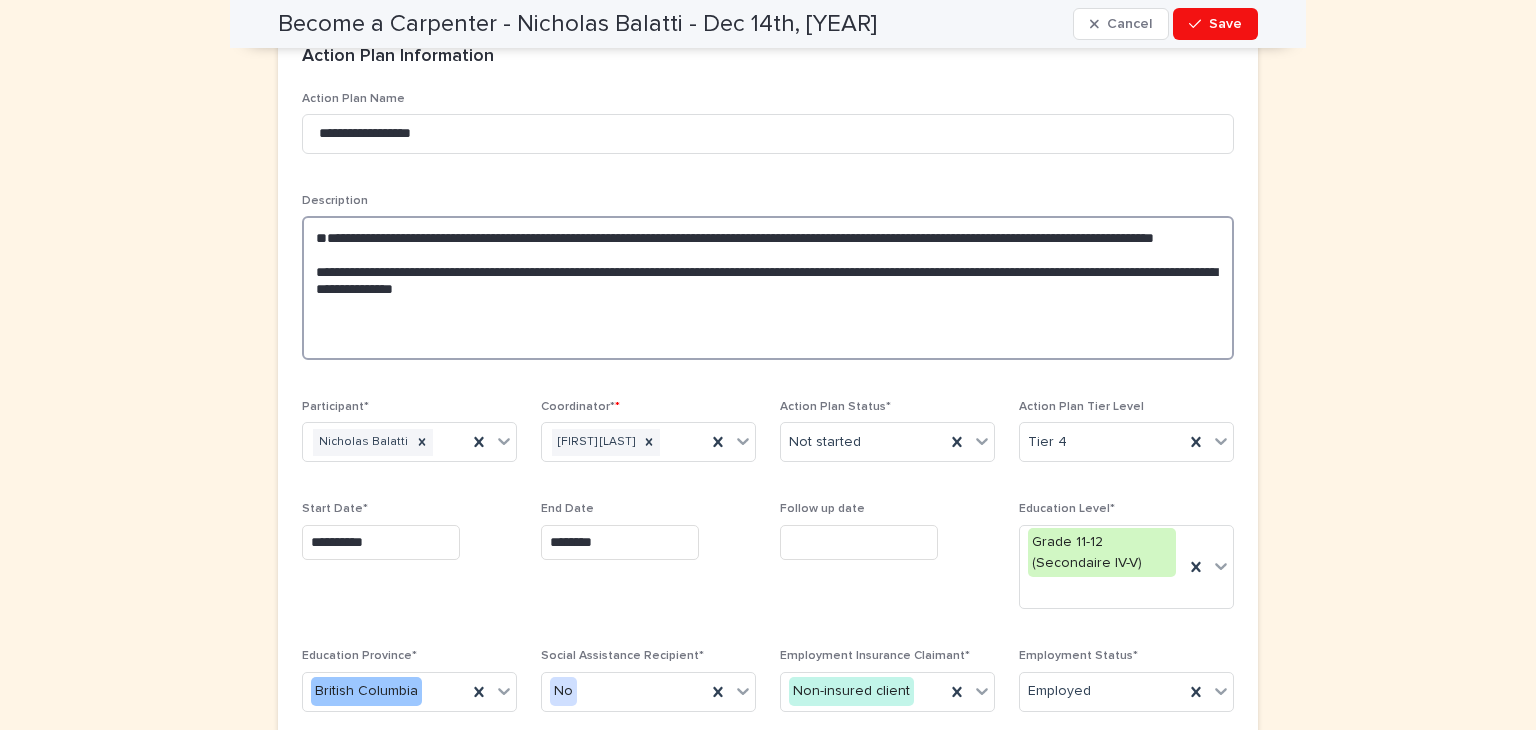 click on "**********" at bounding box center (768, 288) 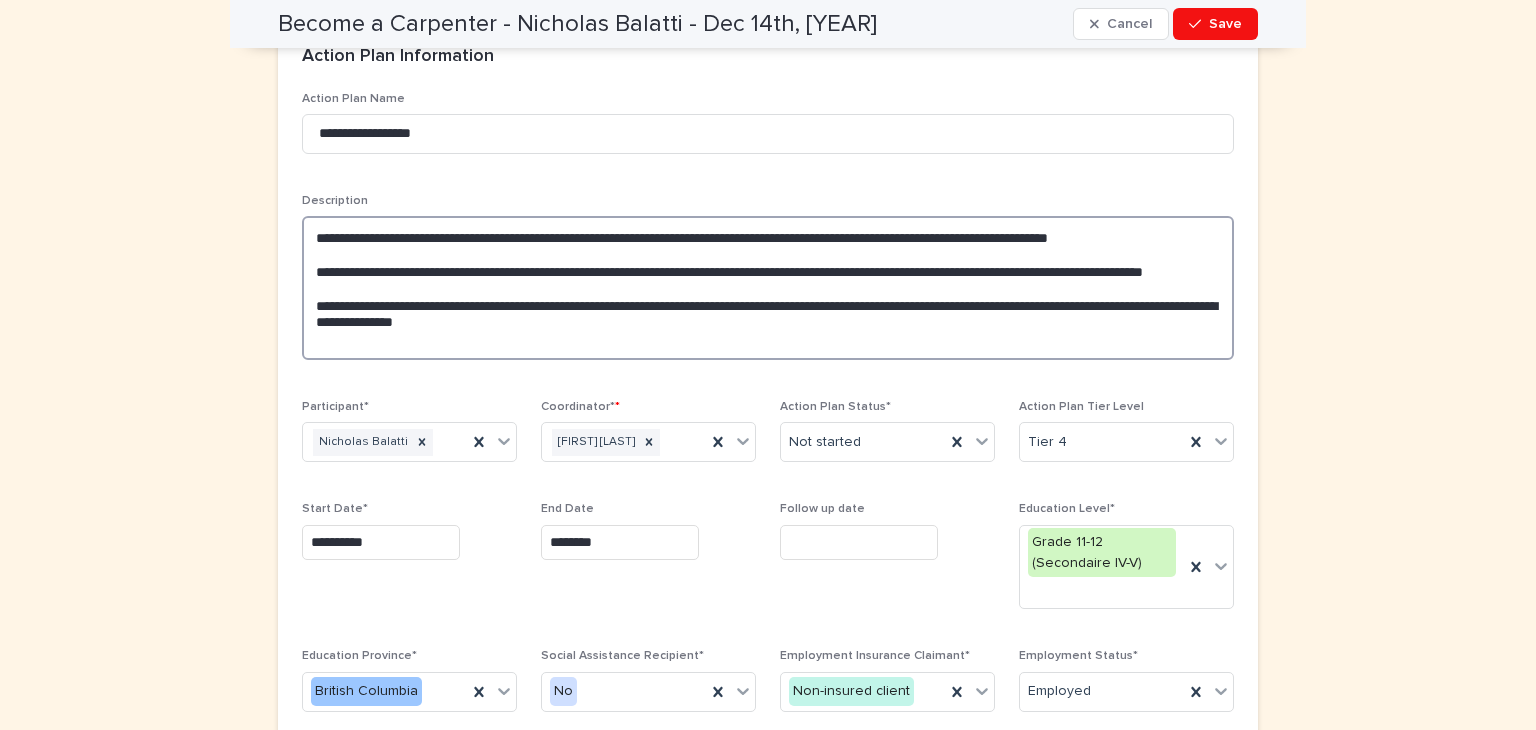 click on "**********" at bounding box center [768, 288] 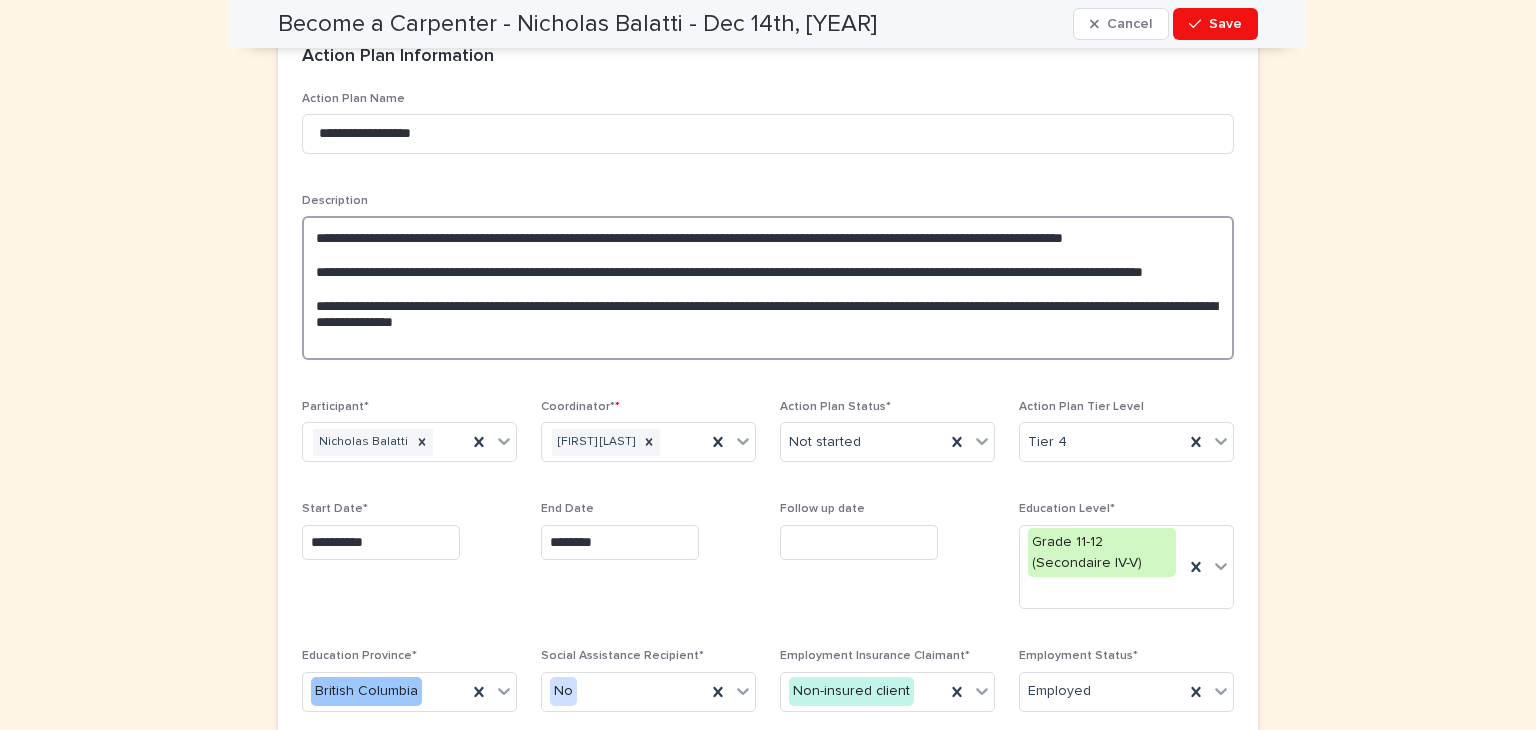 click on "**********" at bounding box center (768, 288) 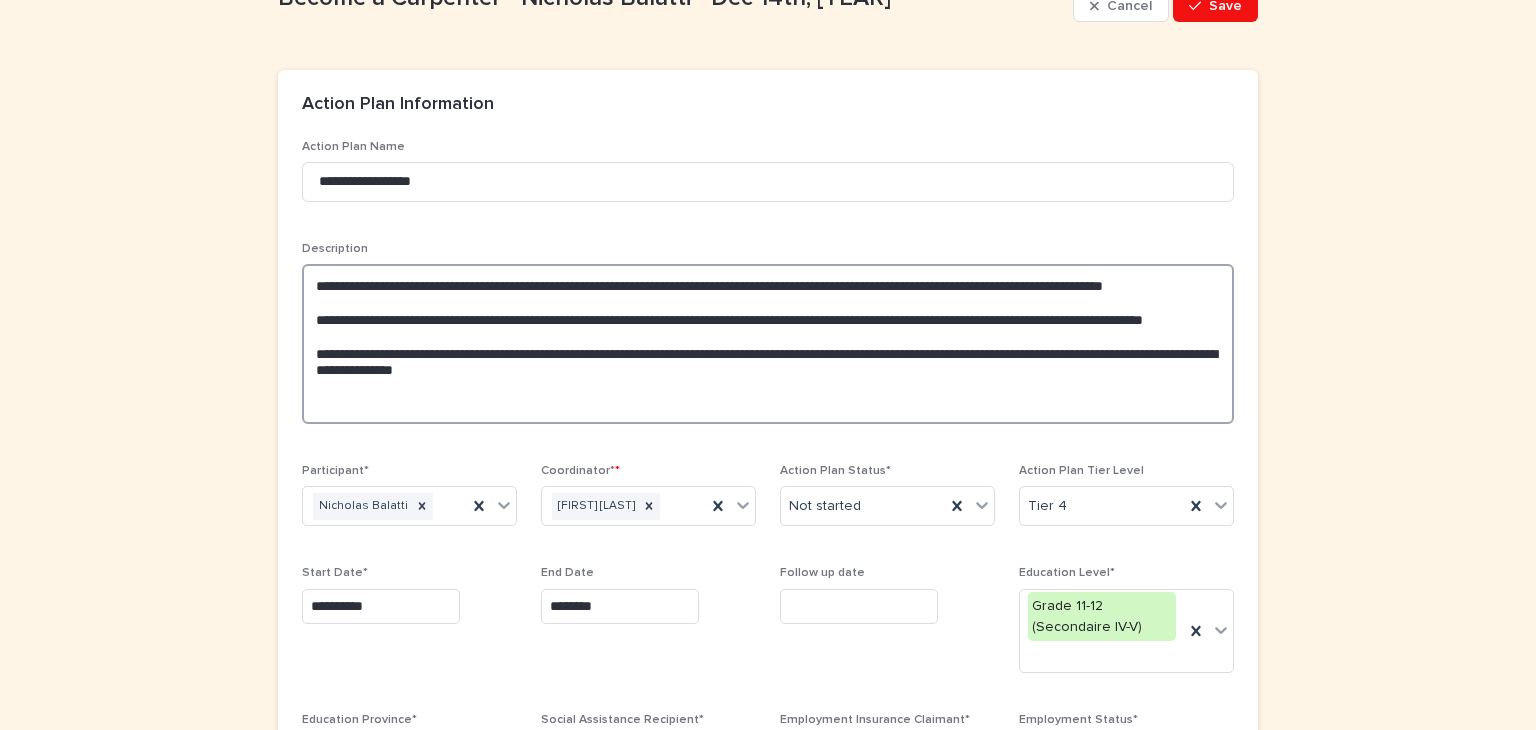 scroll, scrollTop: 0, scrollLeft: 0, axis: both 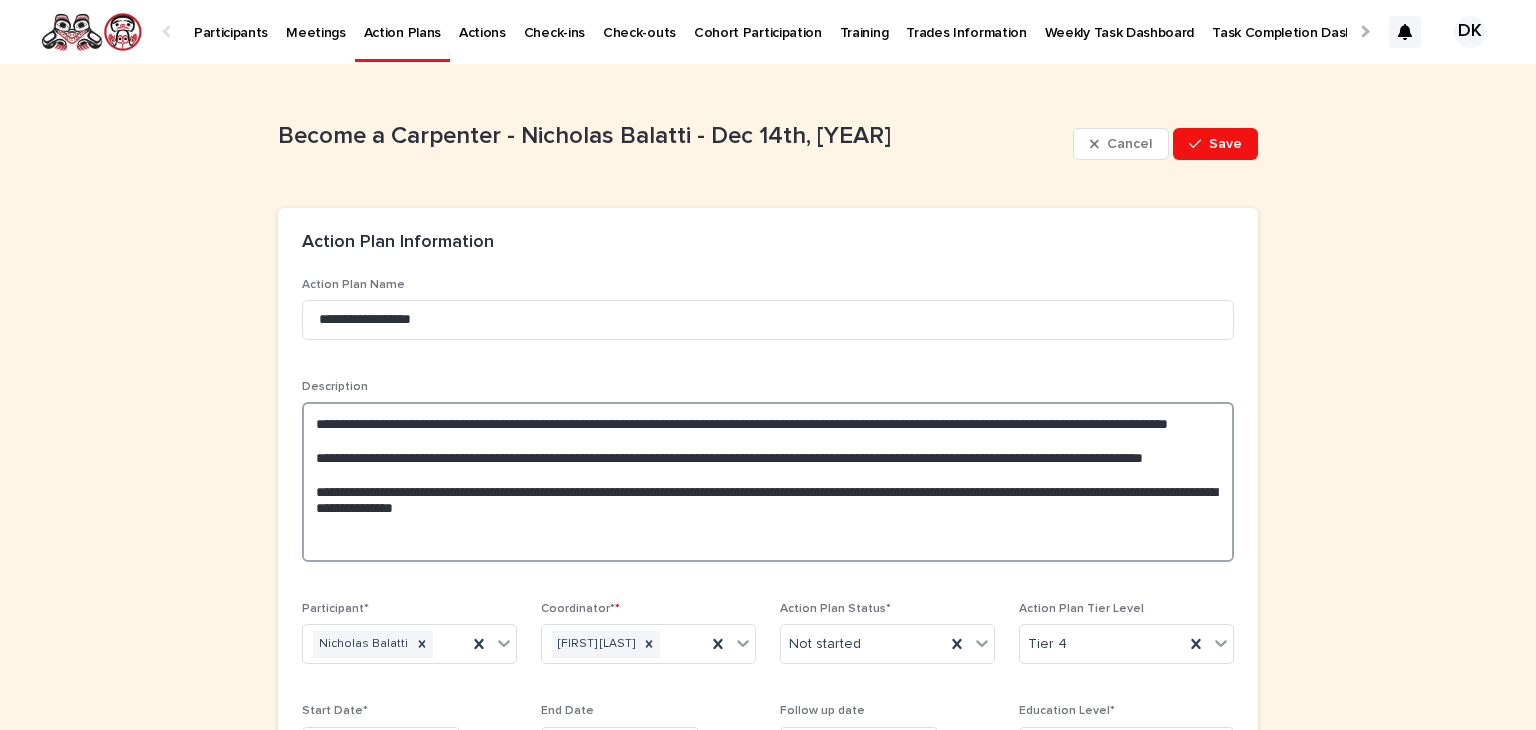 click on "**********" at bounding box center (768, 482) 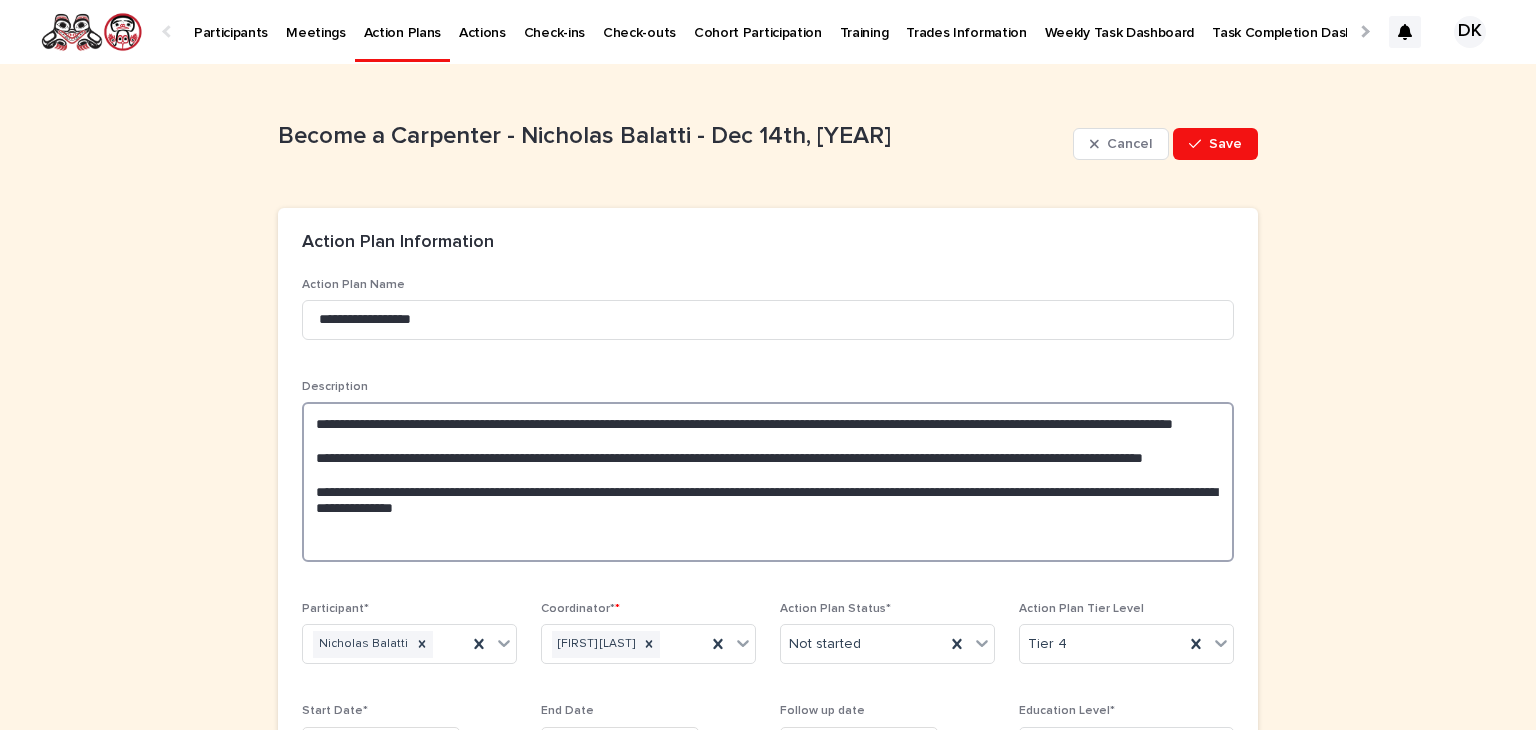 click on "**********" at bounding box center (768, 482) 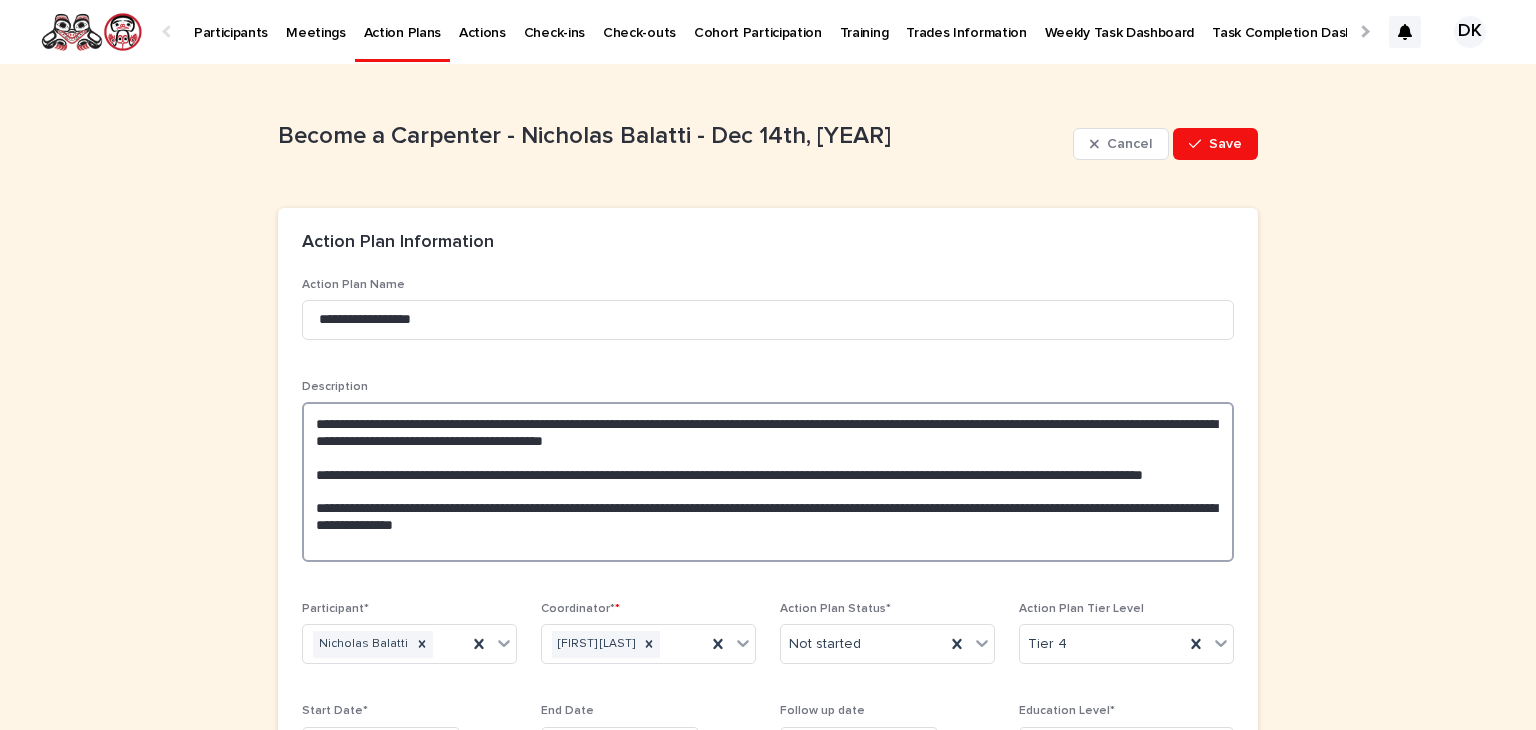 click on "**********" at bounding box center (768, 482) 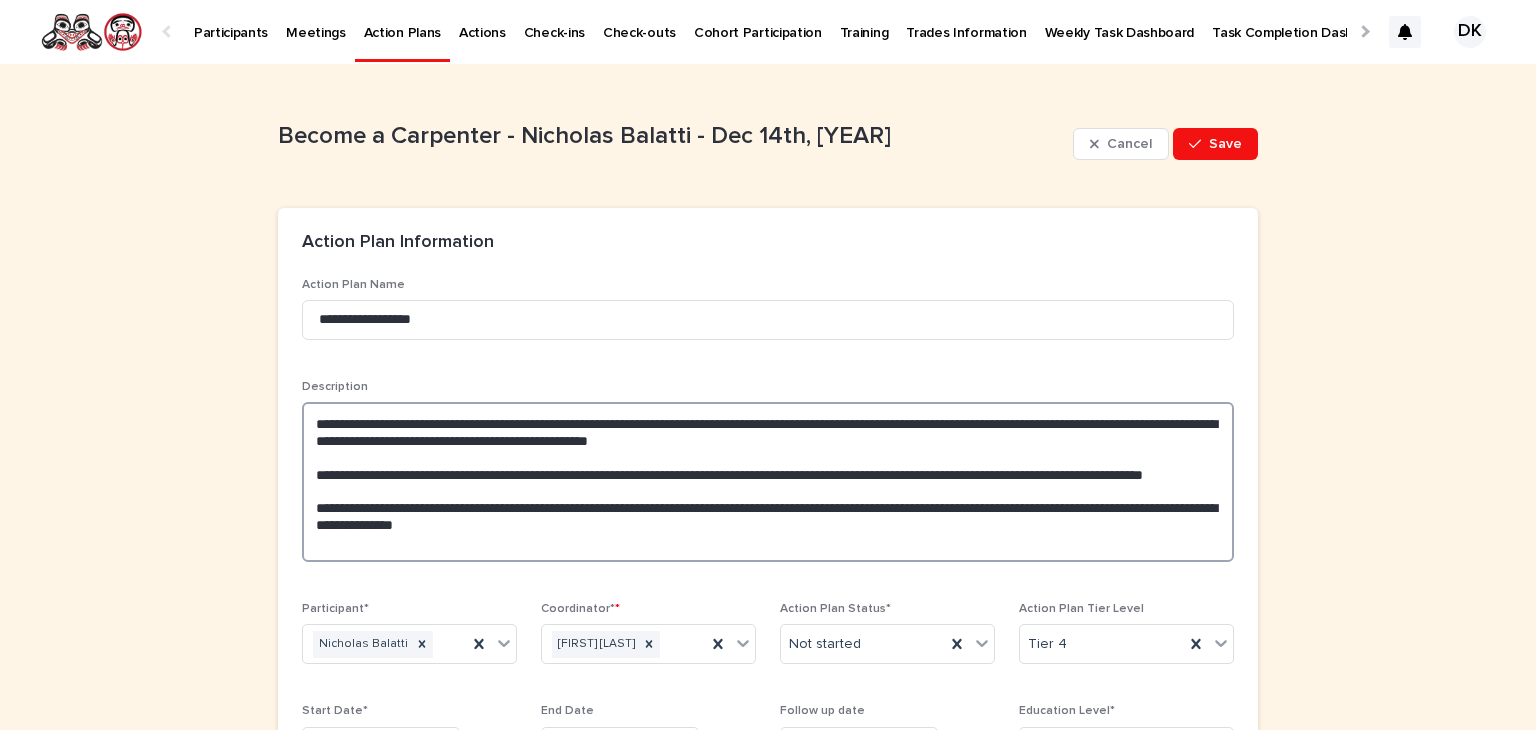 click on "**********" at bounding box center (768, 482) 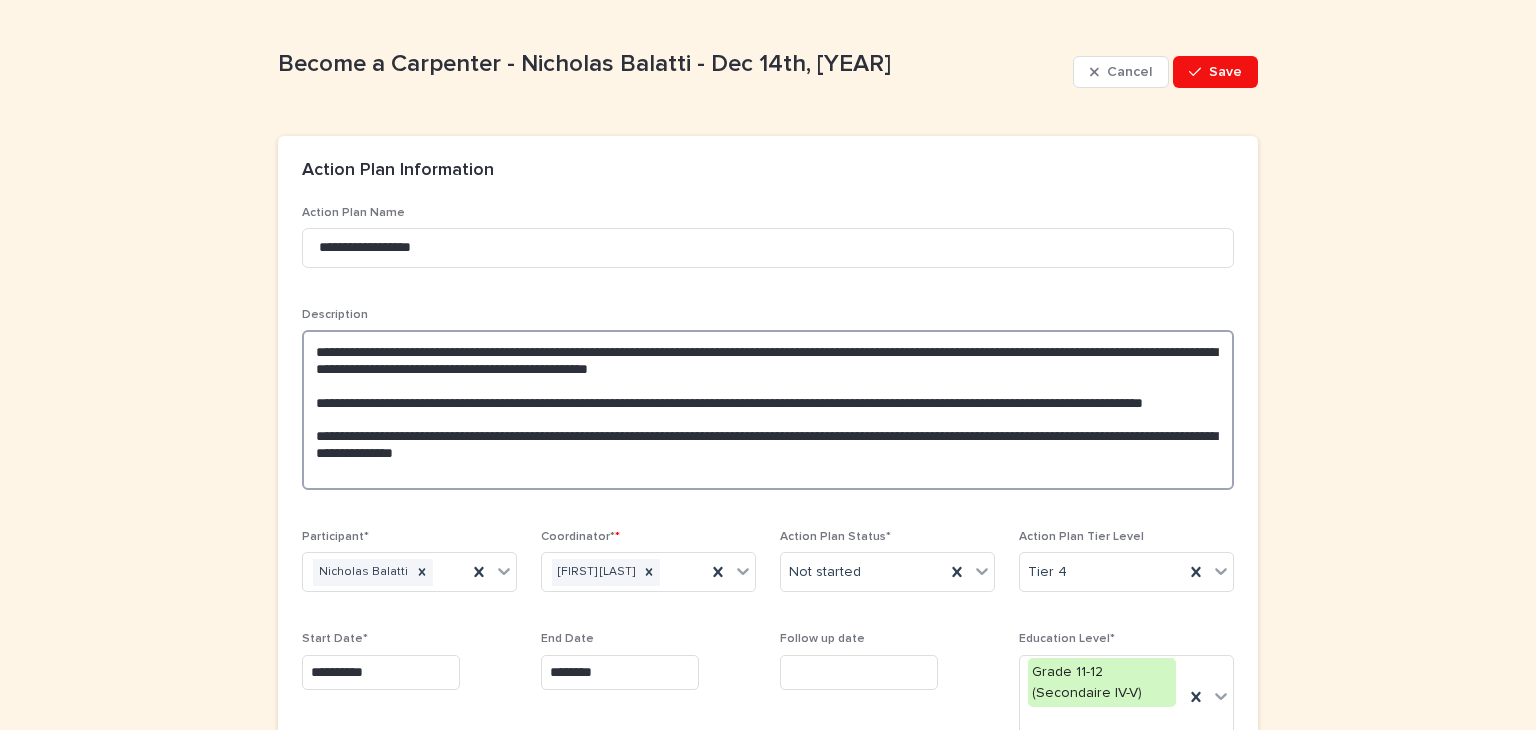 scroll, scrollTop: 102, scrollLeft: 0, axis: vertical 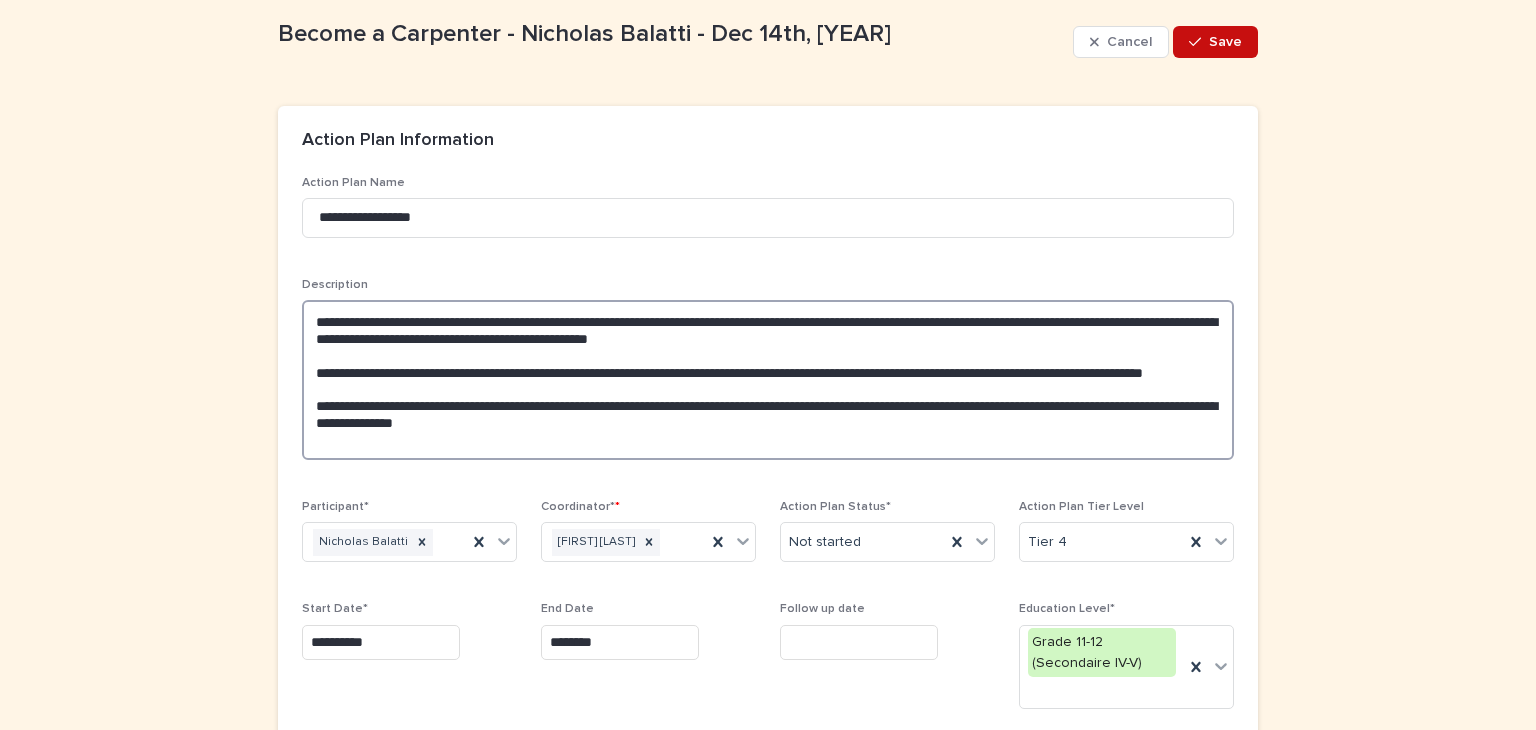 type on "**********" 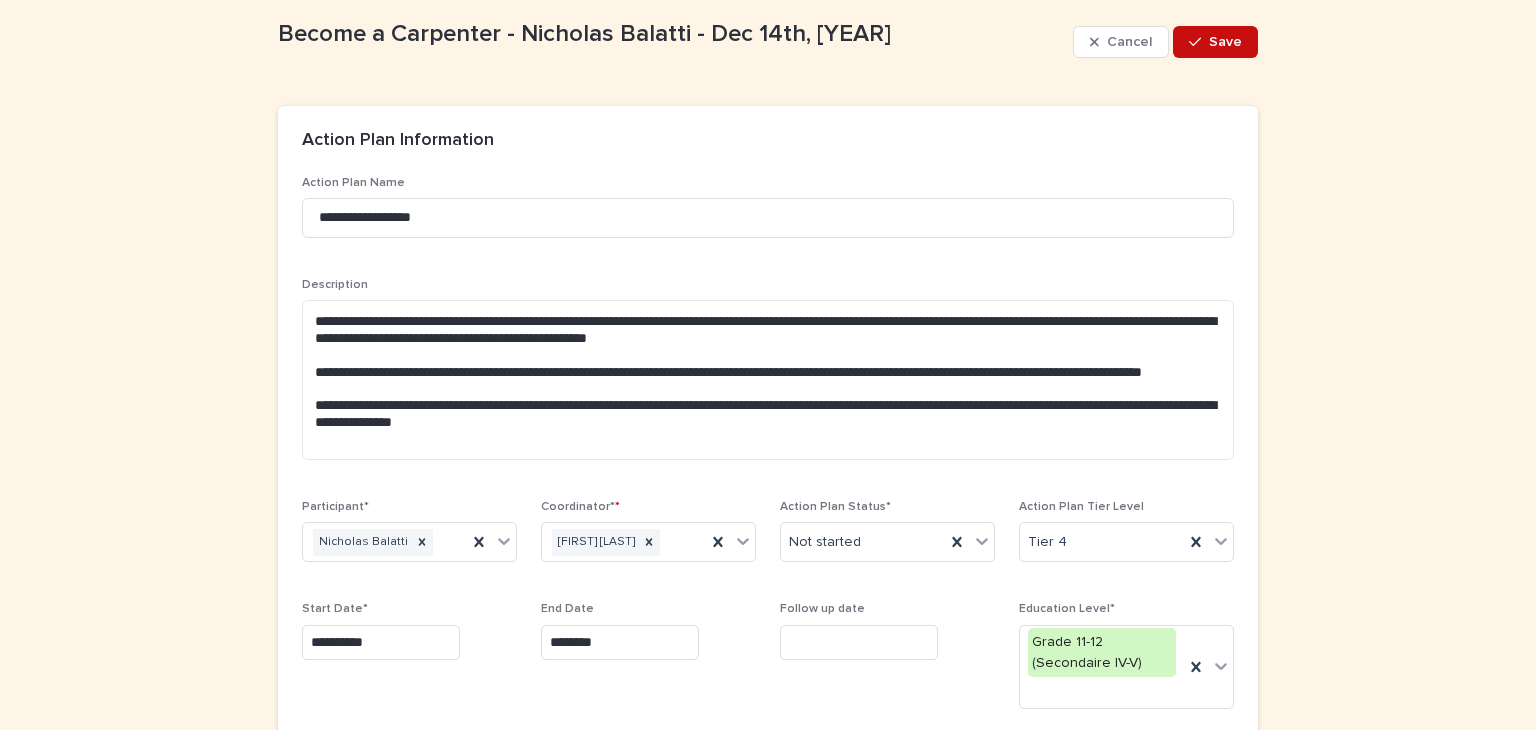 click on "Save" at bounding box center (1225, 42) 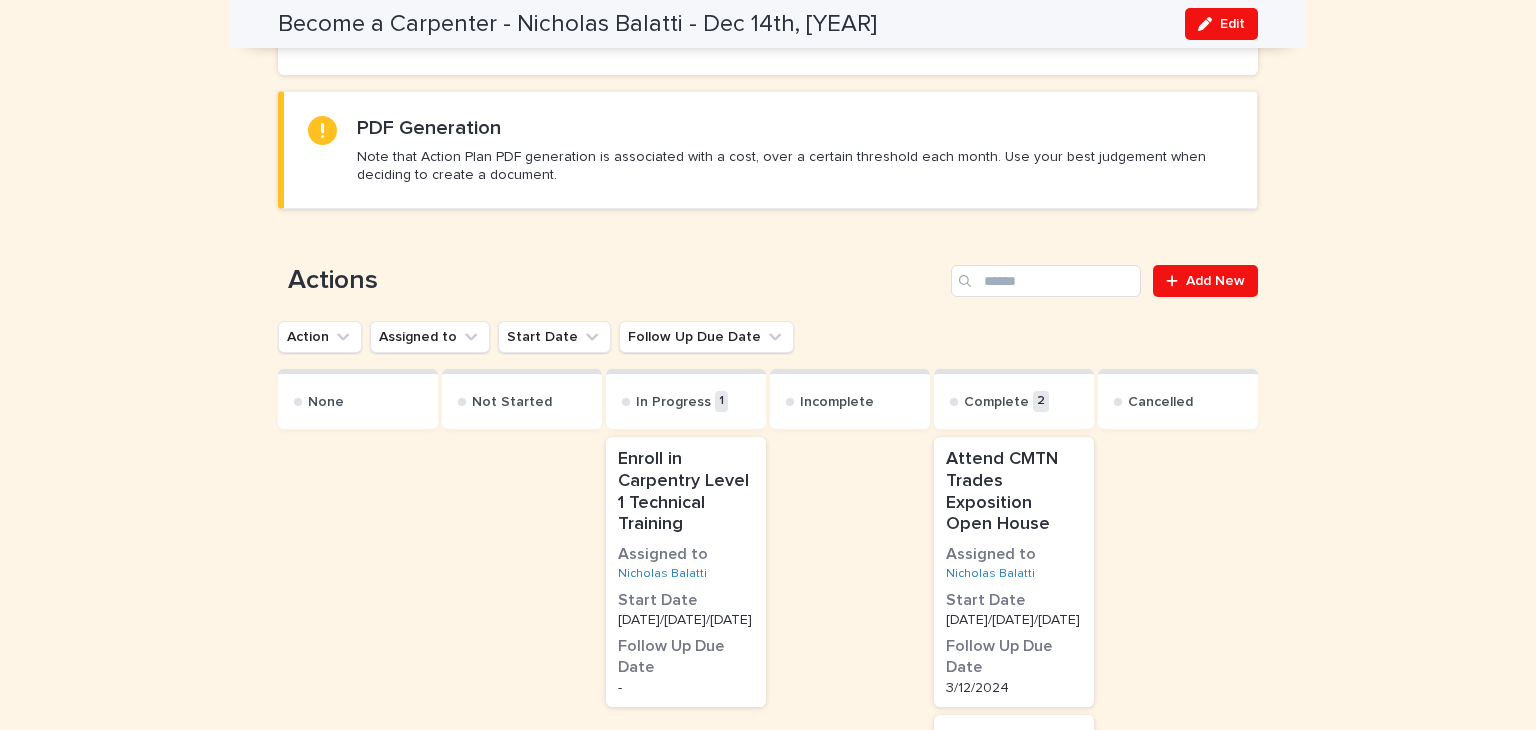 scroll, scrollTop: 1112, scrollLeft: 0, axis: vertical 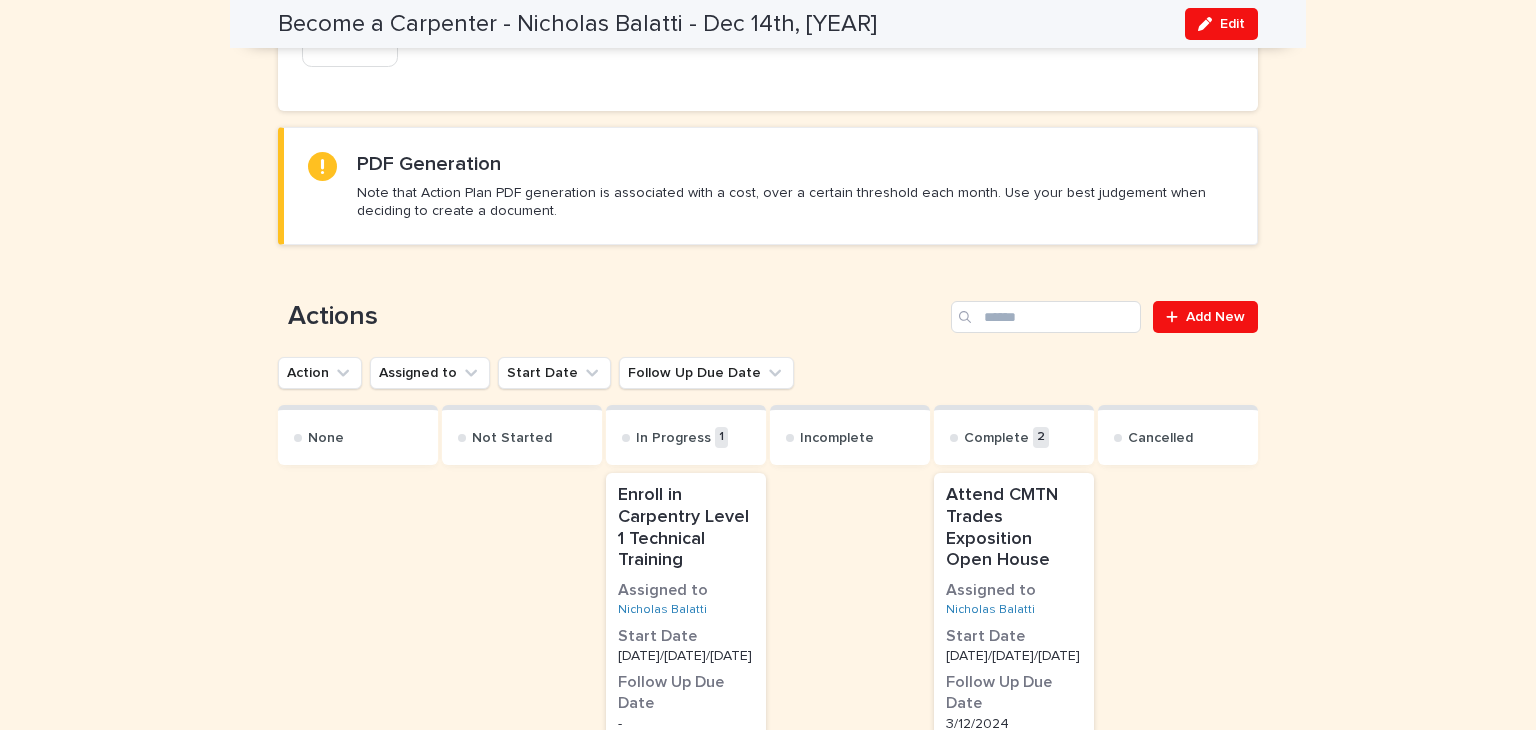 click on "Enroll in Carpentry Level 1 Technical Training" at bounding box center (686, 528) 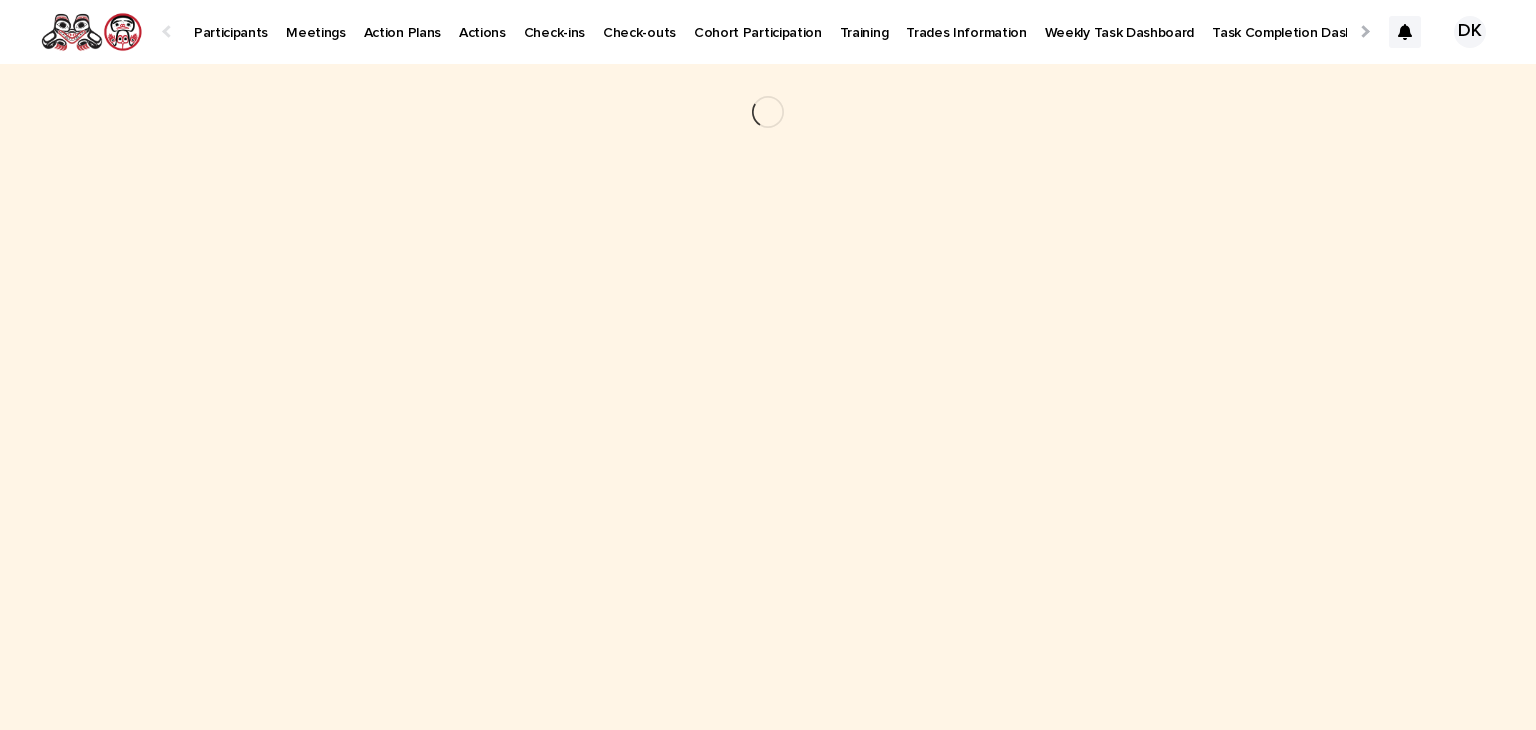 scroll, scrollTop: 0, scrollLeft: 0, axis: both 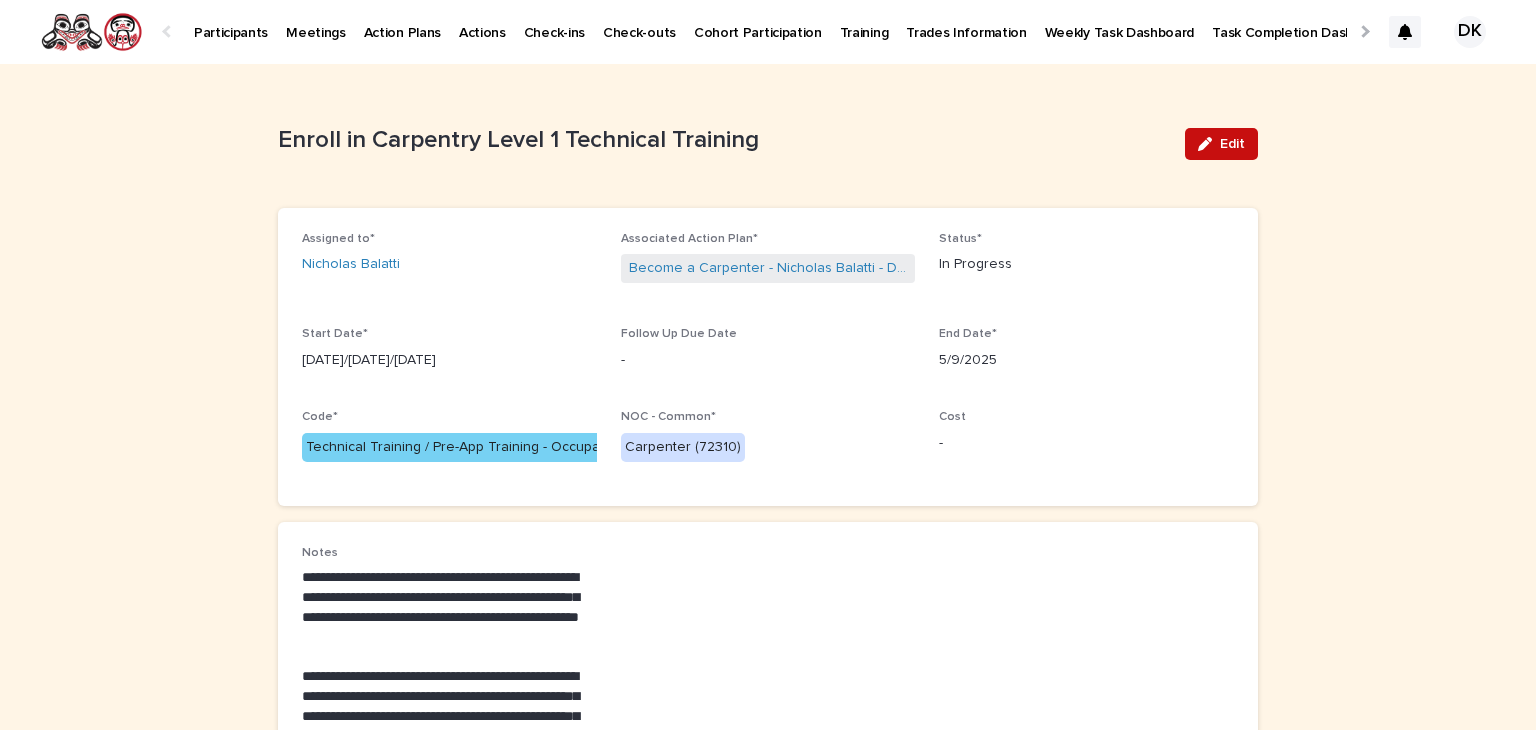 click on "Edit" at bounding box center [1232, 144] 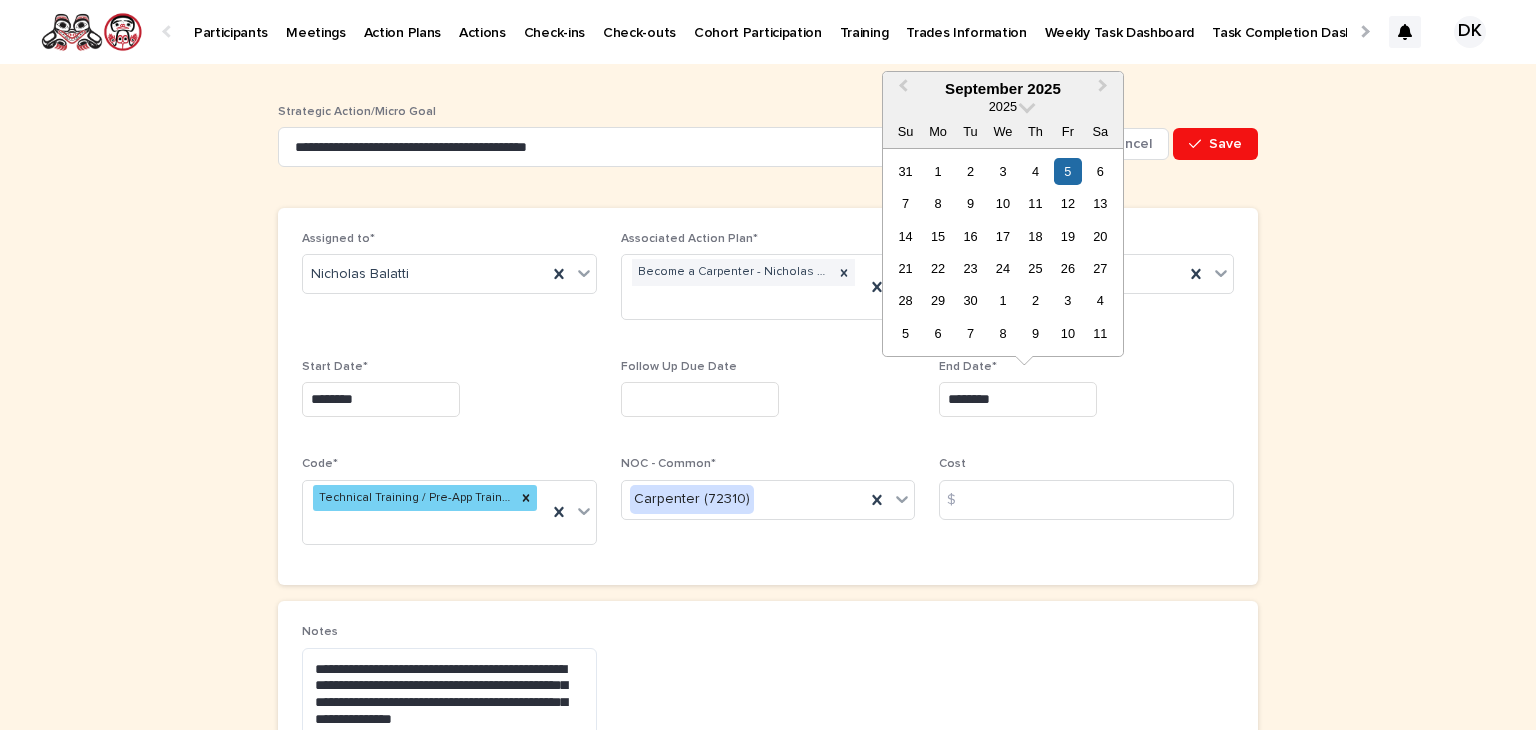 click on "********" at bounding box center [1018, 399] 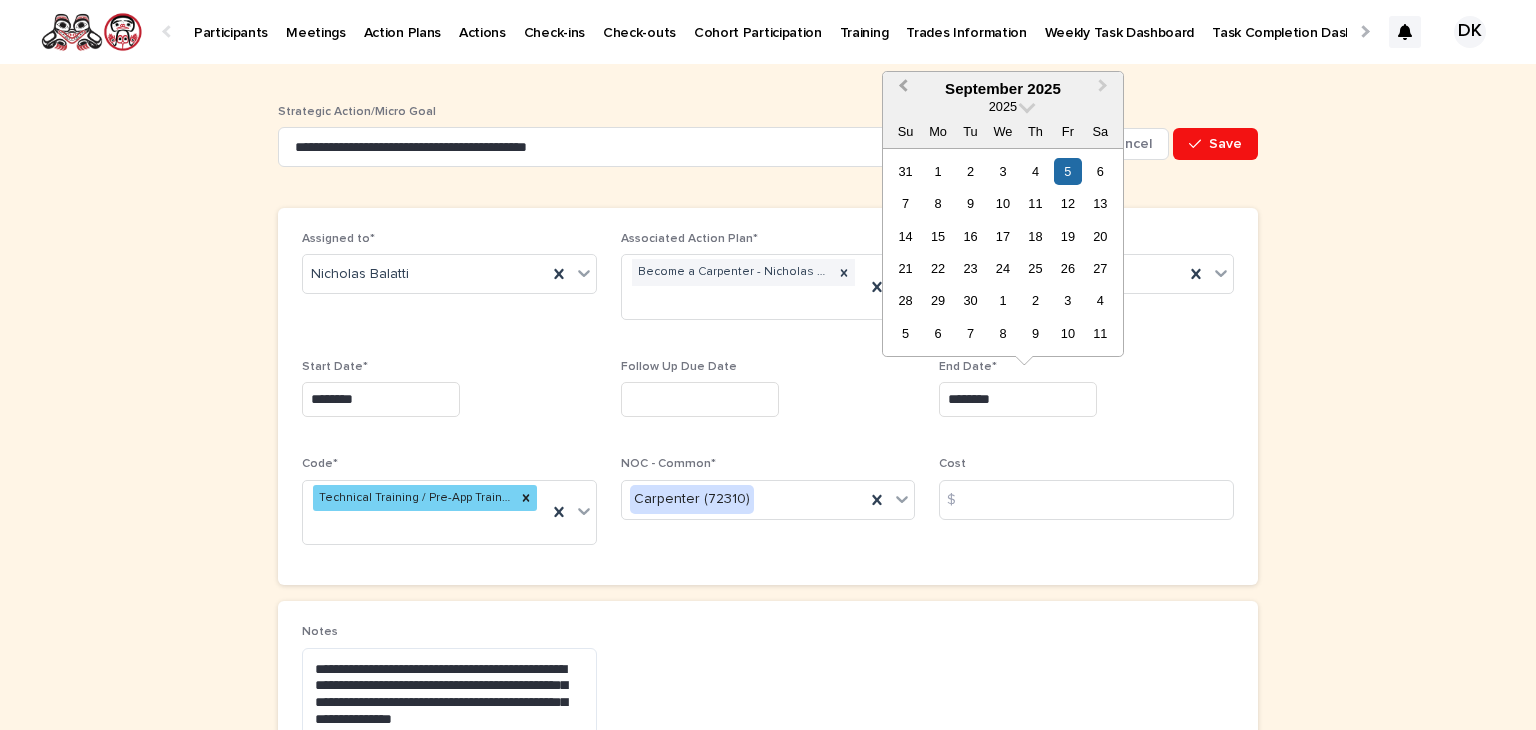 click on "Previous Month" at bounding box center [901, 90] 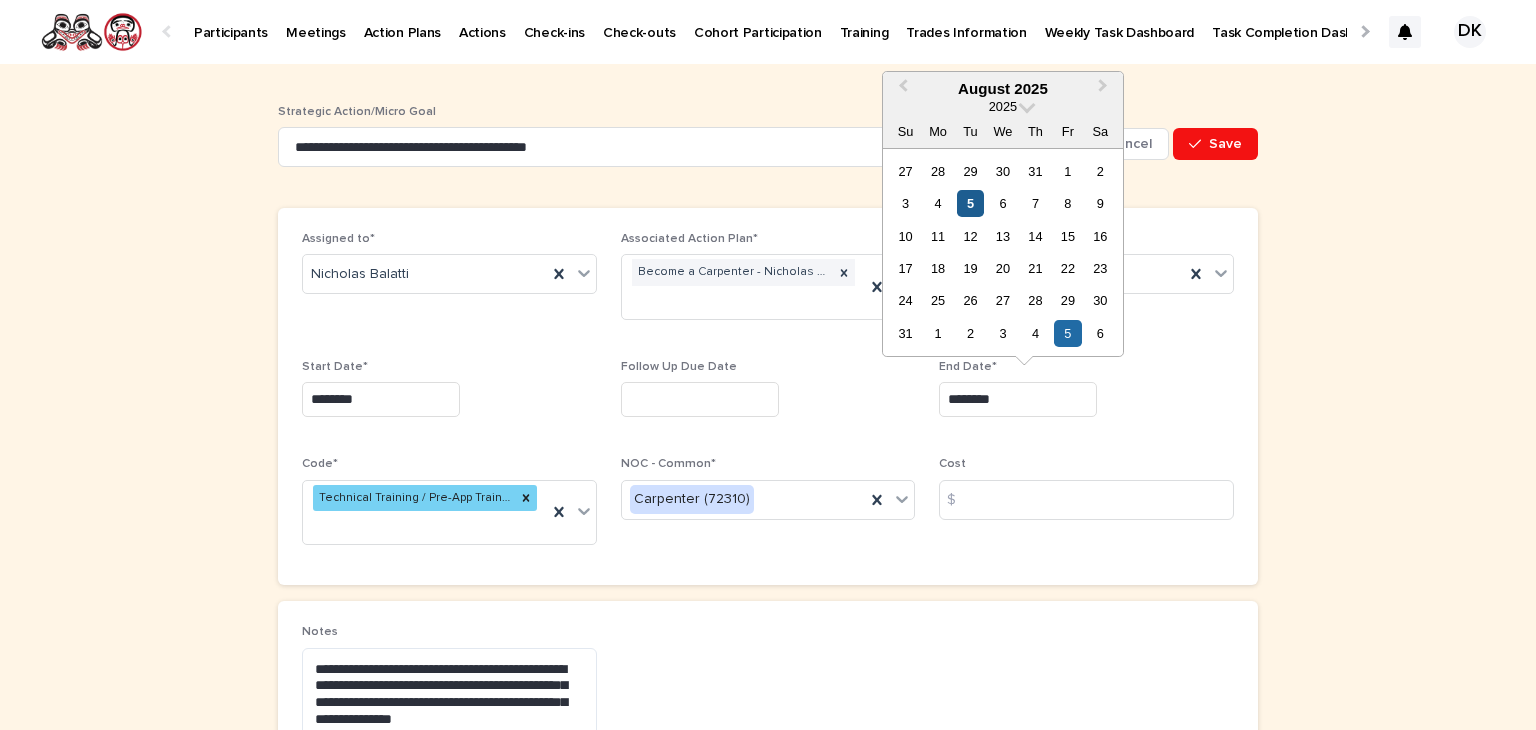 click on "5" at bounding box center [970, 203] 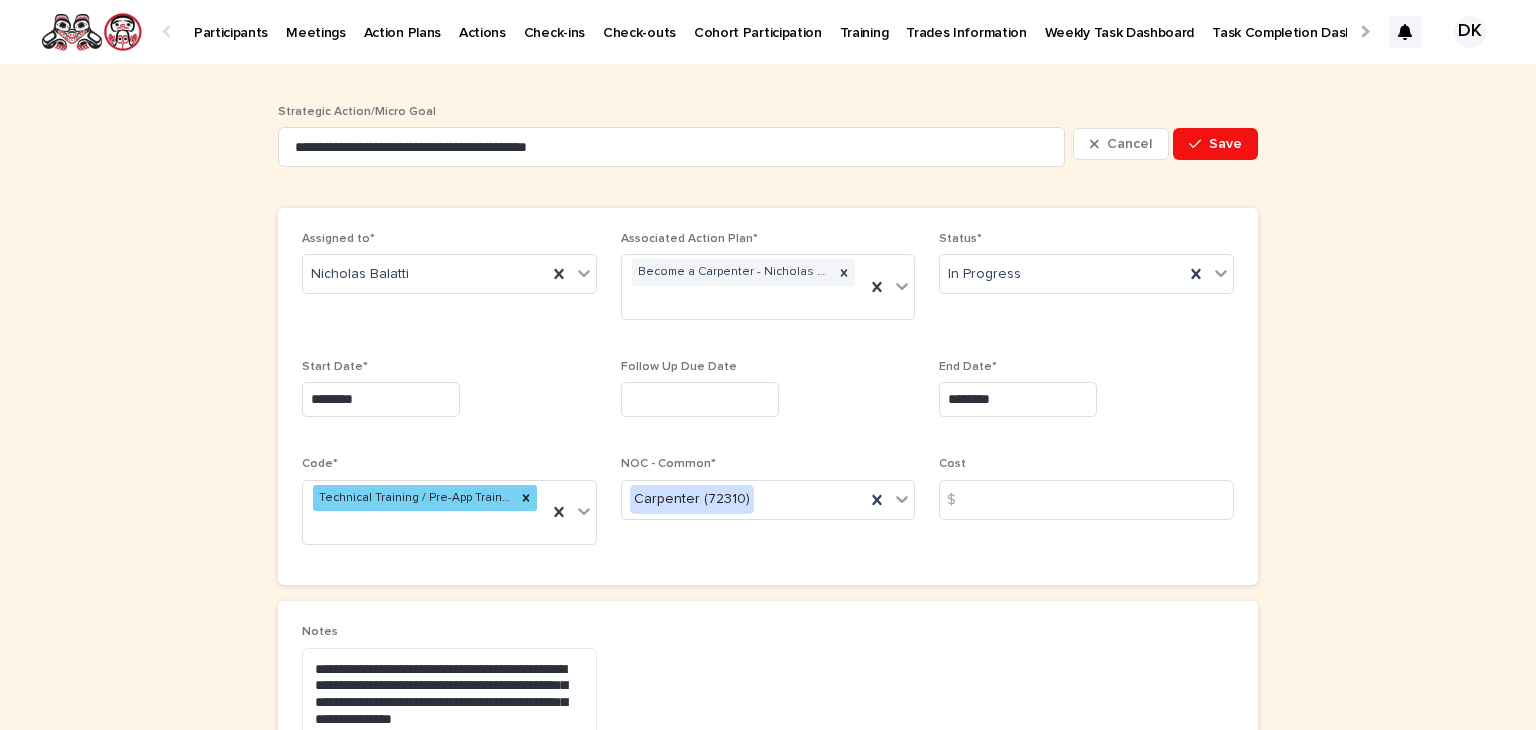 type on "********" 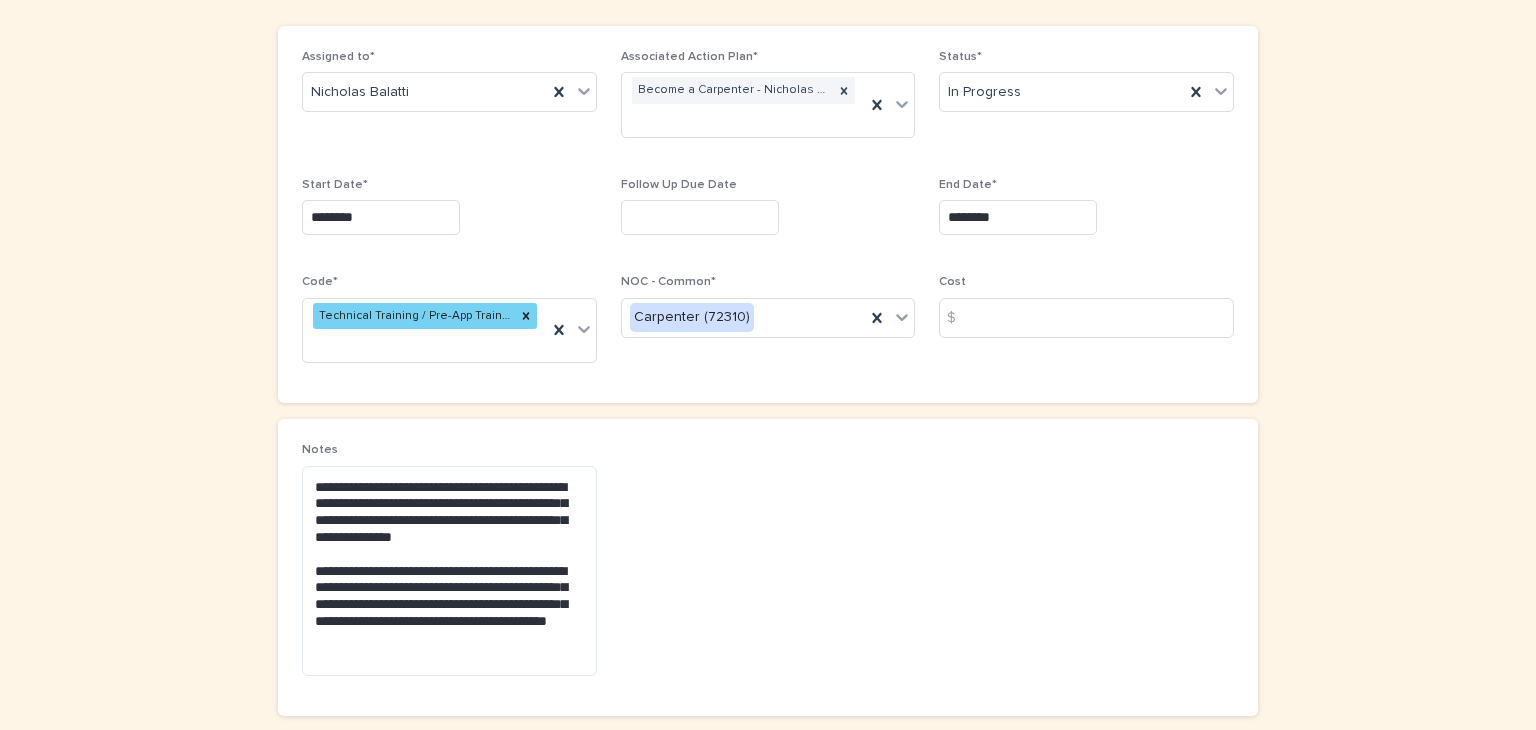 scroll, scrollTop: 168, scrollLeft: 0, axis: vertical 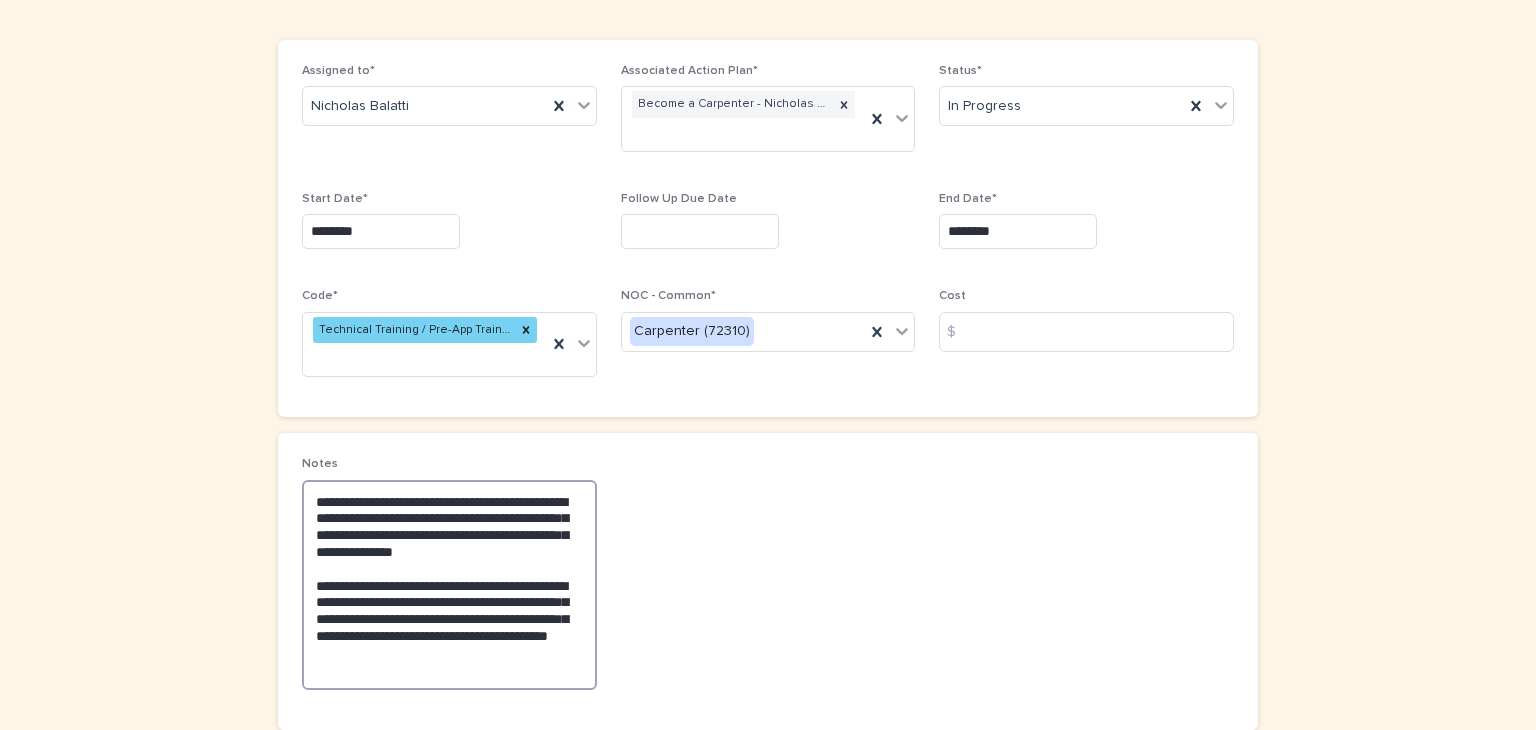 drag, startPoint x: 308, startPoint y: 581, endPoint x: 493, endPoint y: 648, distance: 196.75873 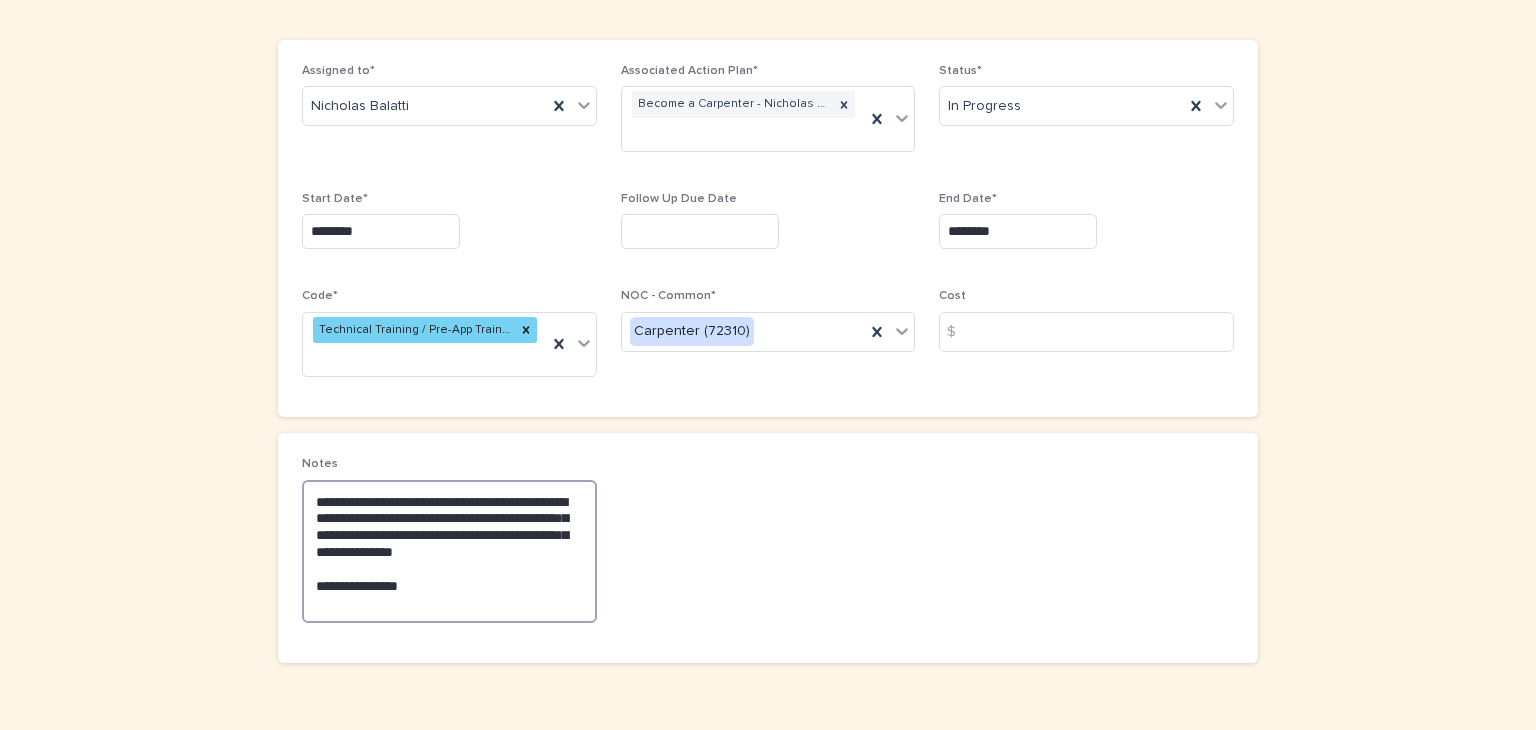 click on "**********" at bounding box center (449, 552) 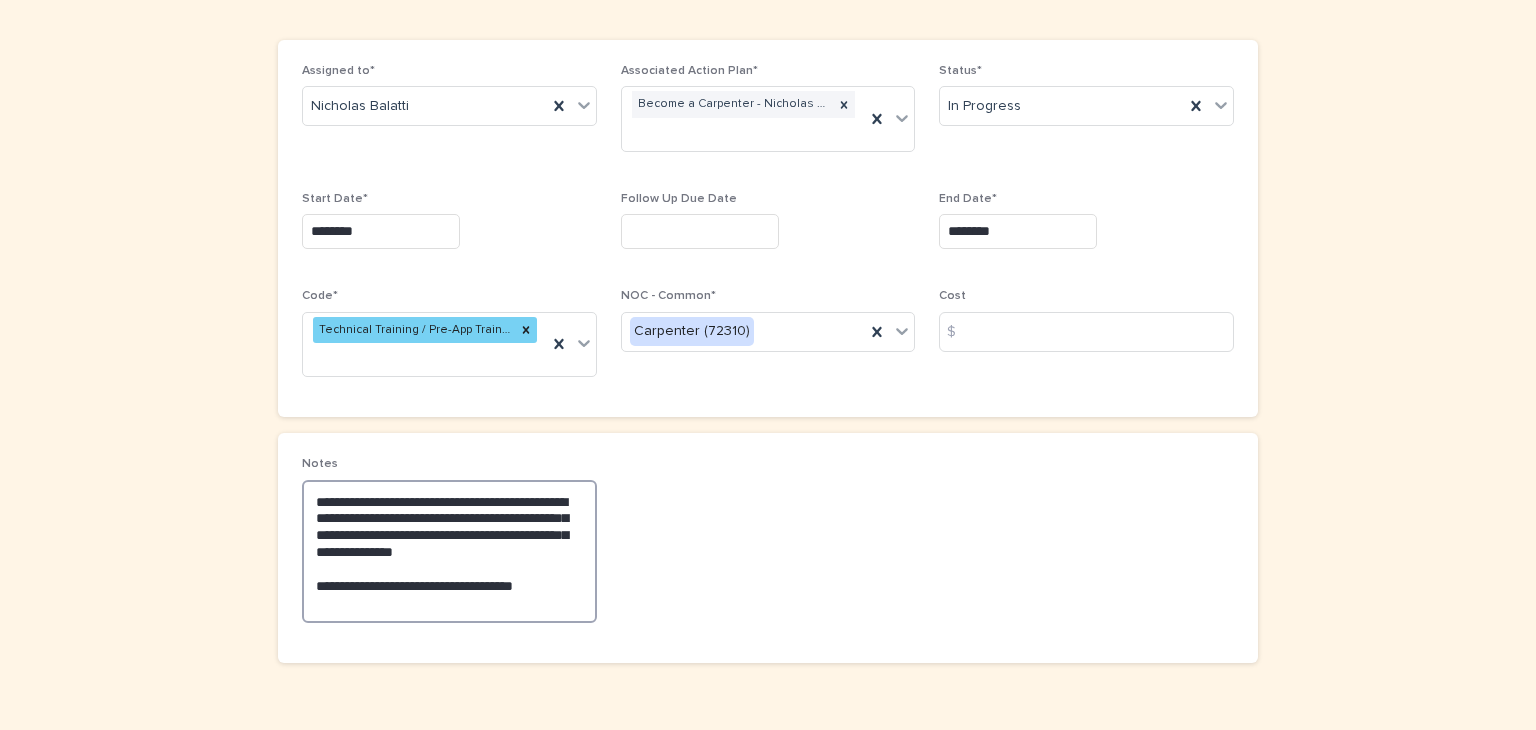 click on "**********" at bounding box center [449, 552] 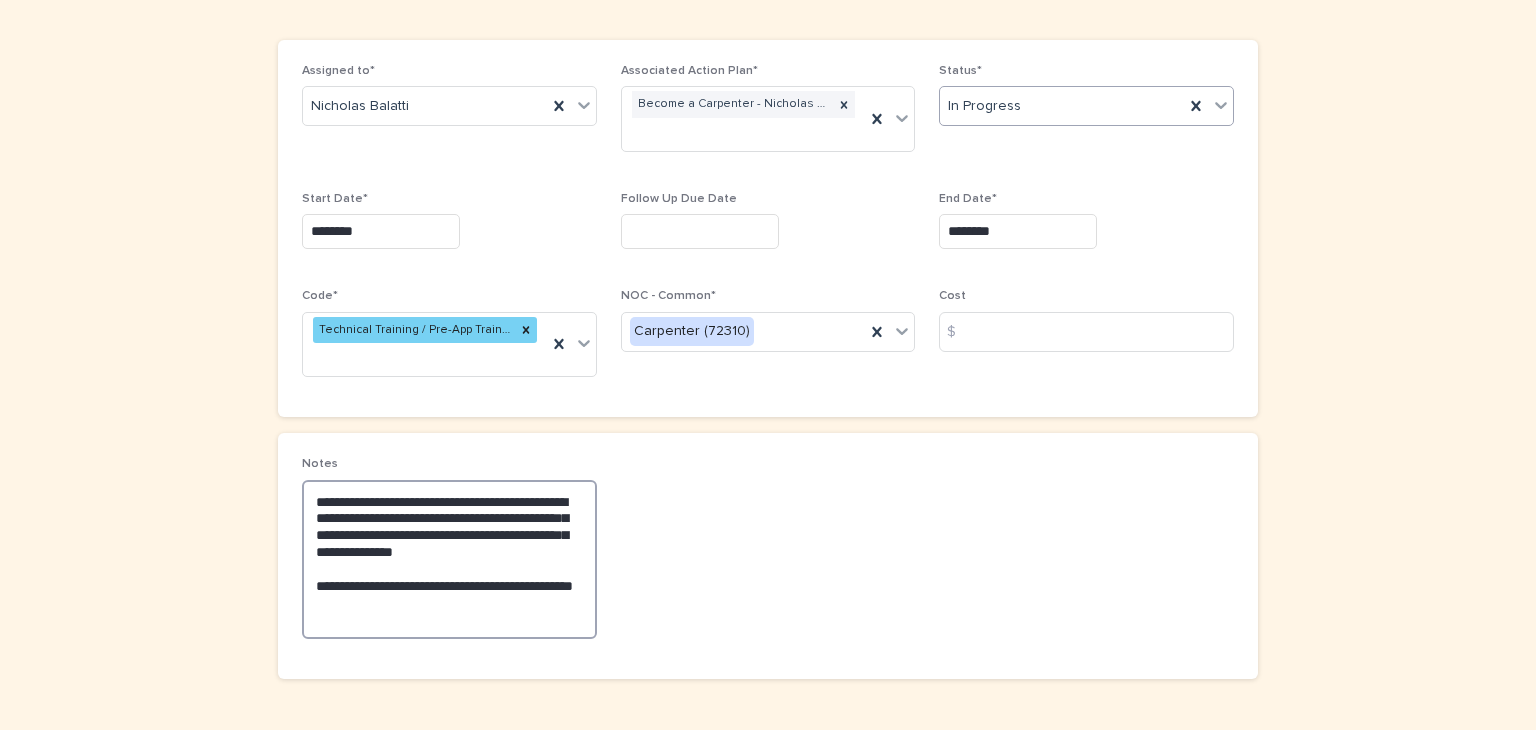 type on "**********" 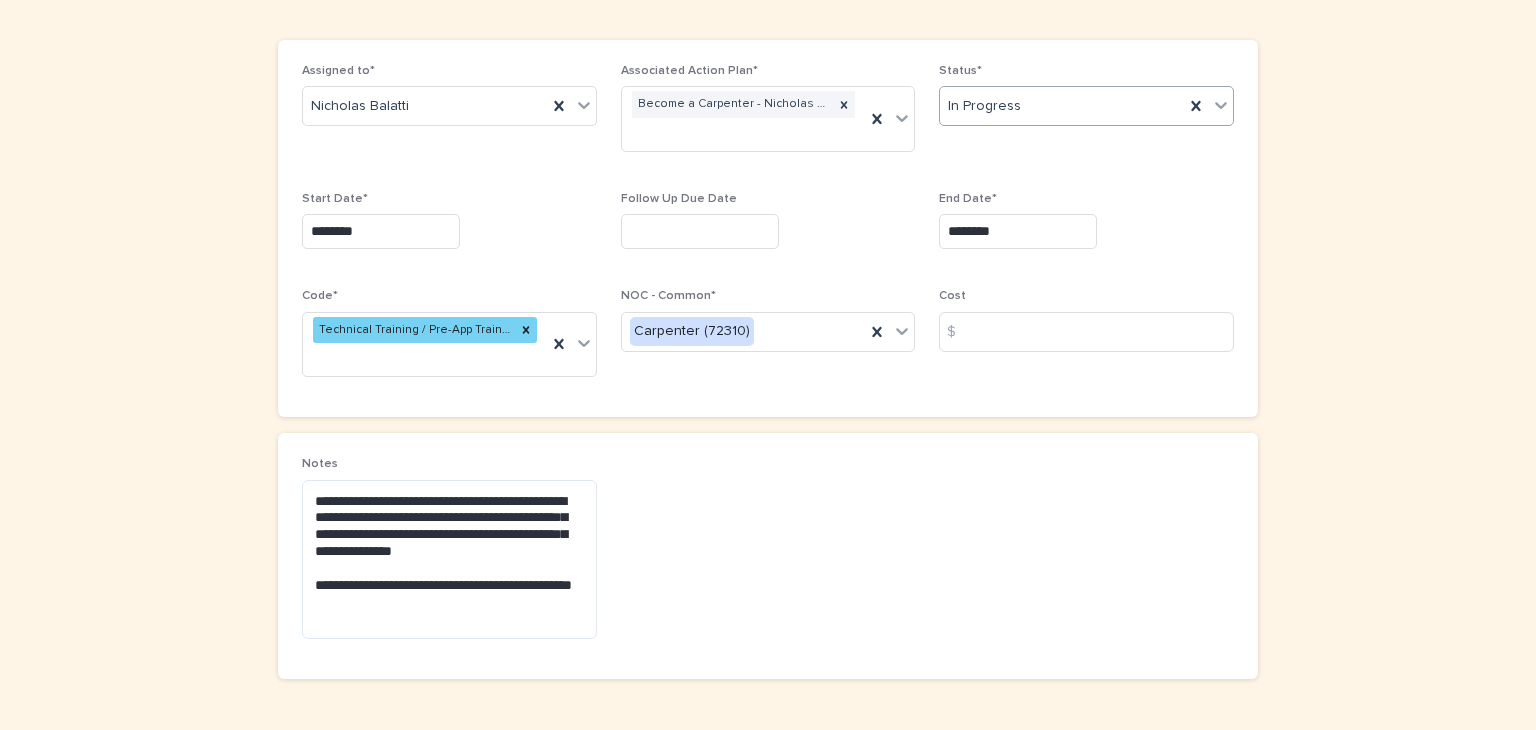 click 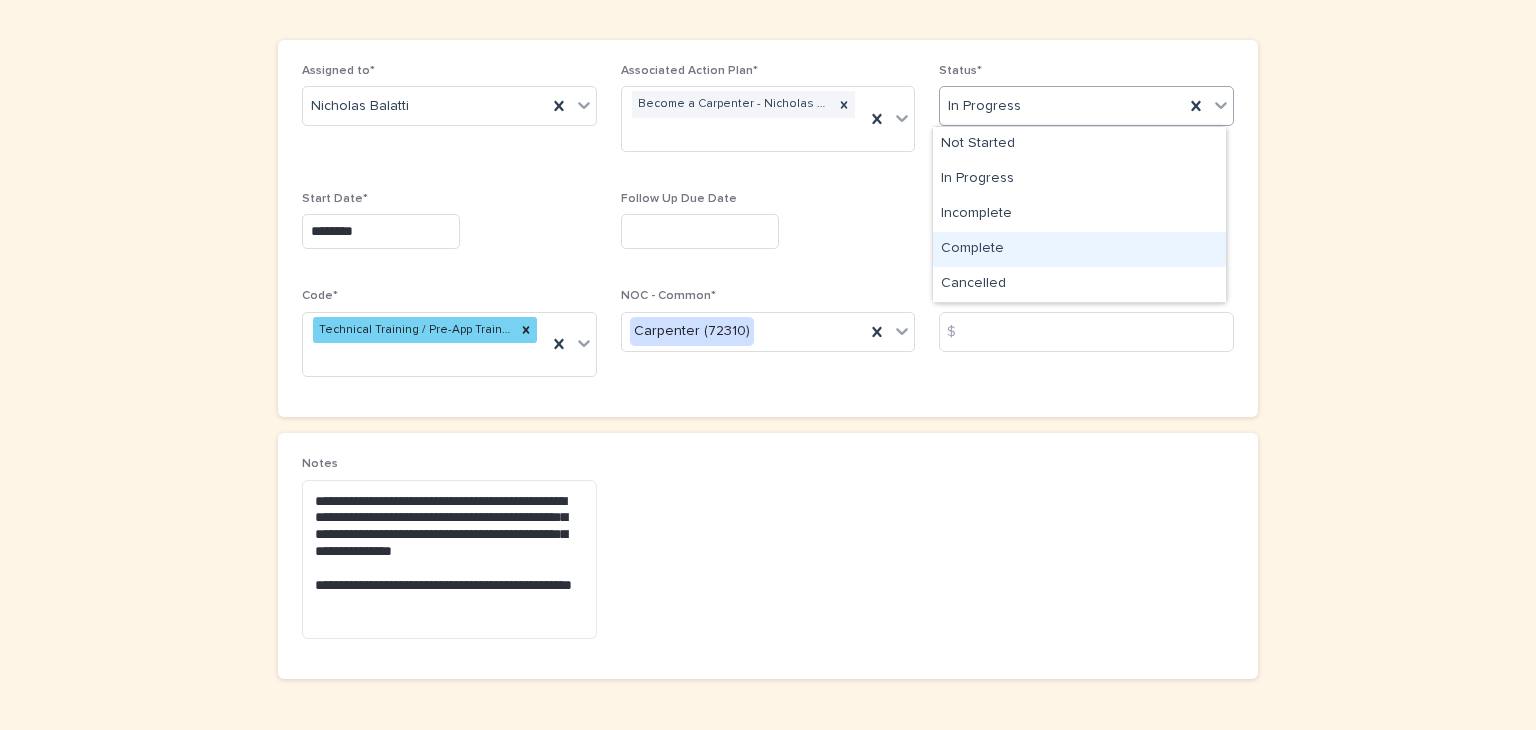 click on "Complete" at bounding box center (1079, 249) 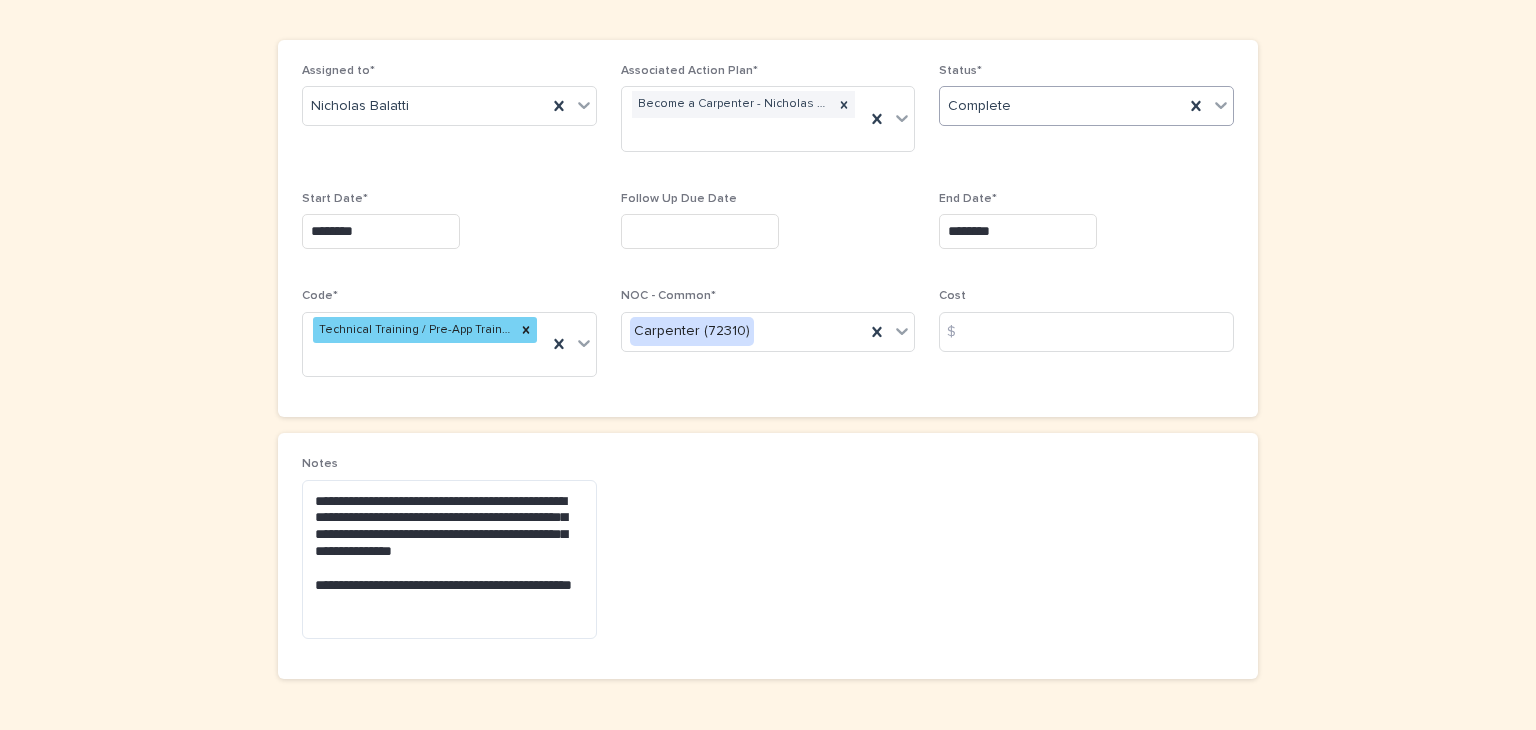 scroll, scrollTop: 0, scrollLeft: 0, axis: both 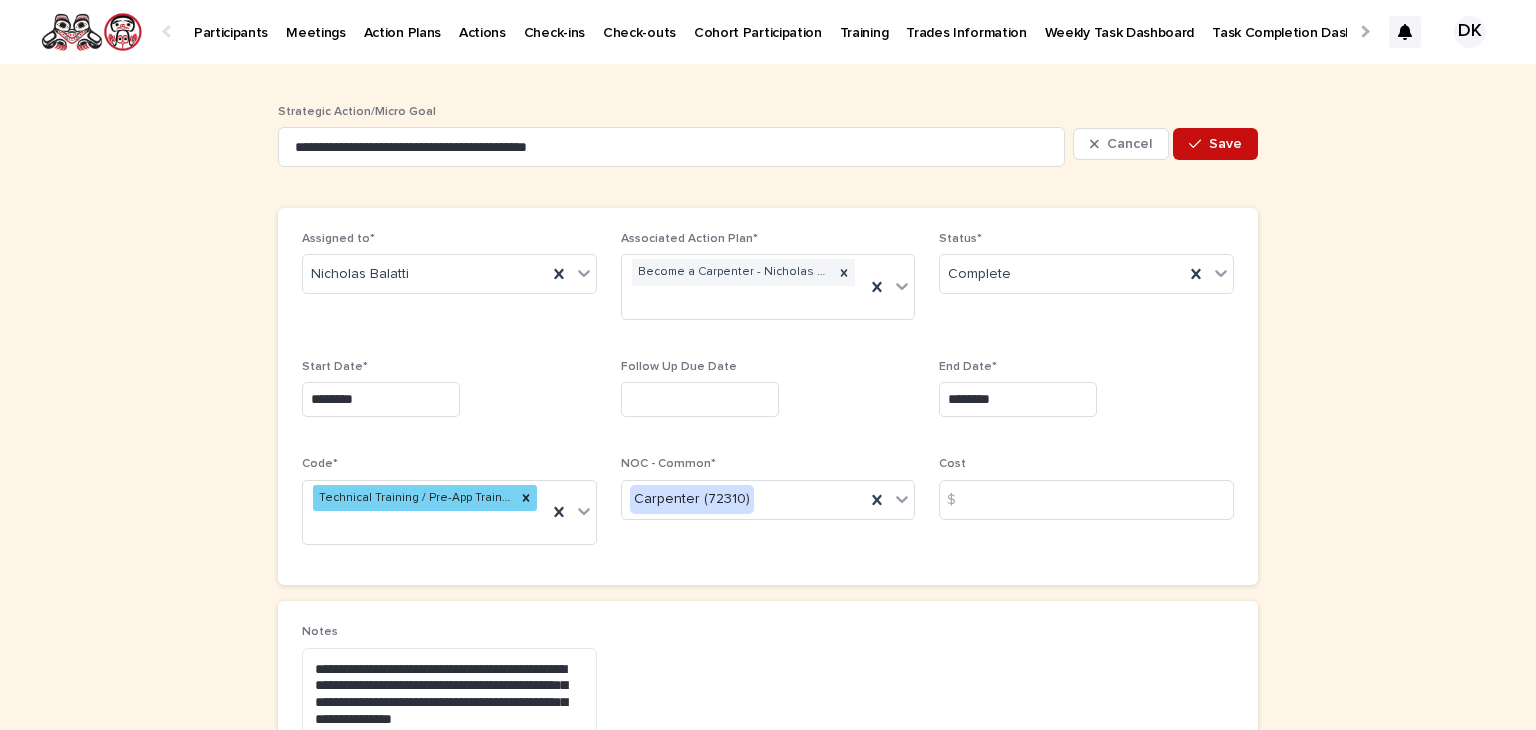 click on "Save" at bounding box center (1225, 144) 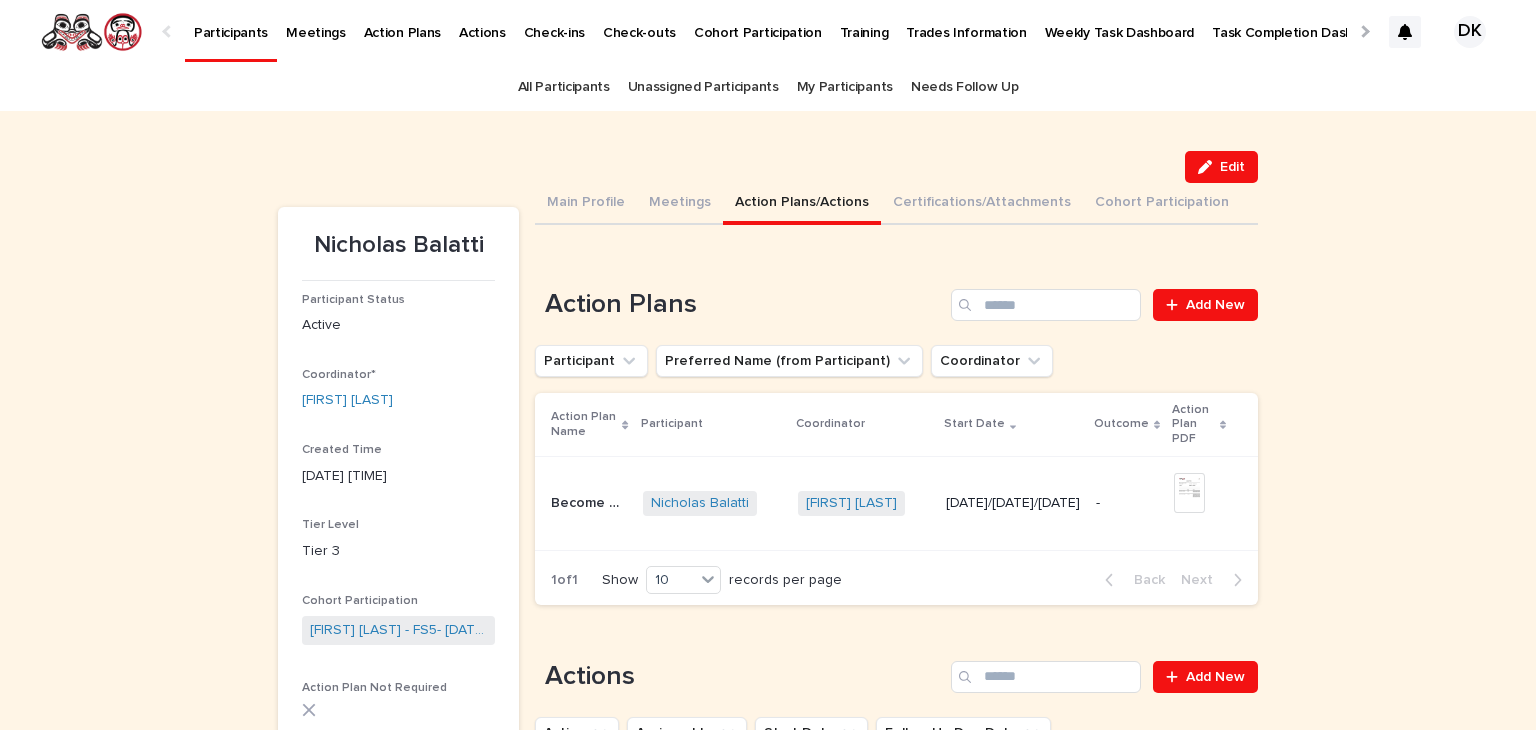 click on "Become a Carpenter" at bounding box center (591, 501) 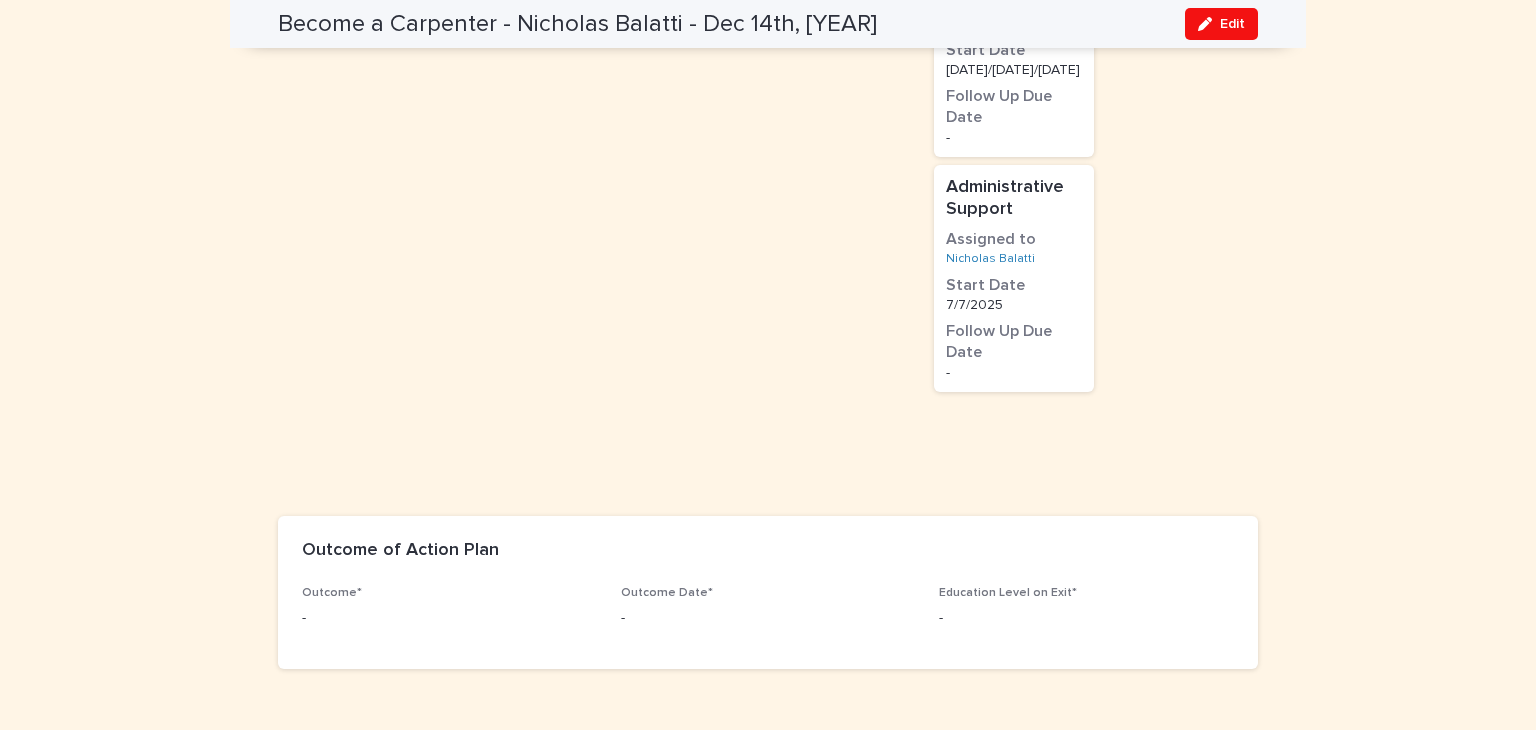 scroll, scrollTop: 2031, scrollLeft: 0, axis: vertical 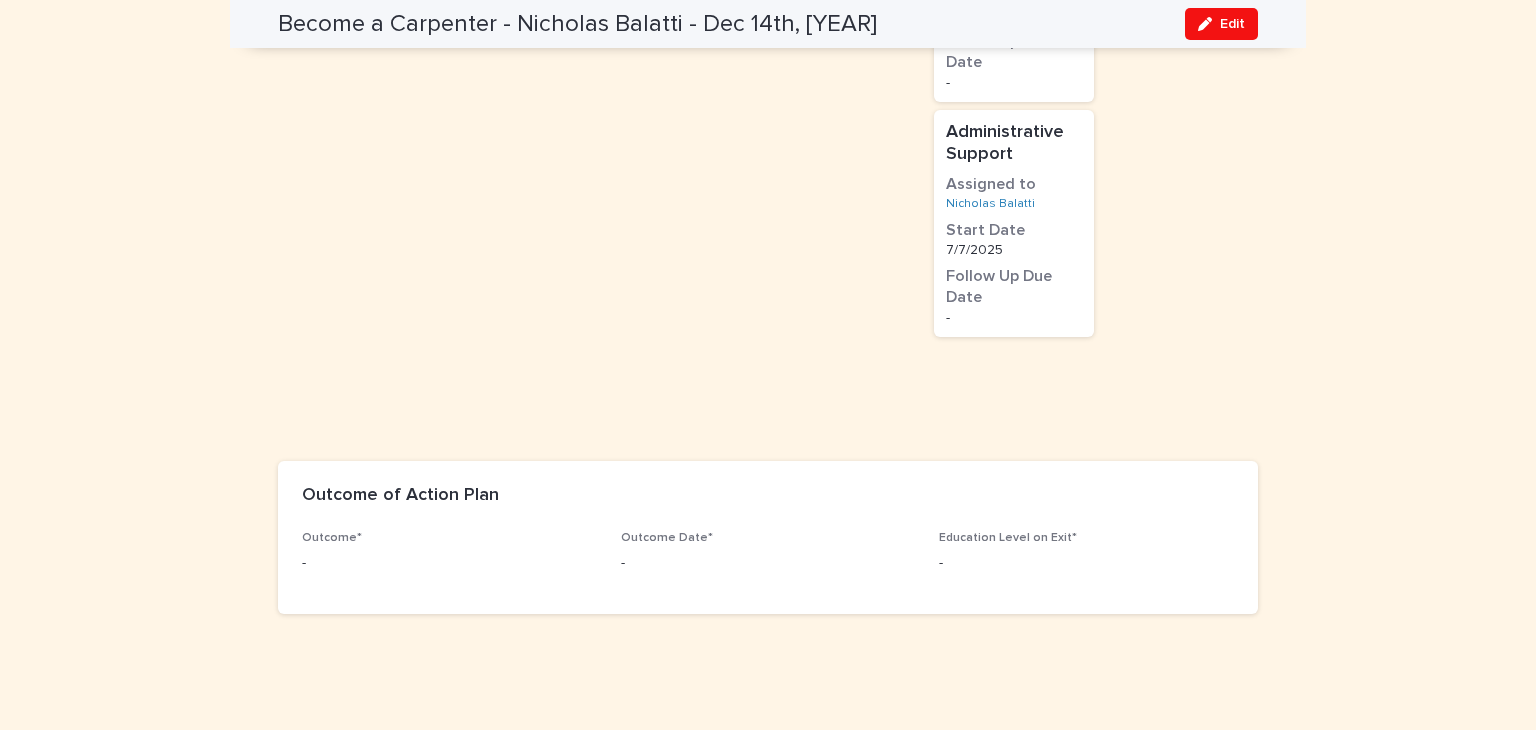 click on "-" at bounding box center (449, 561) 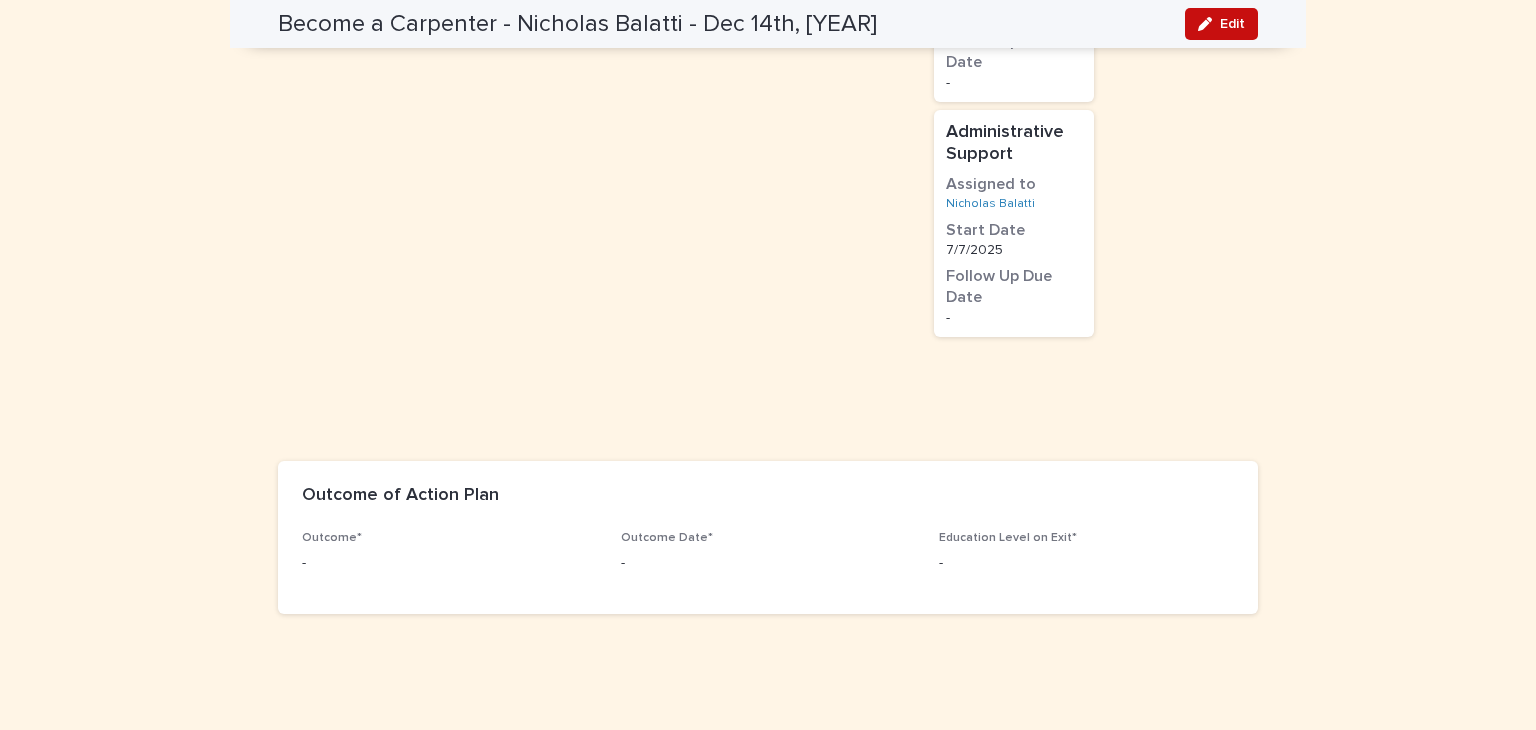click on "Edit" at bounding box center [1232, 24] 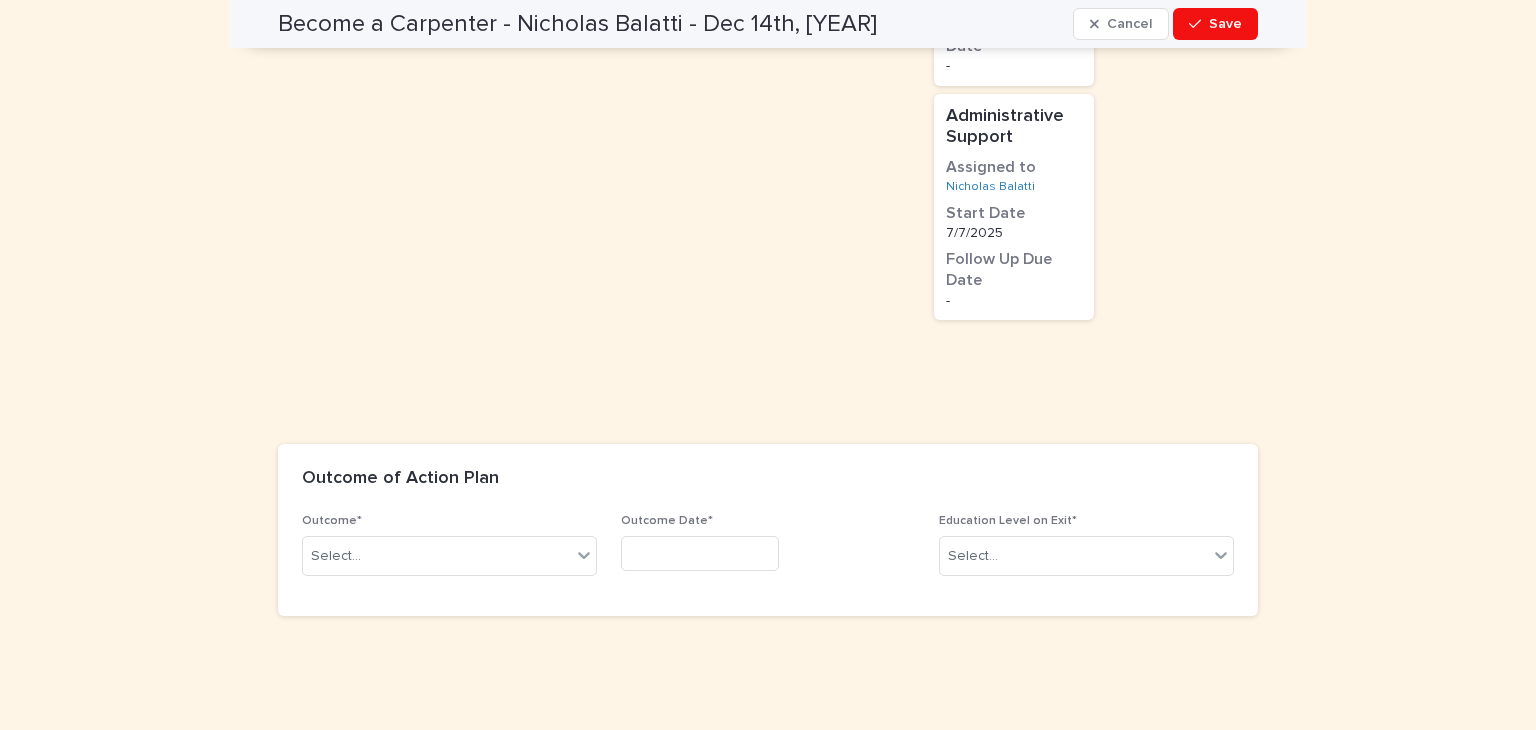 scroll, scrollTop: 2173, scrollLeft: 0, axis: vertical 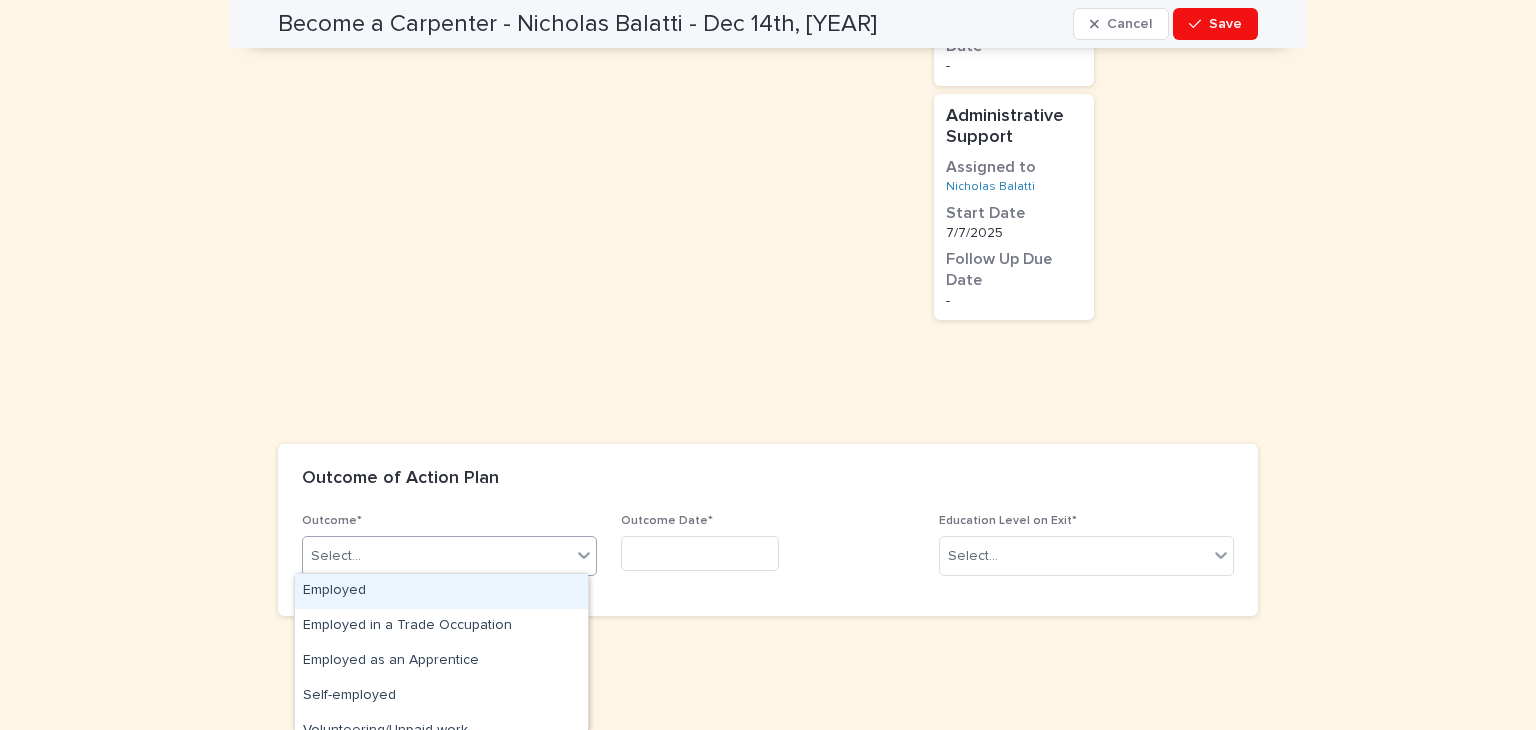 click 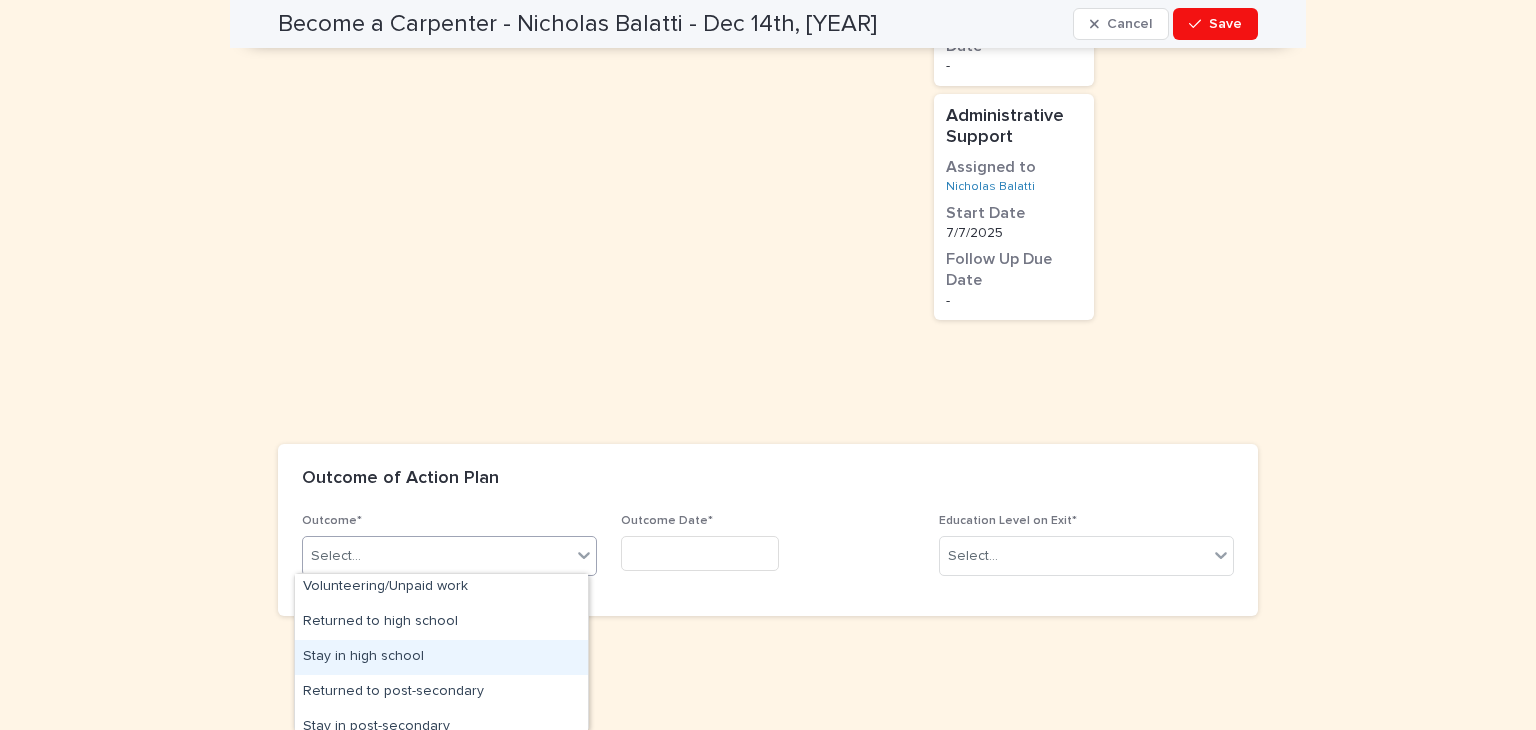 scroll, scrollTop: 145, scrollLeft: 0, axis: vertical 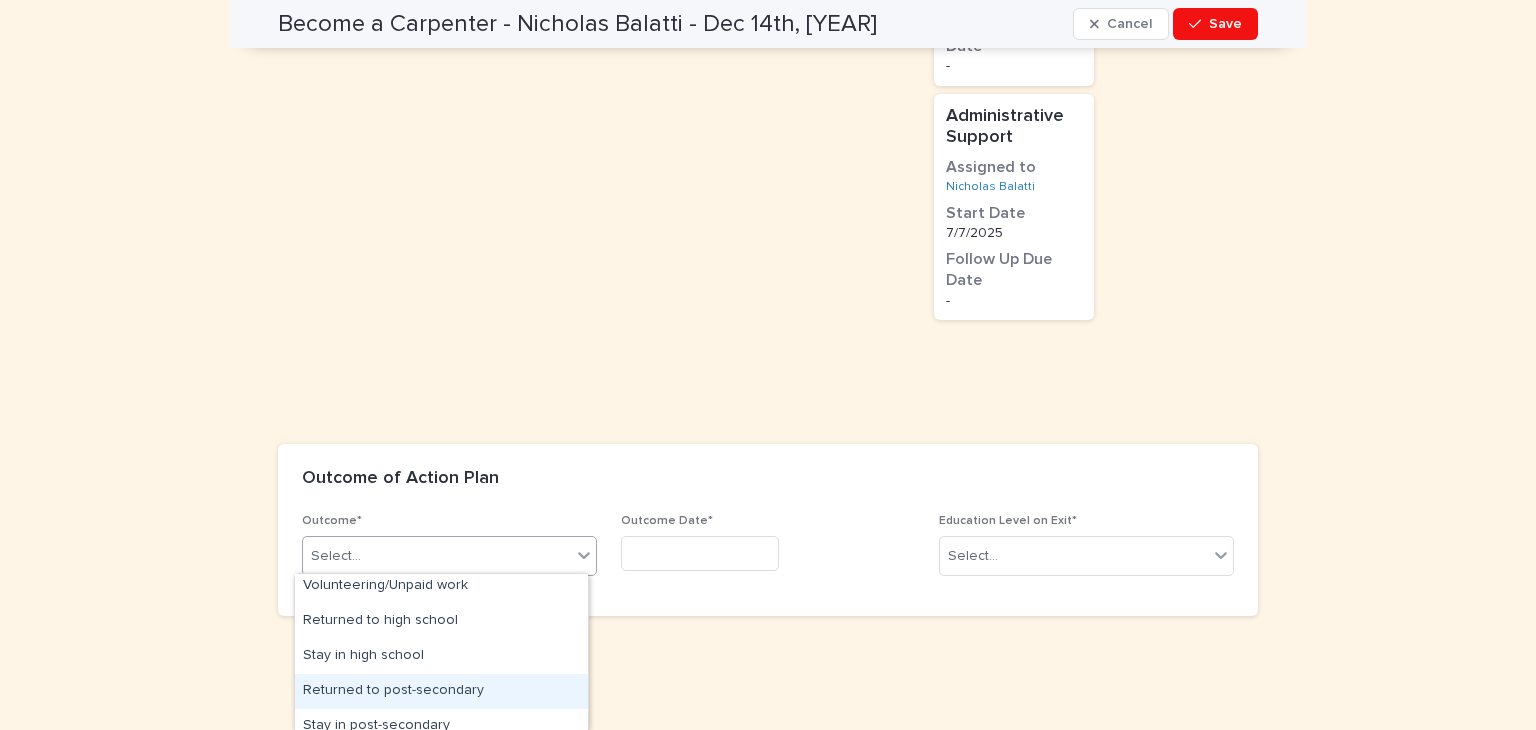 click on "Returned to post-secondary" at bounding box center [441, 691] 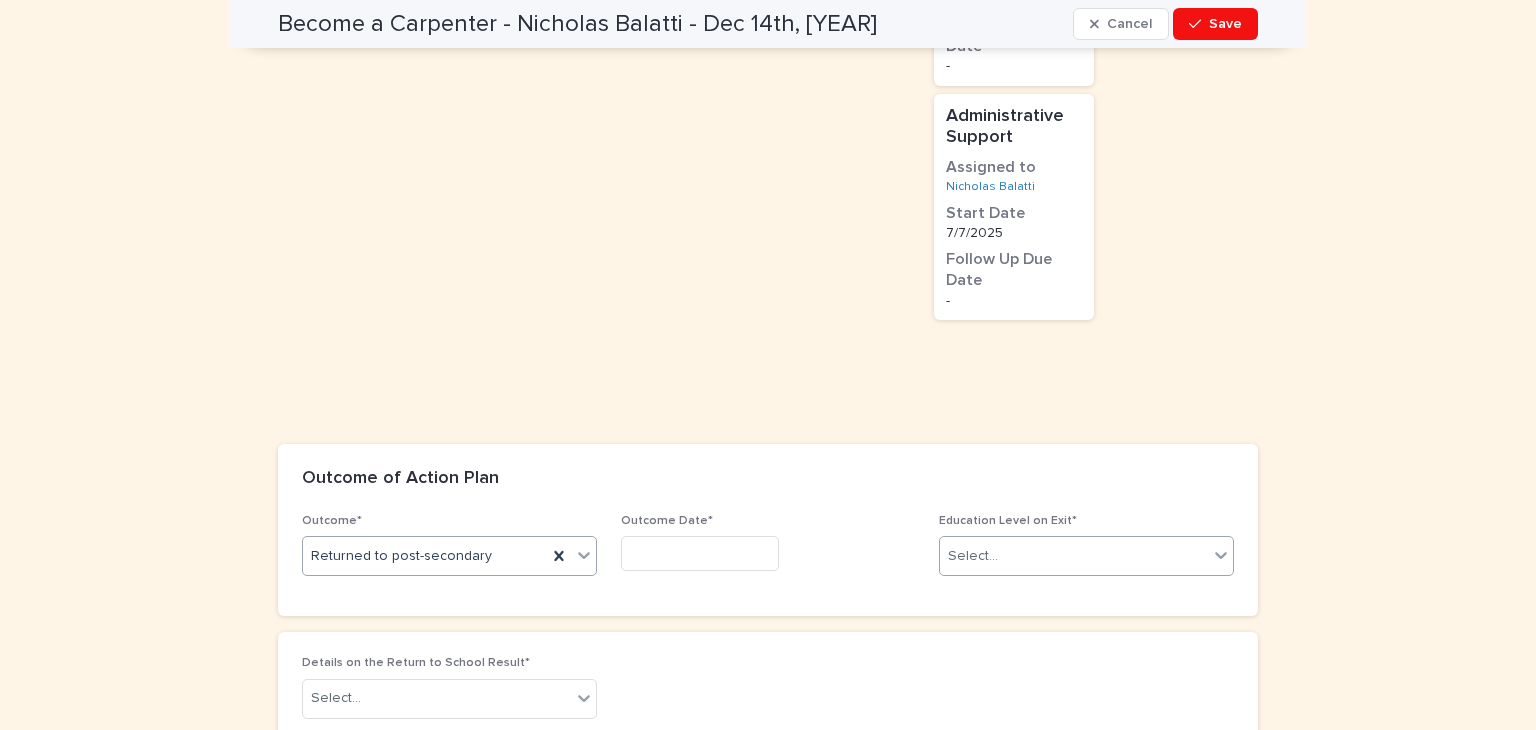 click 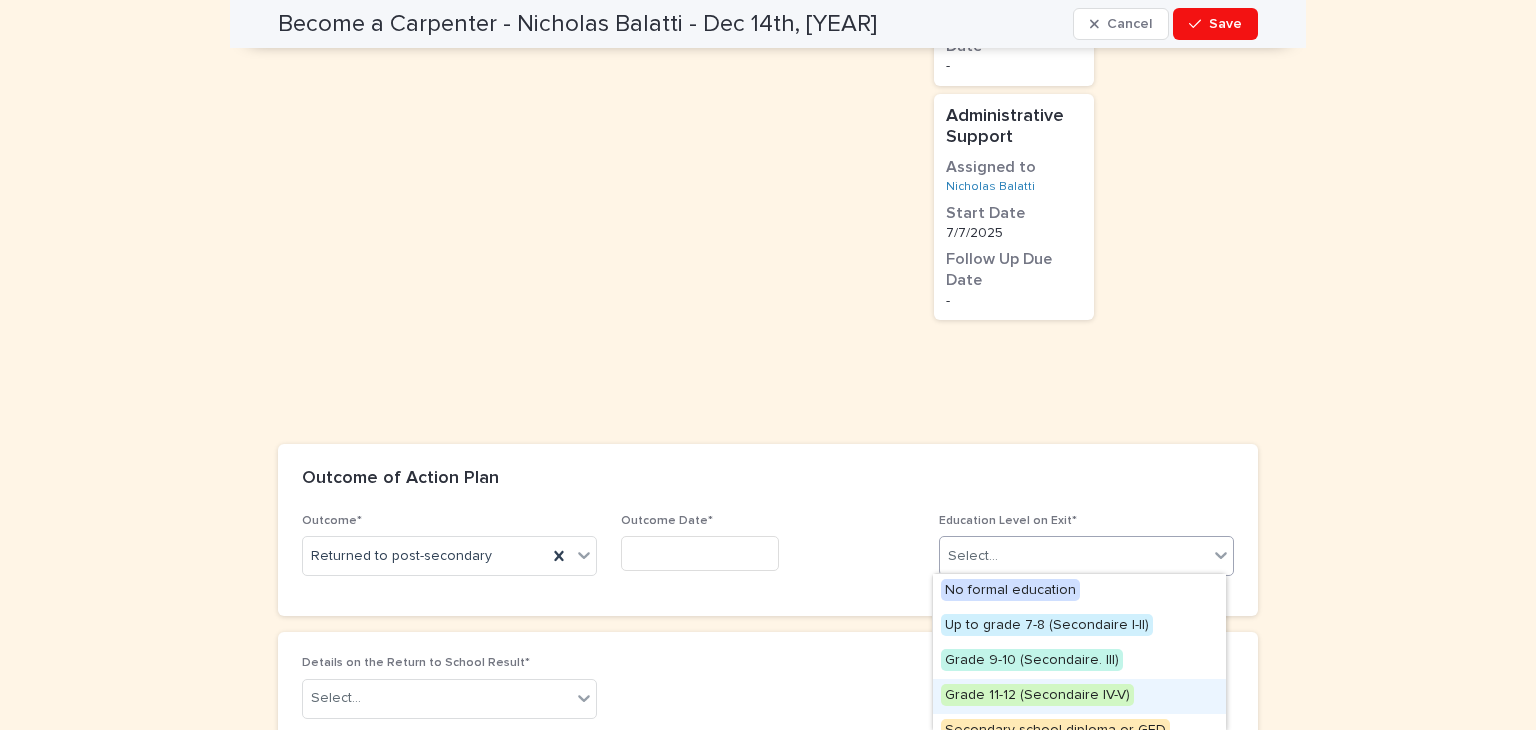 click on "Grade 11-12 (Secondaire IV-V)" at bounding box center (1037, 695) 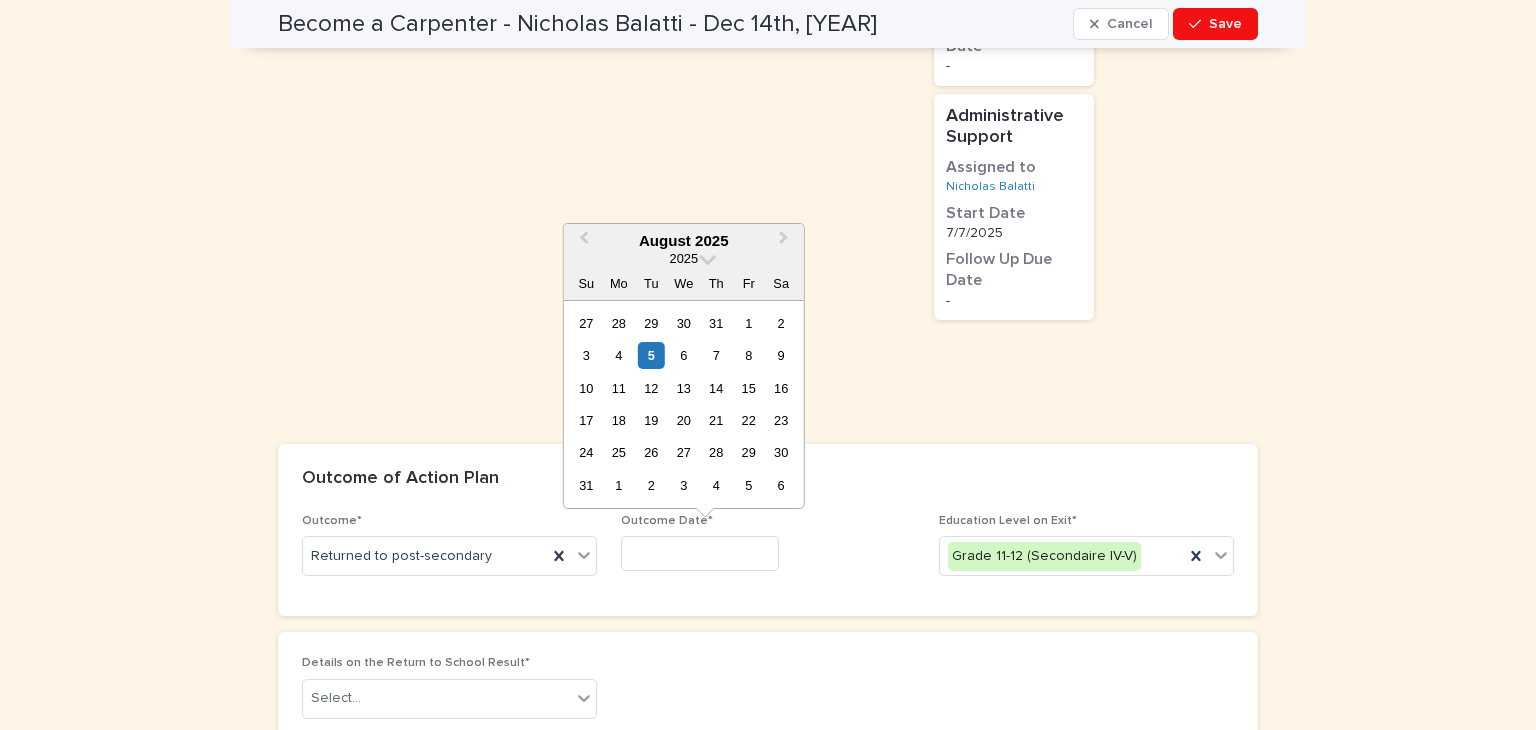 click at bounding box center (700, 553) 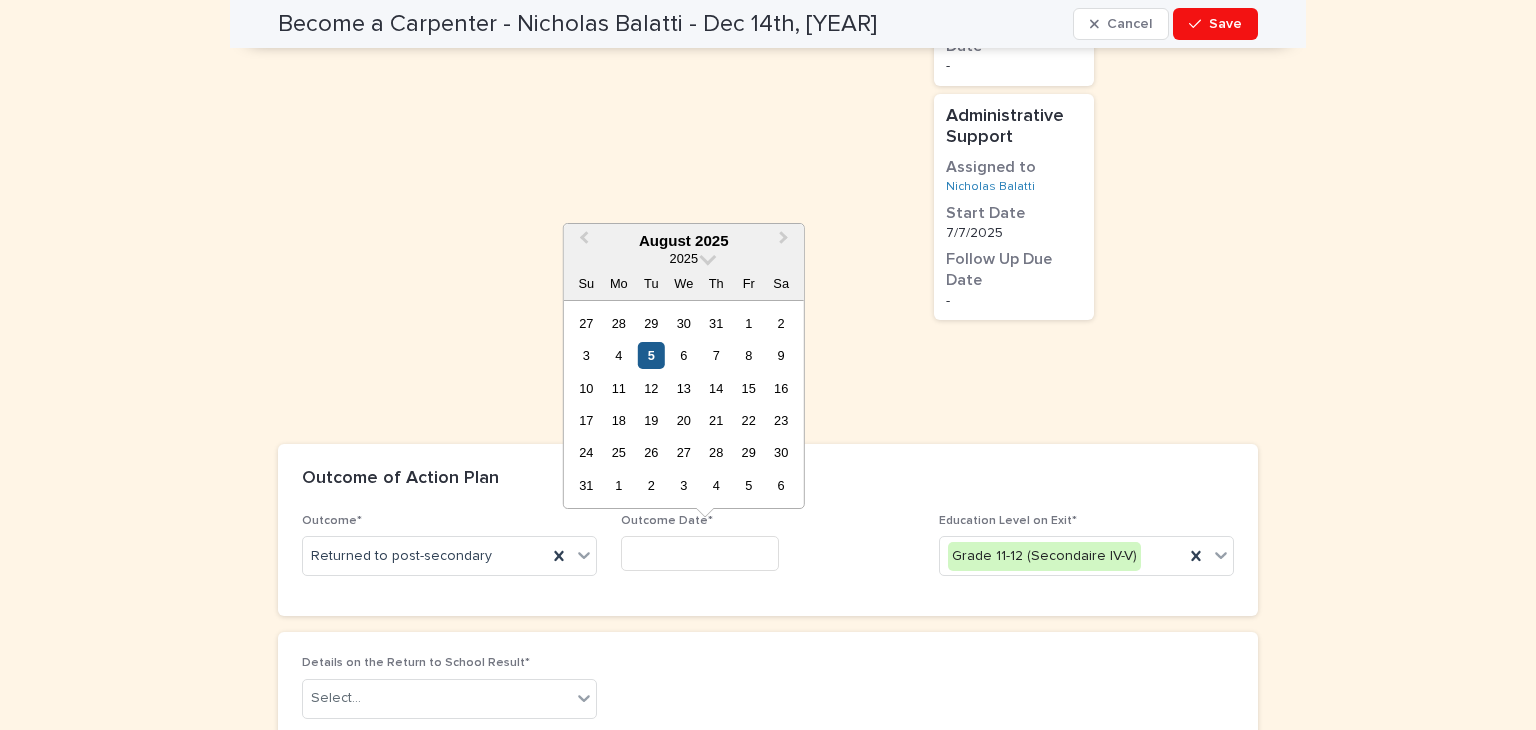 click on "5" at bounding box center [651, 355] 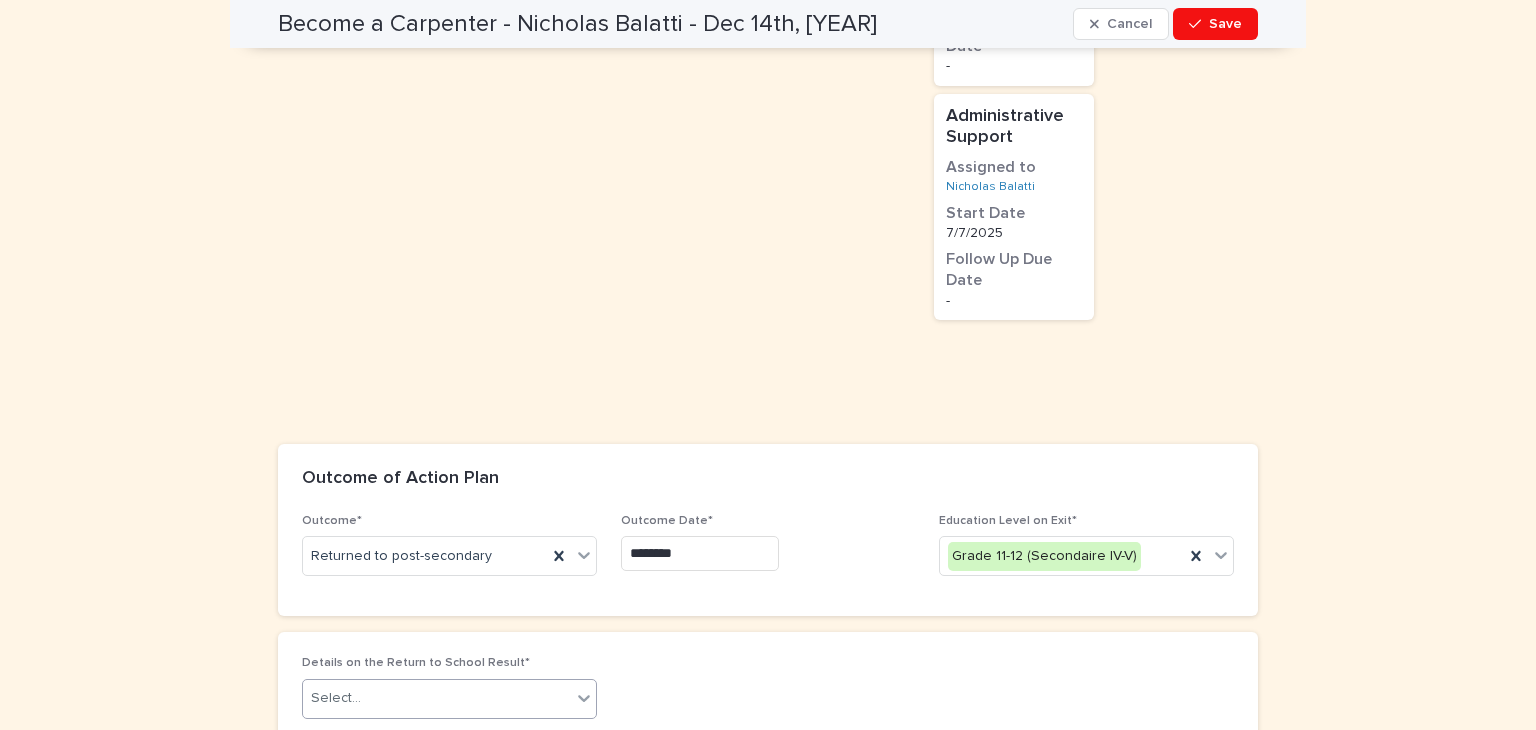 scroll, scrollTop: 2315, scrollLeft: 0, axis: vertical 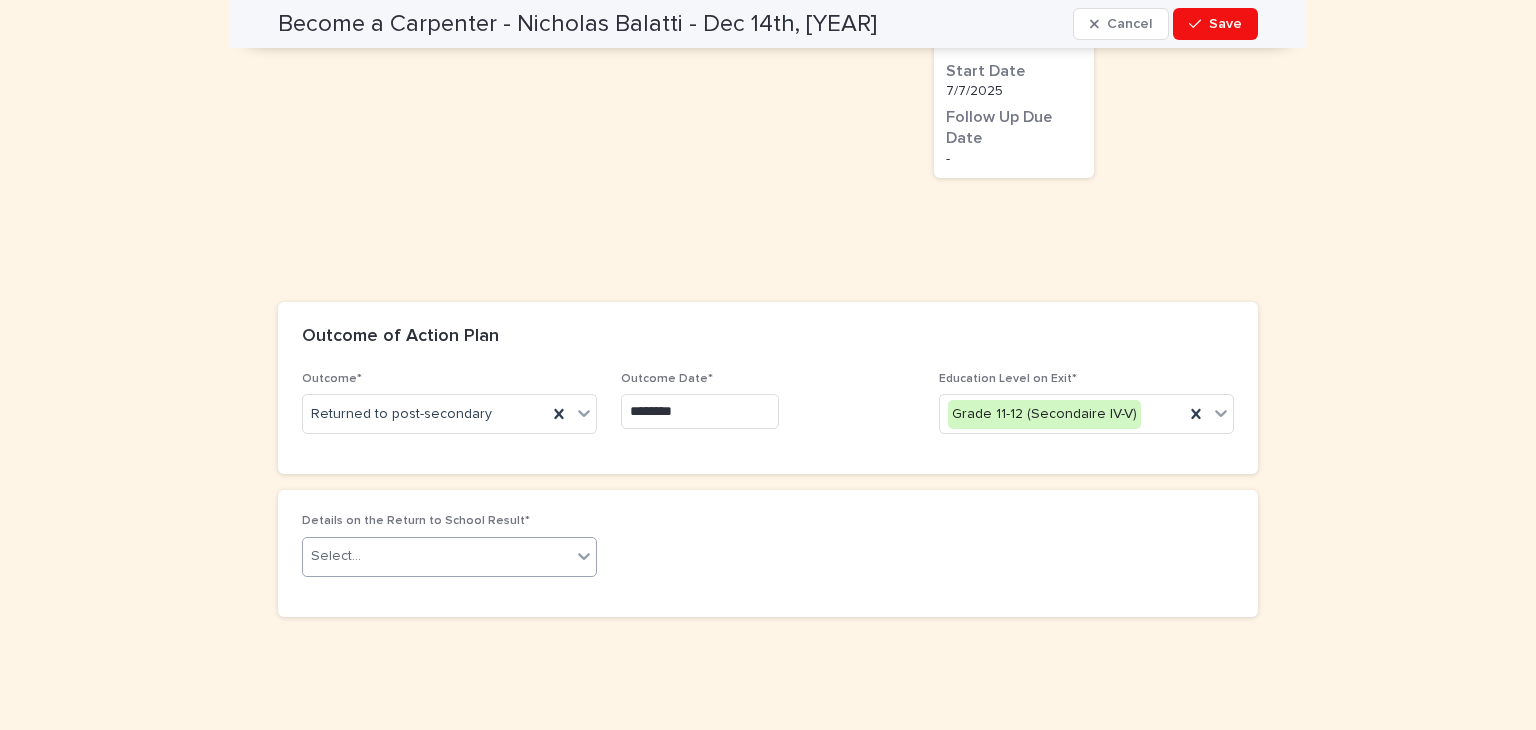click 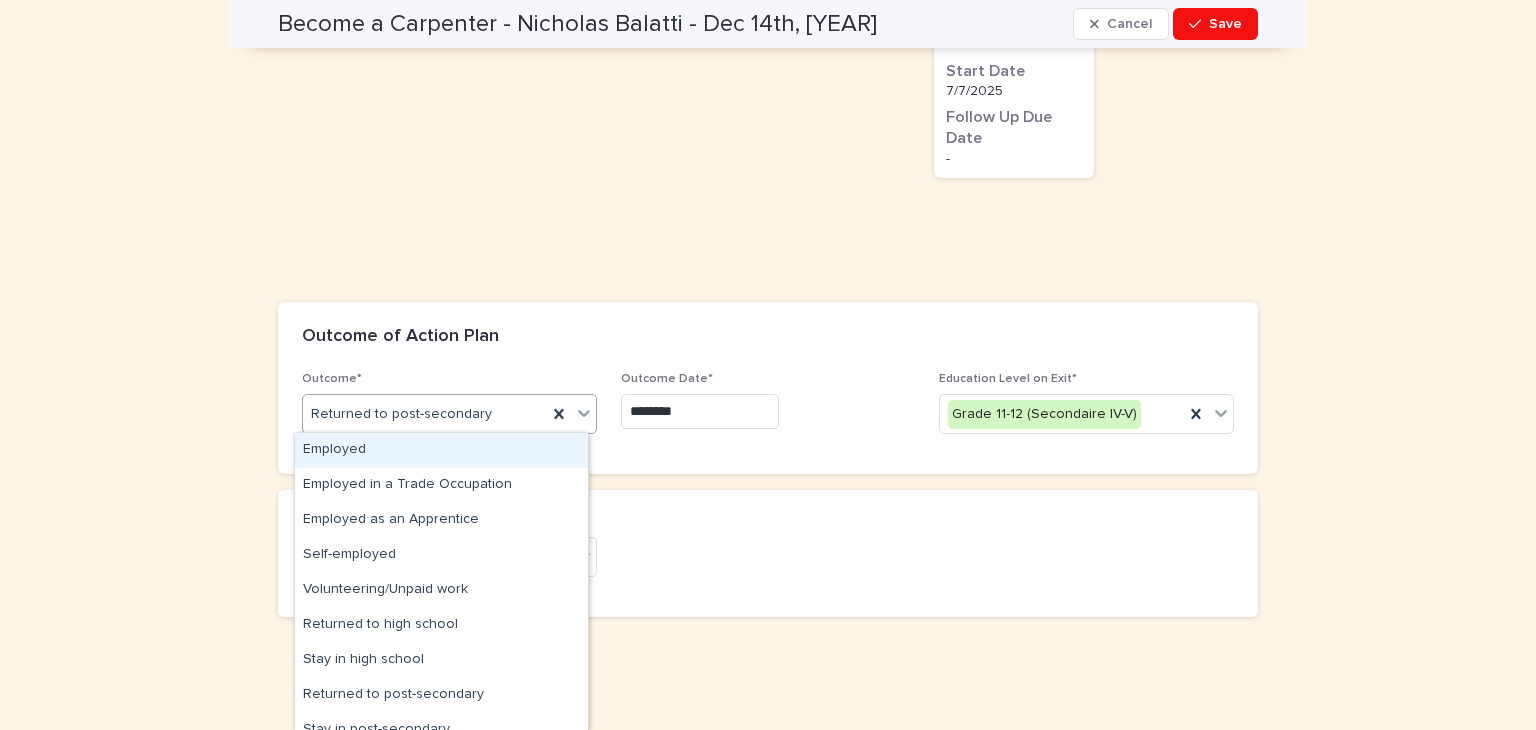 click 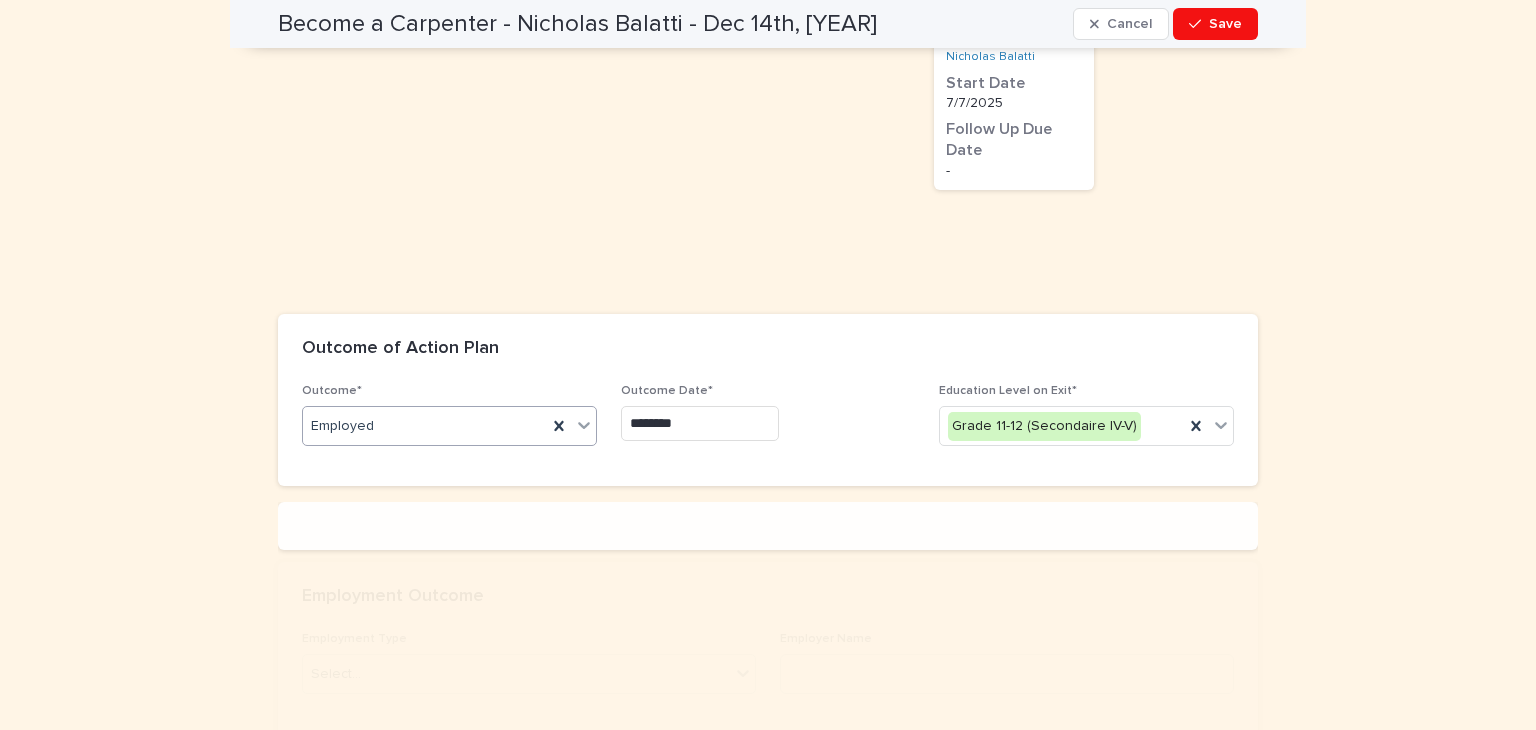 scroll, scrollTop: 2315, scrollLeft: 0, axis: vertical 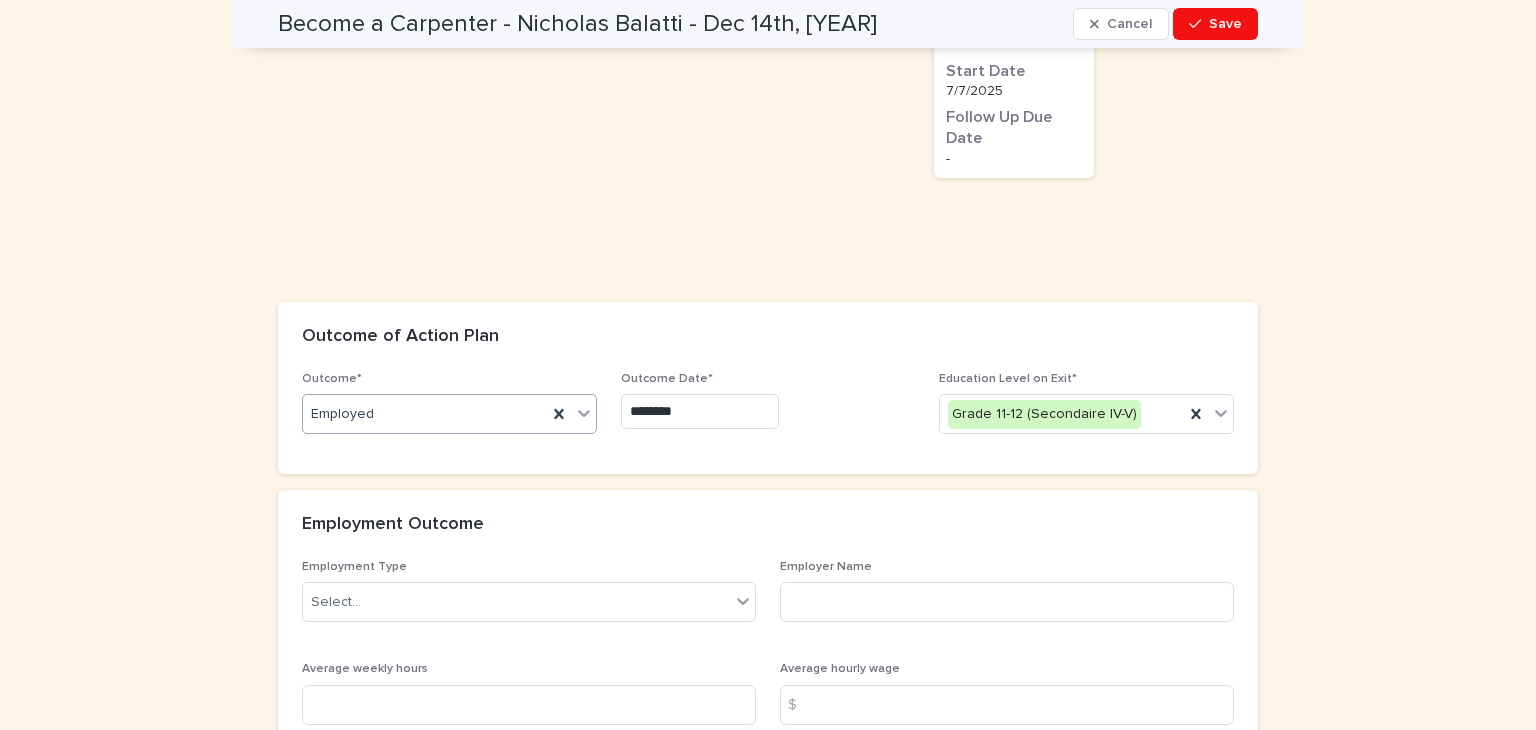 click 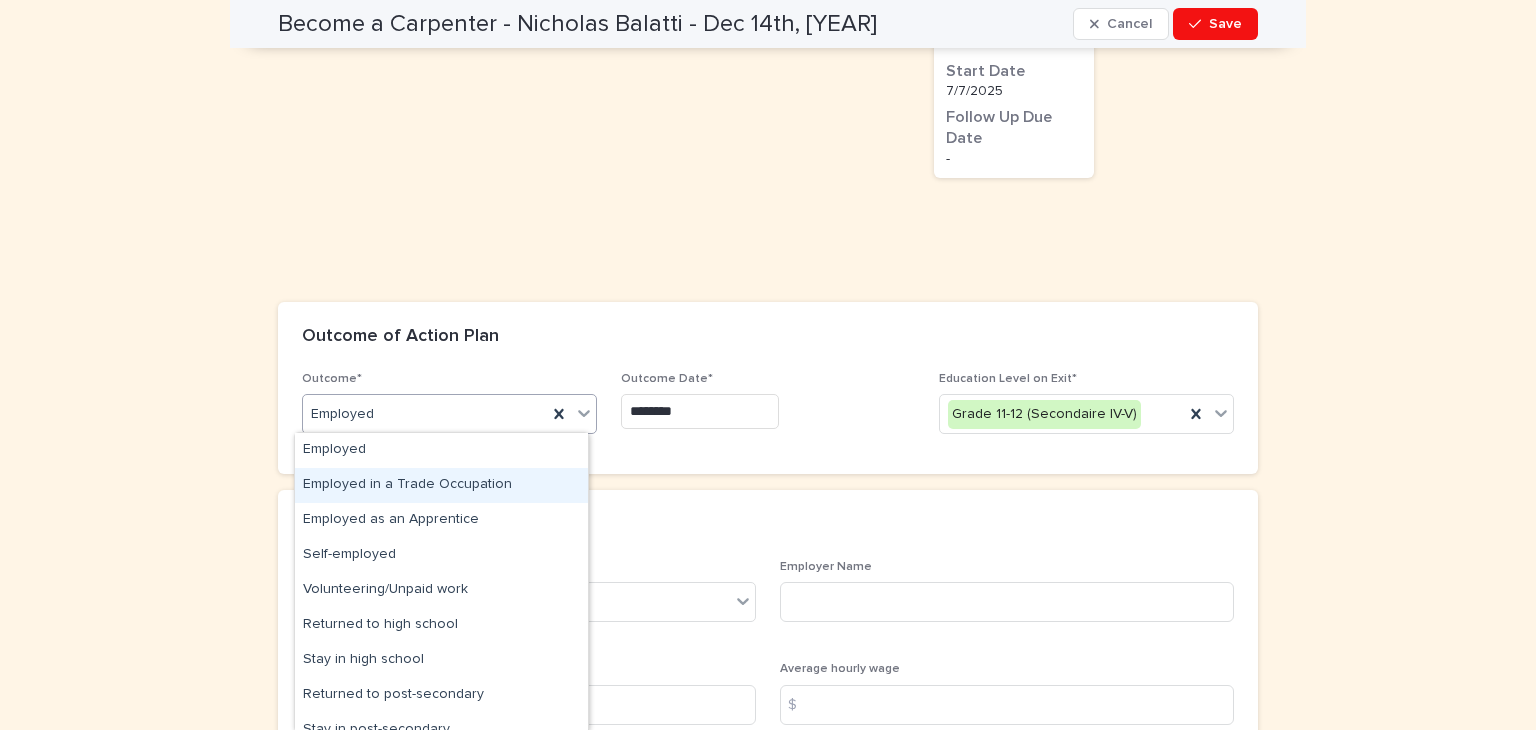 click on "Employed in a Trade Occupation" at bounding box center [441, 485] 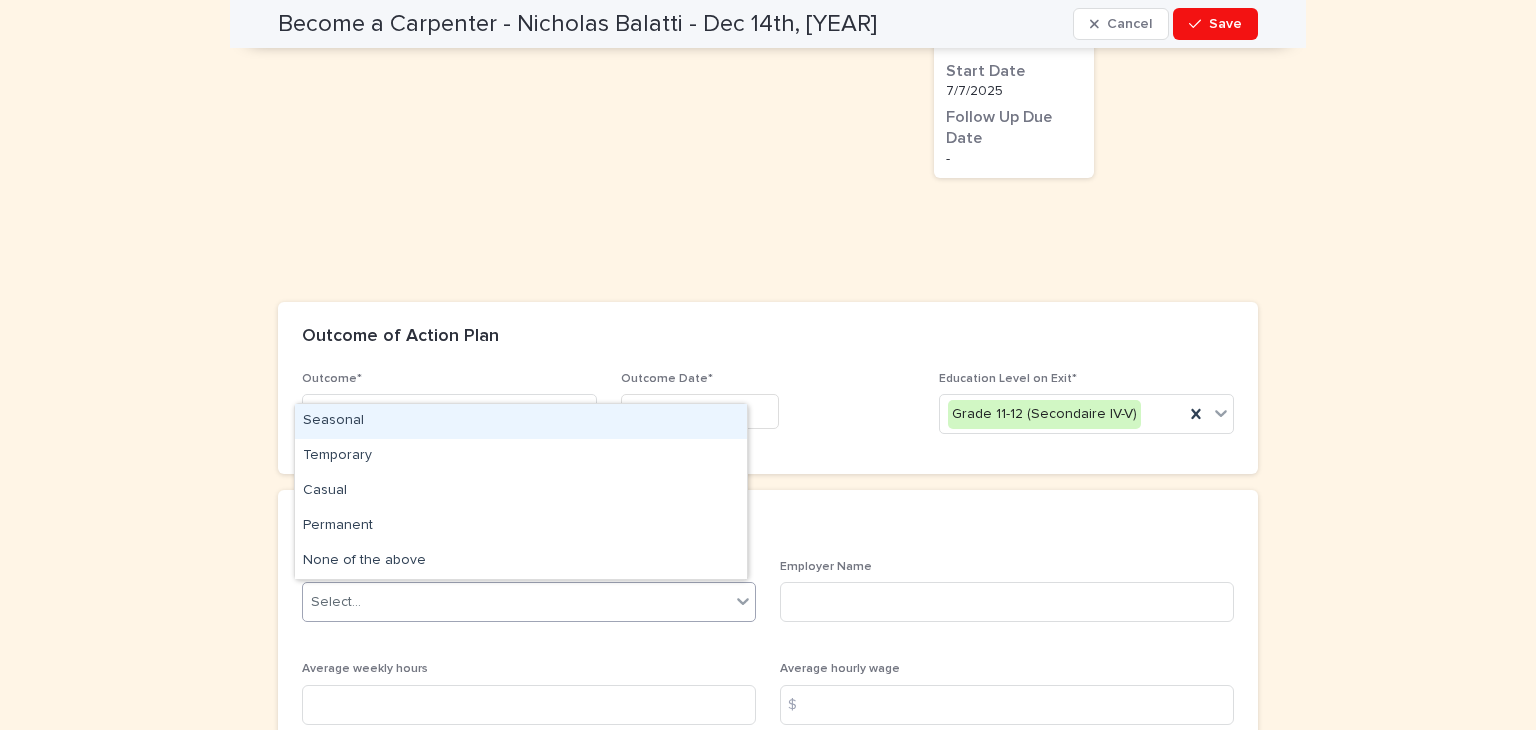 click 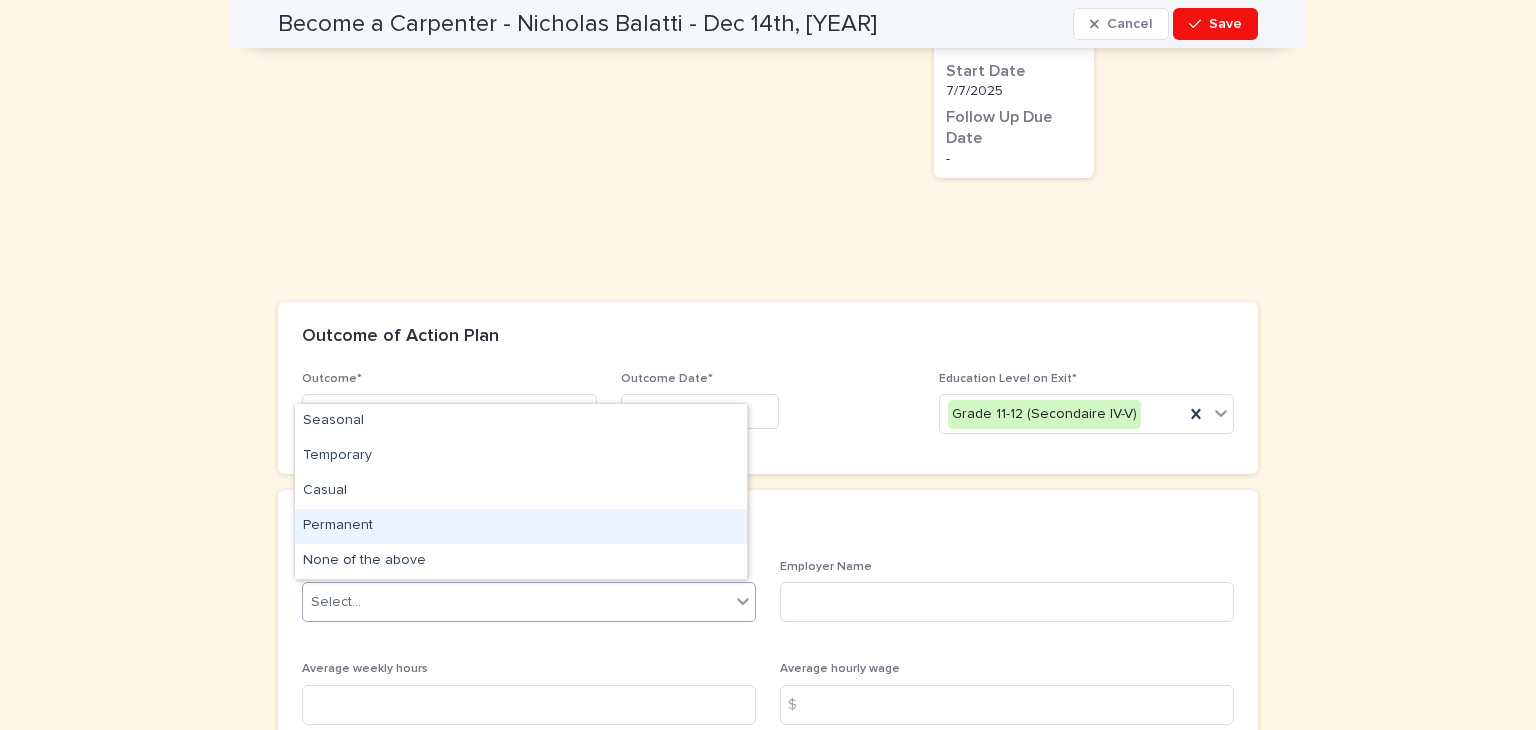click on "Permanent" at bounding box center [521, 526] 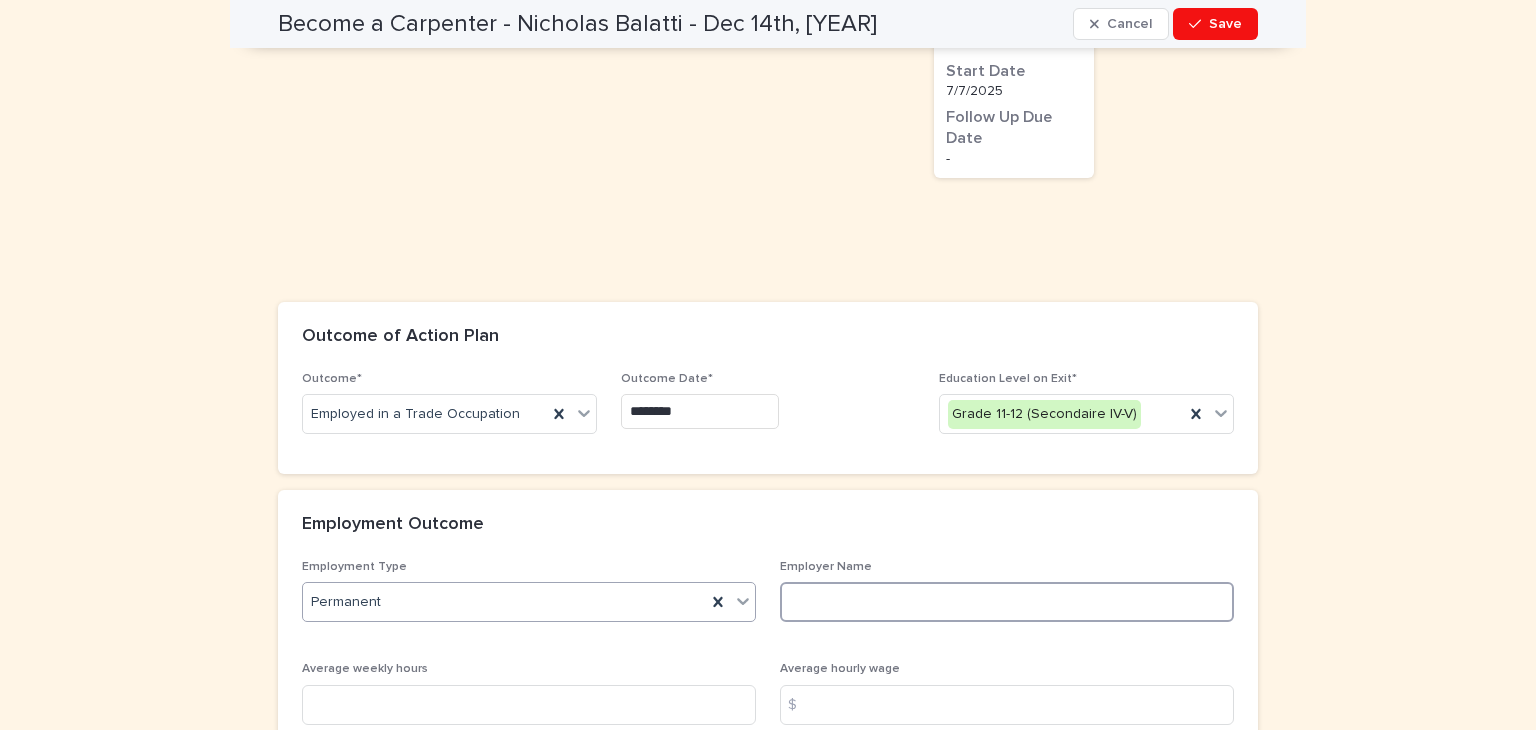 click at bounding box center (1007, 602) 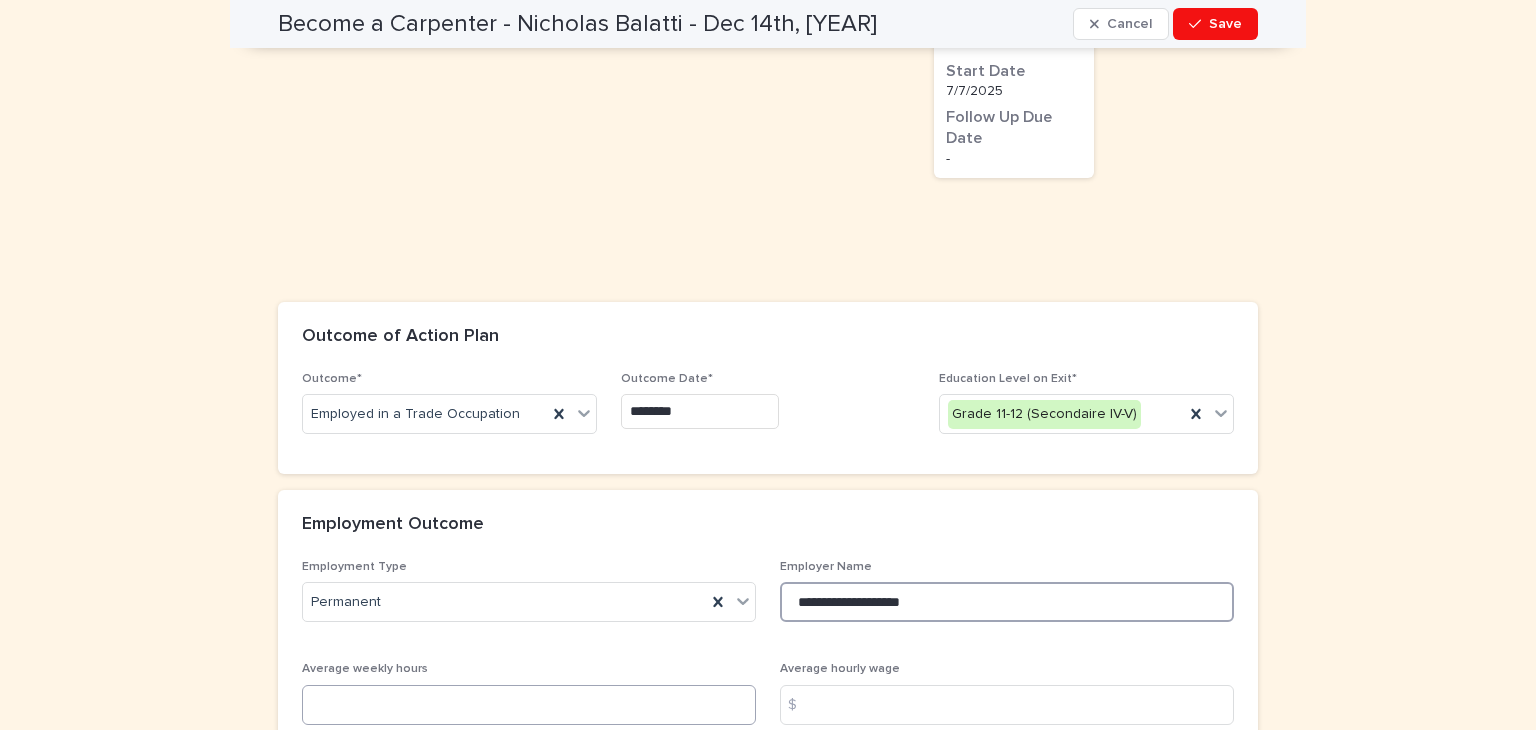 type on "**********" 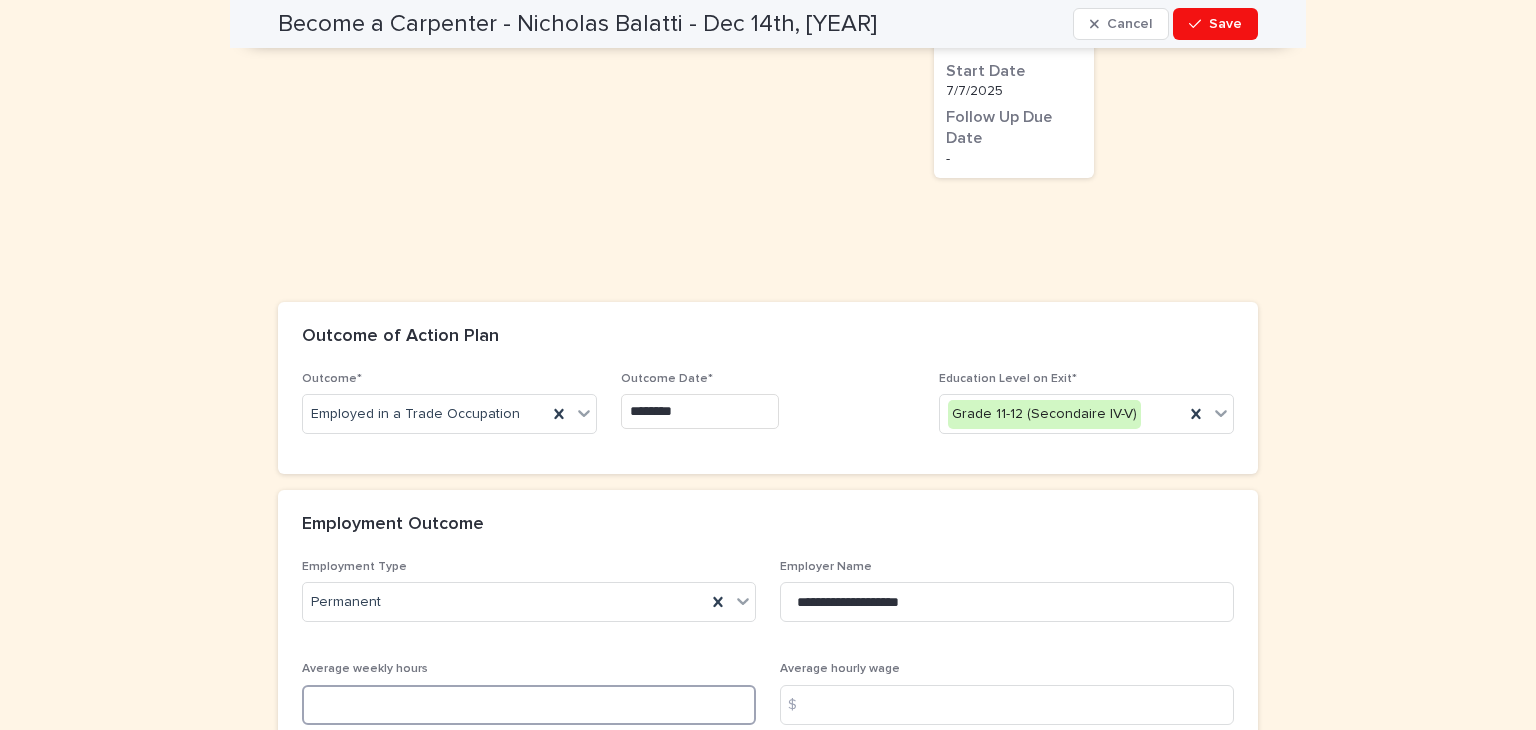 click at bounding box center (529, 705) 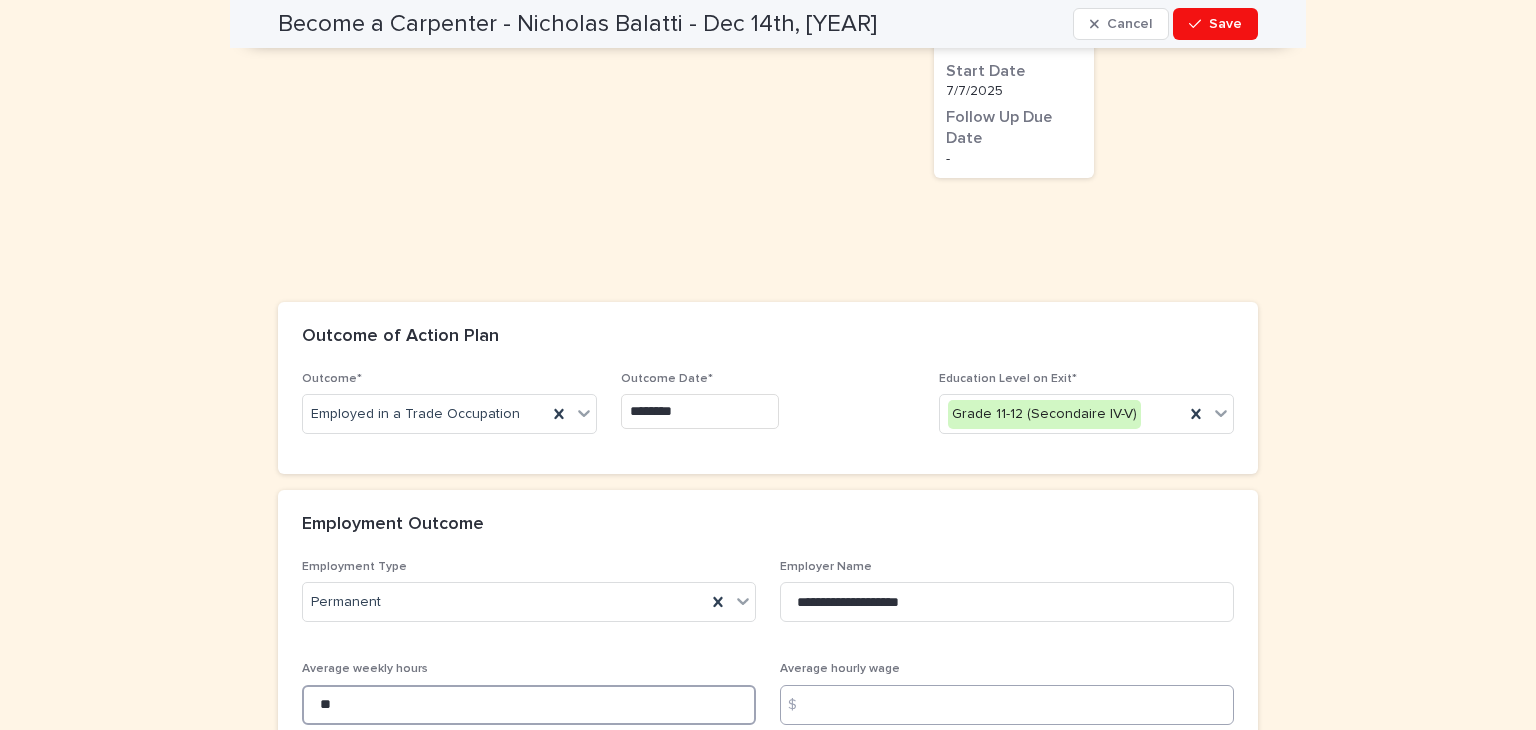 type on "**" 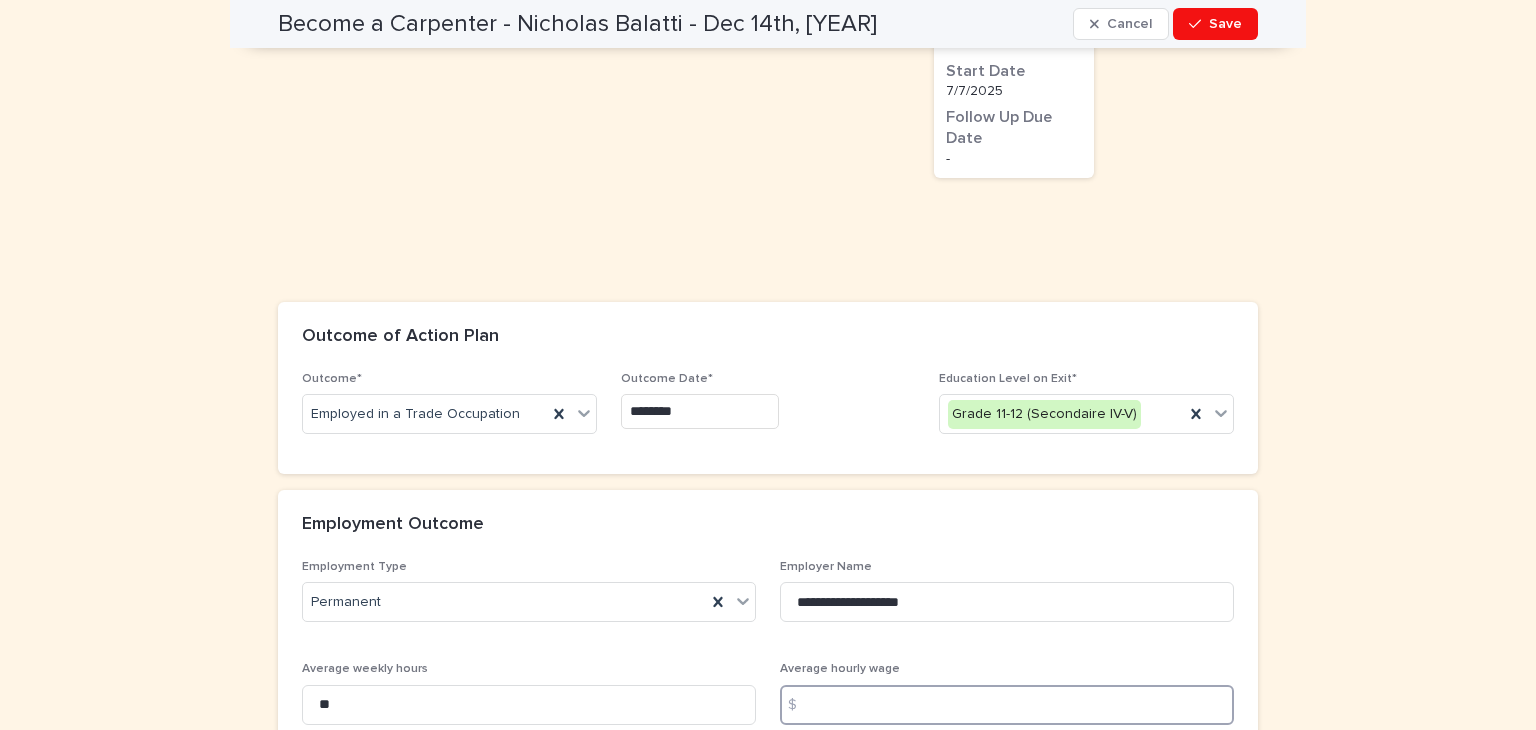 click at bounding box center (1007, 705) 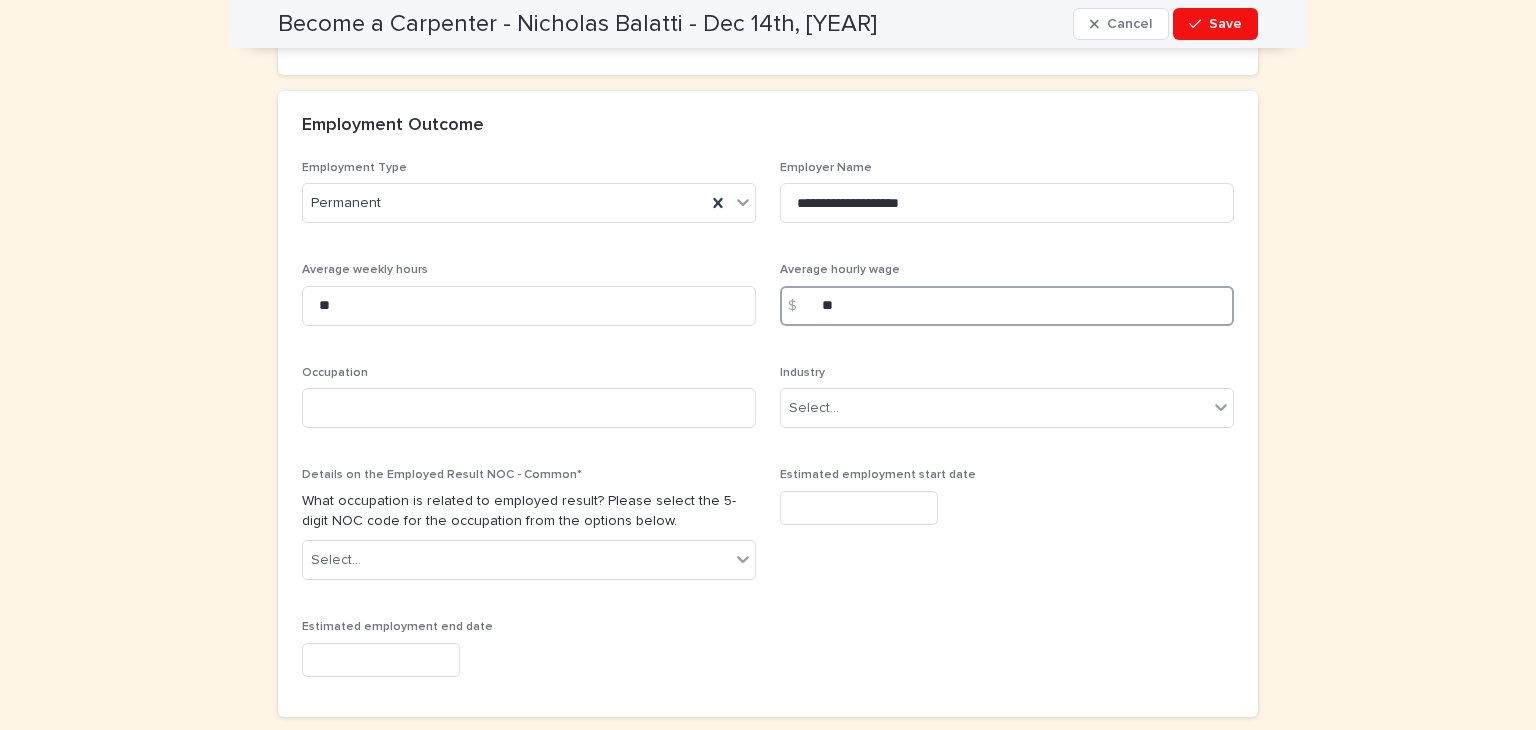 scroll, scrollTop: 2715, scrollLeft: 0, axis: vertical 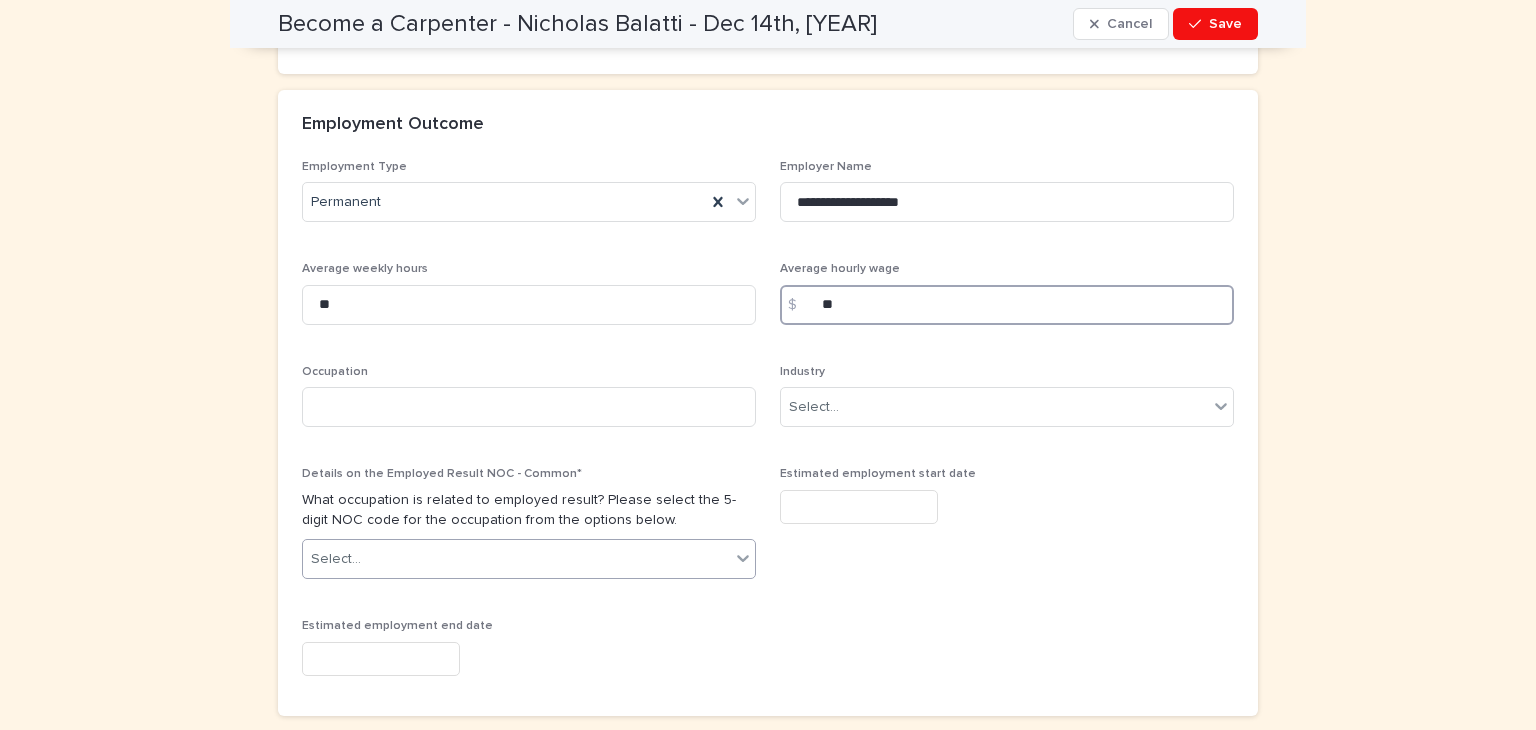 type on "**" 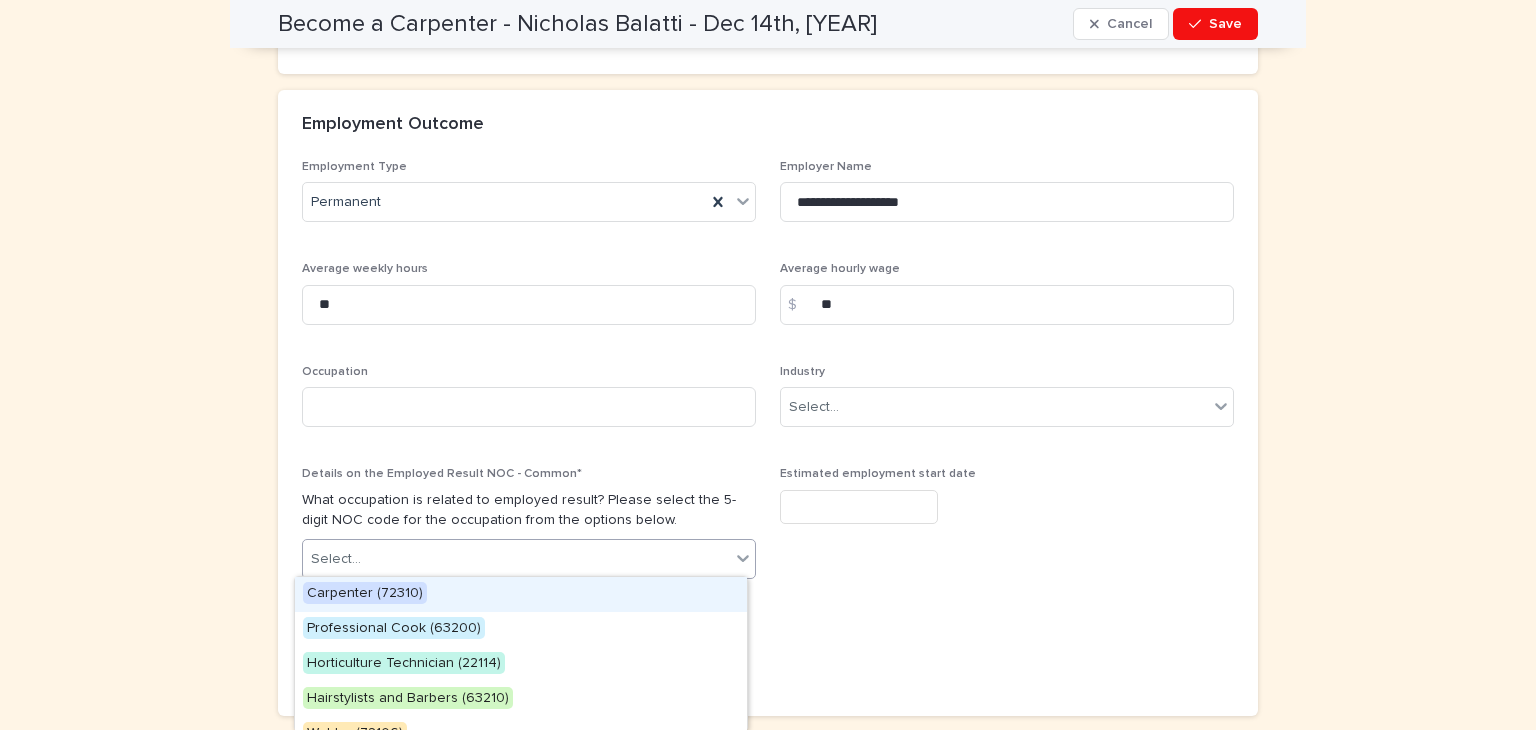 click 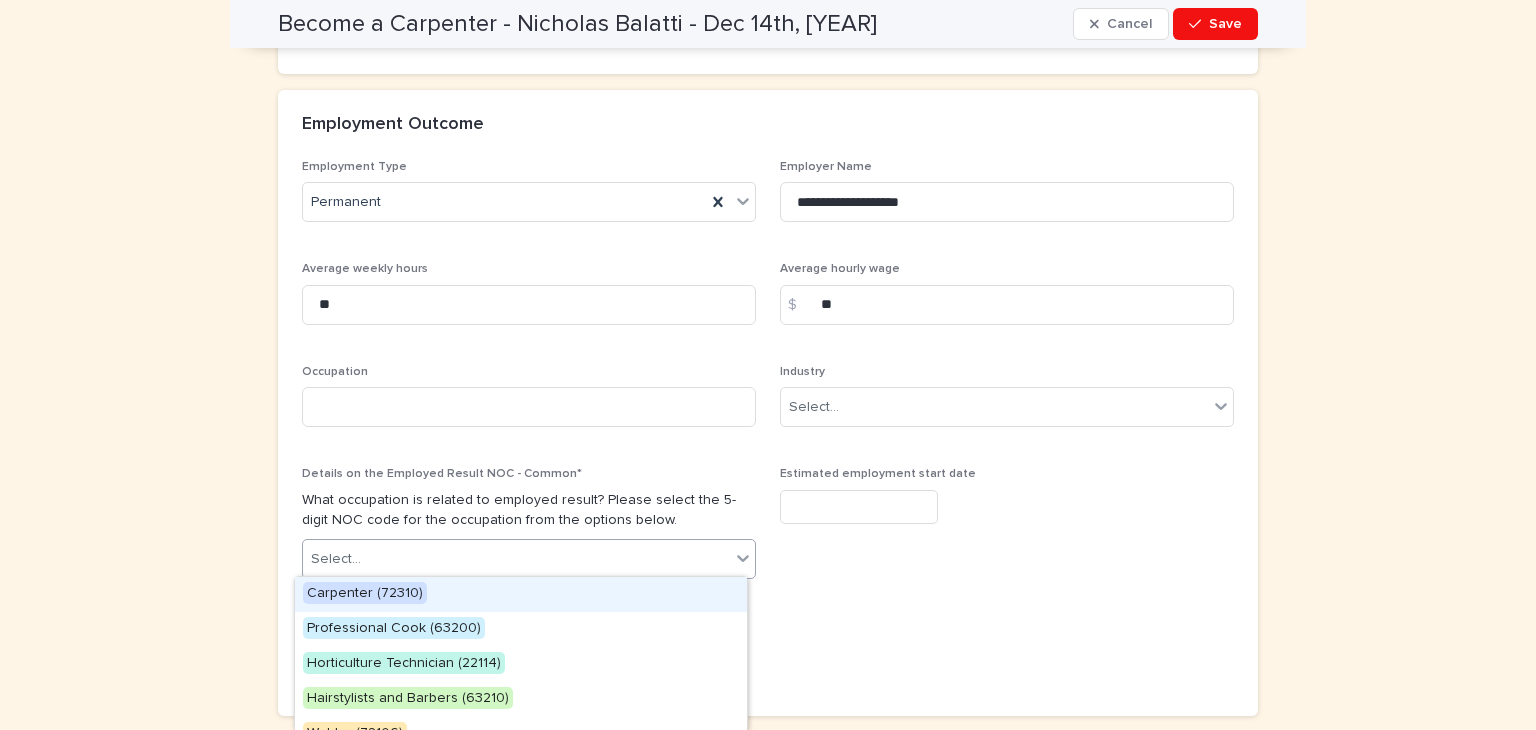 click on "Carpenter (72310)" at bounding box center (365, 593) 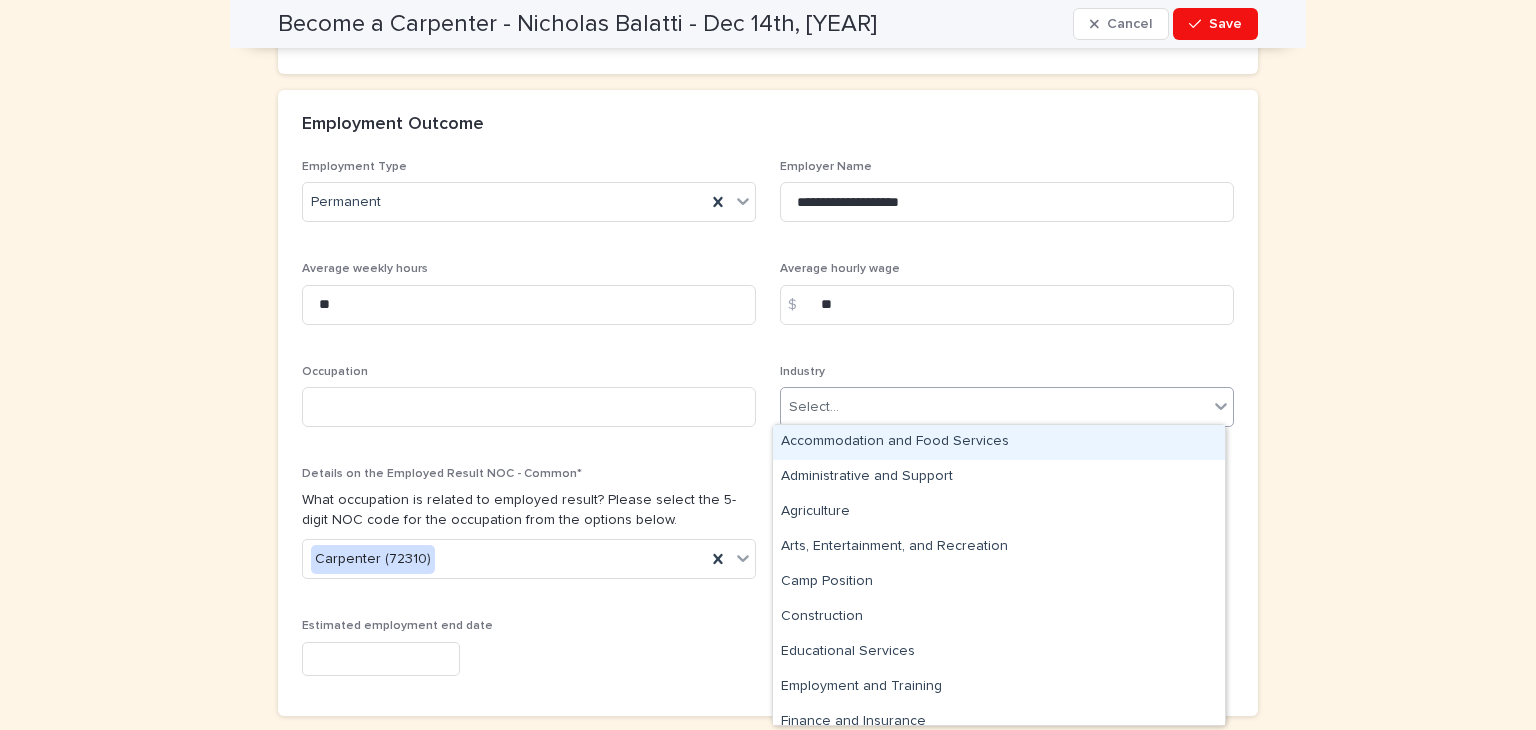 click 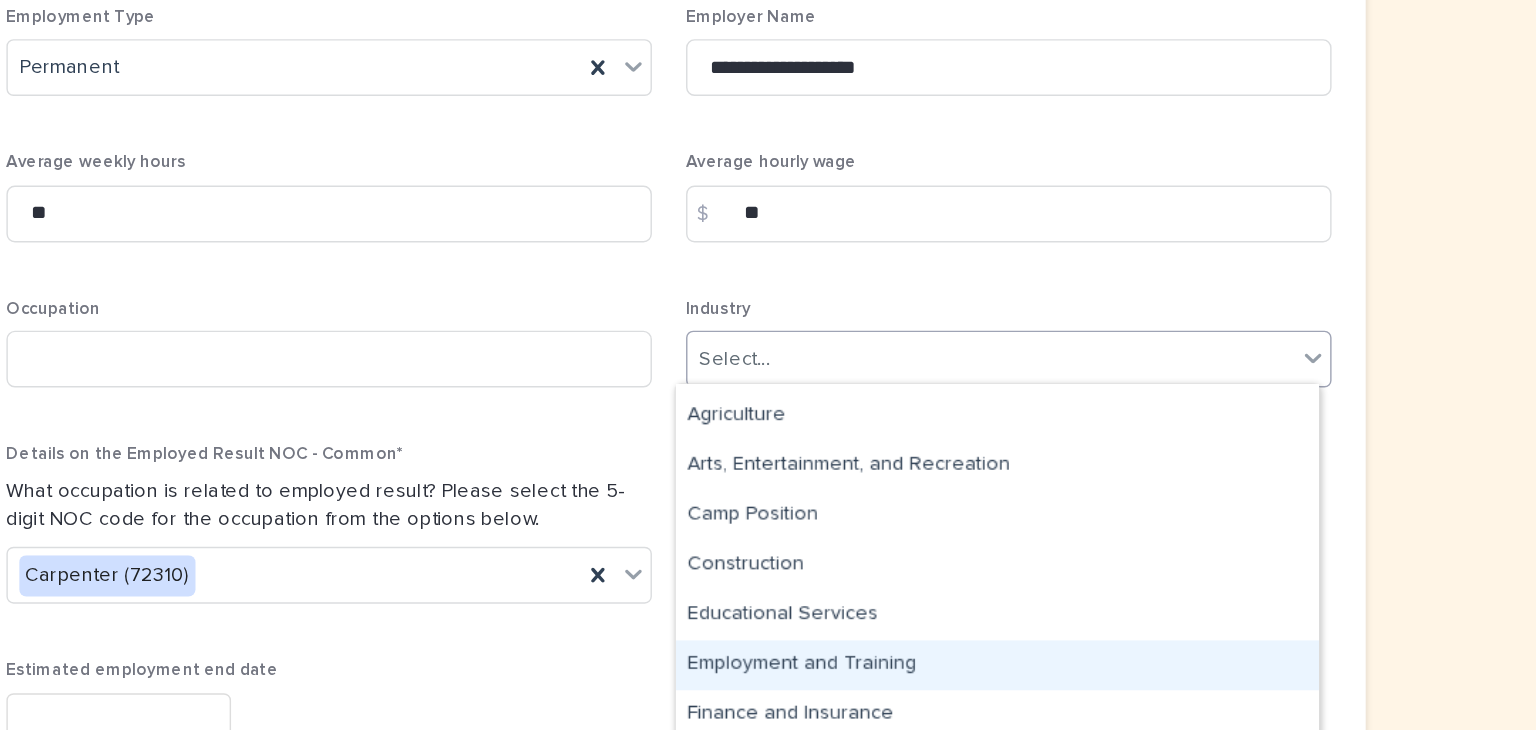 scroll, scrollTop: 0, scrollLeft: 0, axis: both 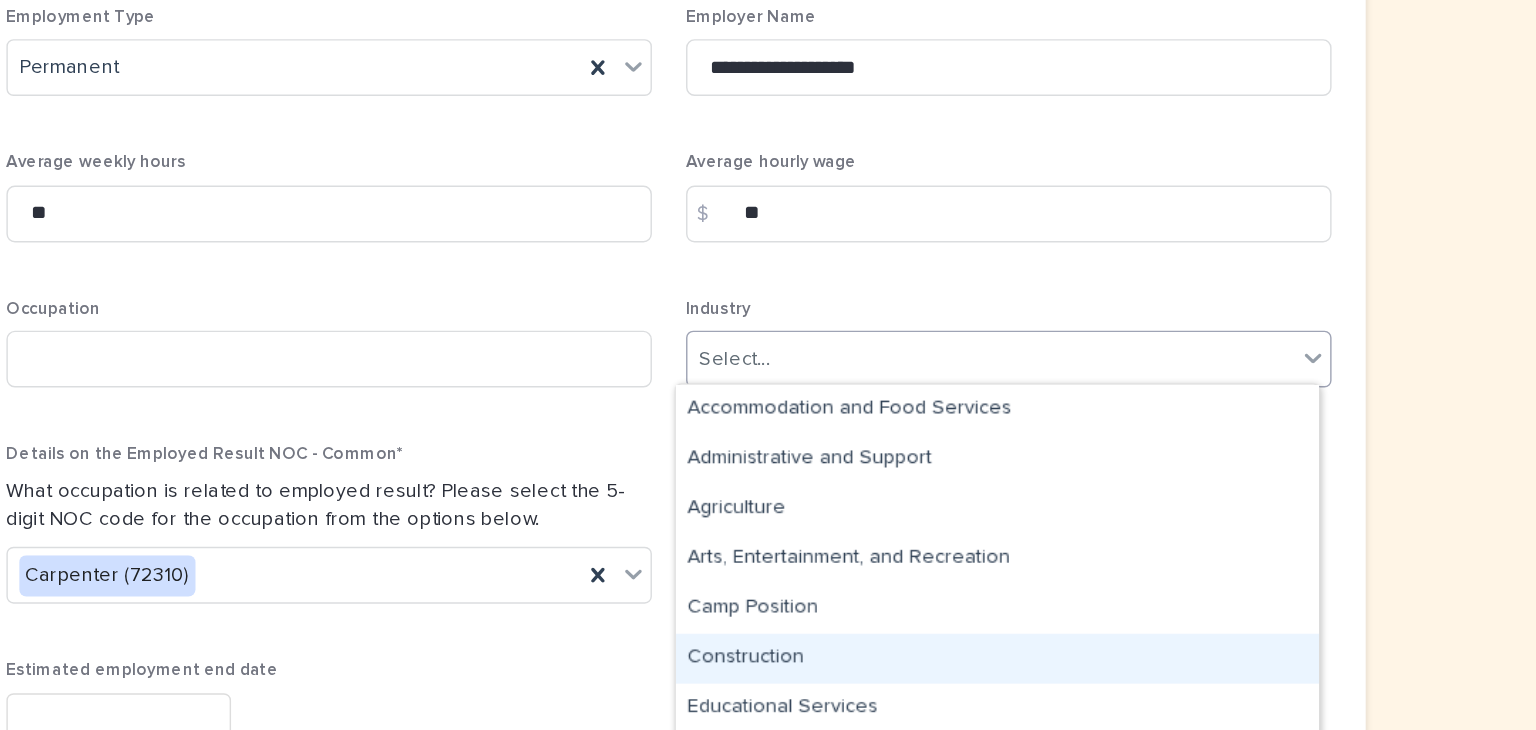 click on "Construction" at bounding box center (999, 617) 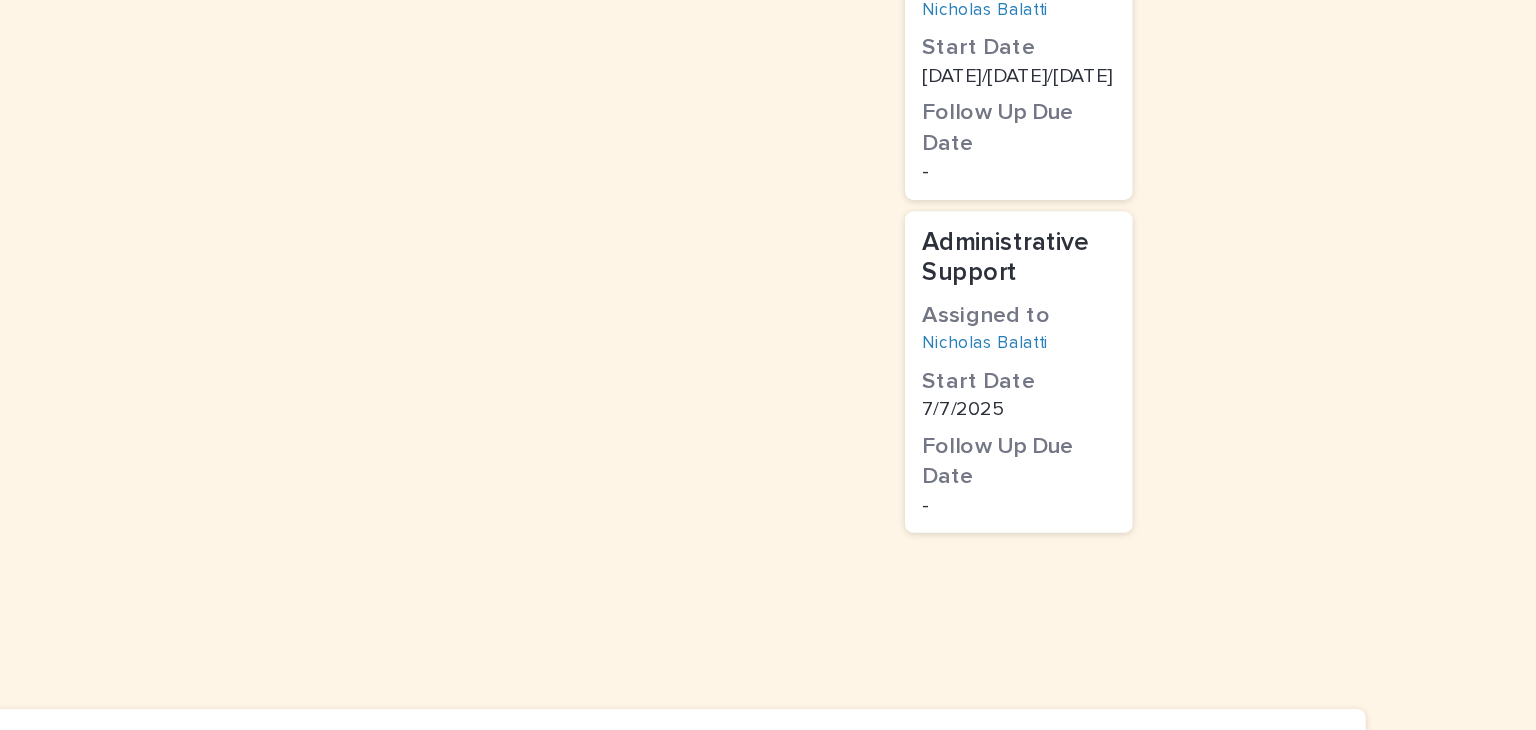 scroll, scrollTop: 1897, scrollLeft: 0, axis: vertical 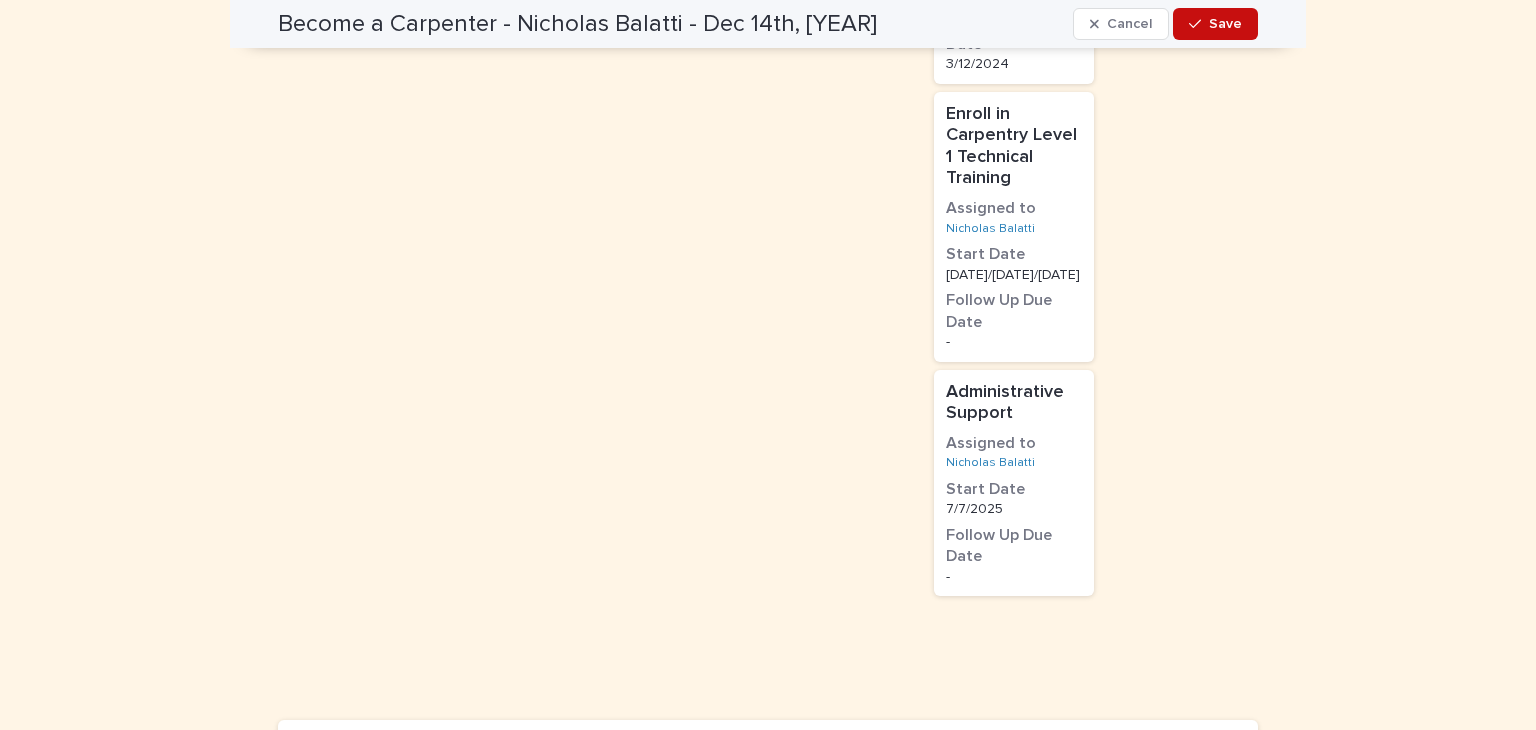 click on "Save" at bounding box center (1225, 24) 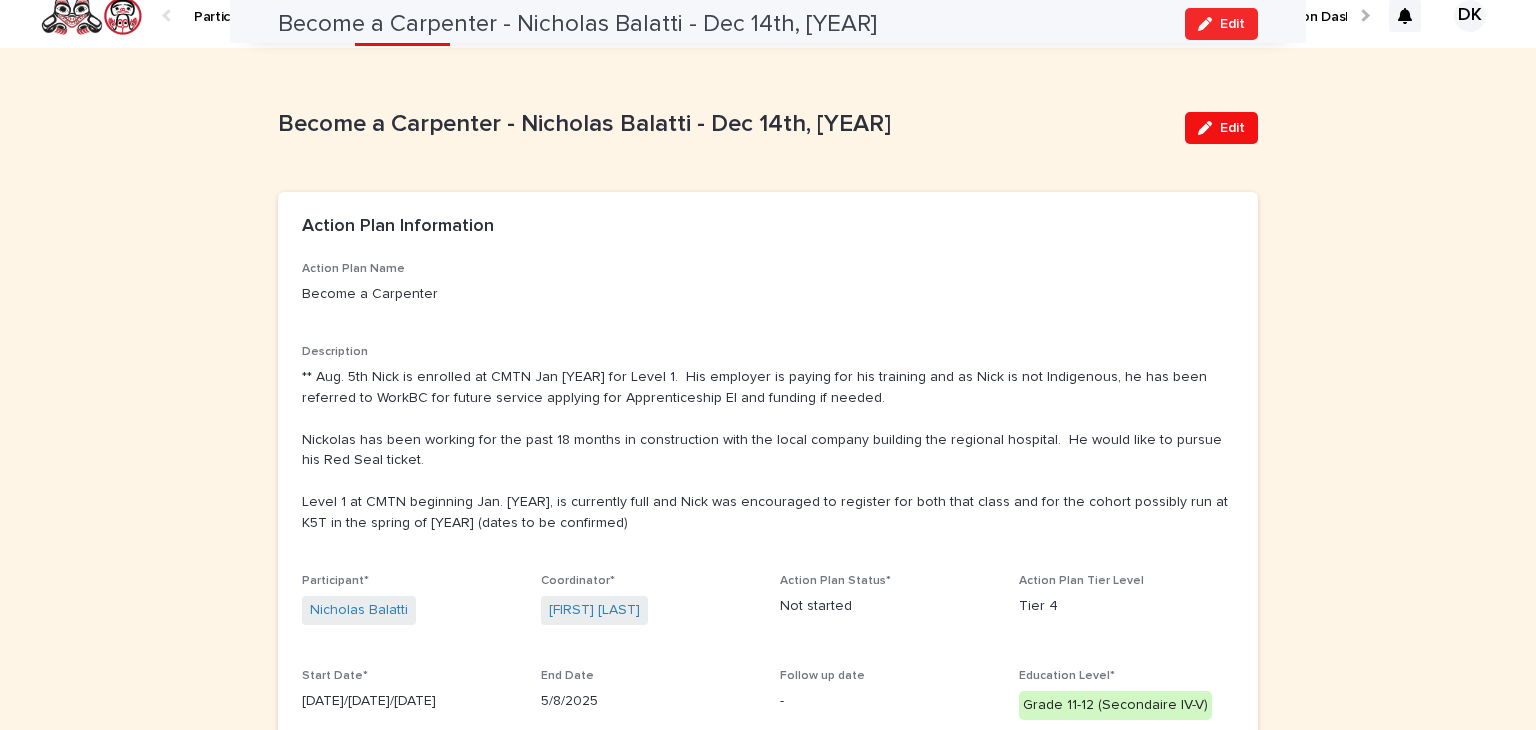 scroll, scrollTop: 0, scrollLeft: 0, axis: both 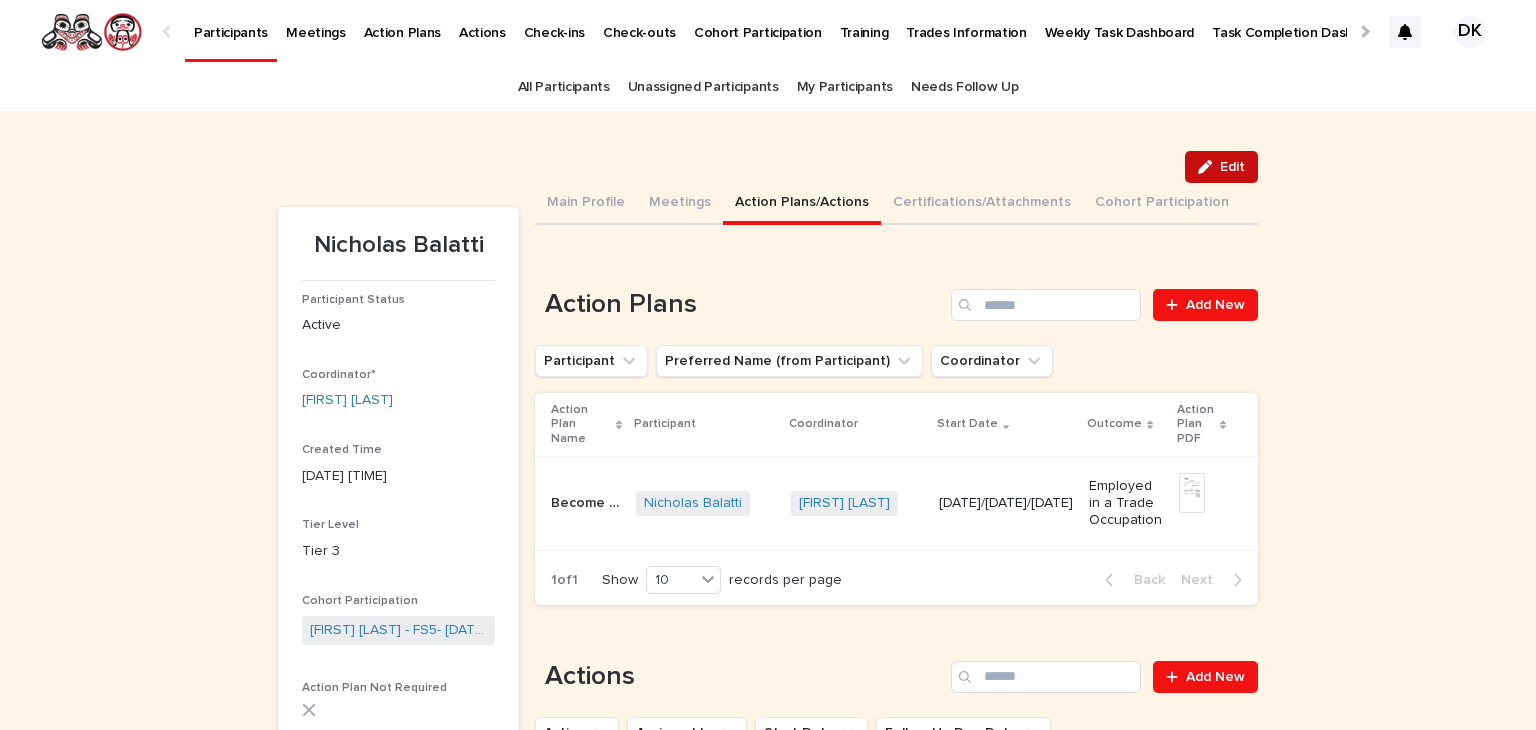 click on "Edit" at bounding box center (1232, 167) 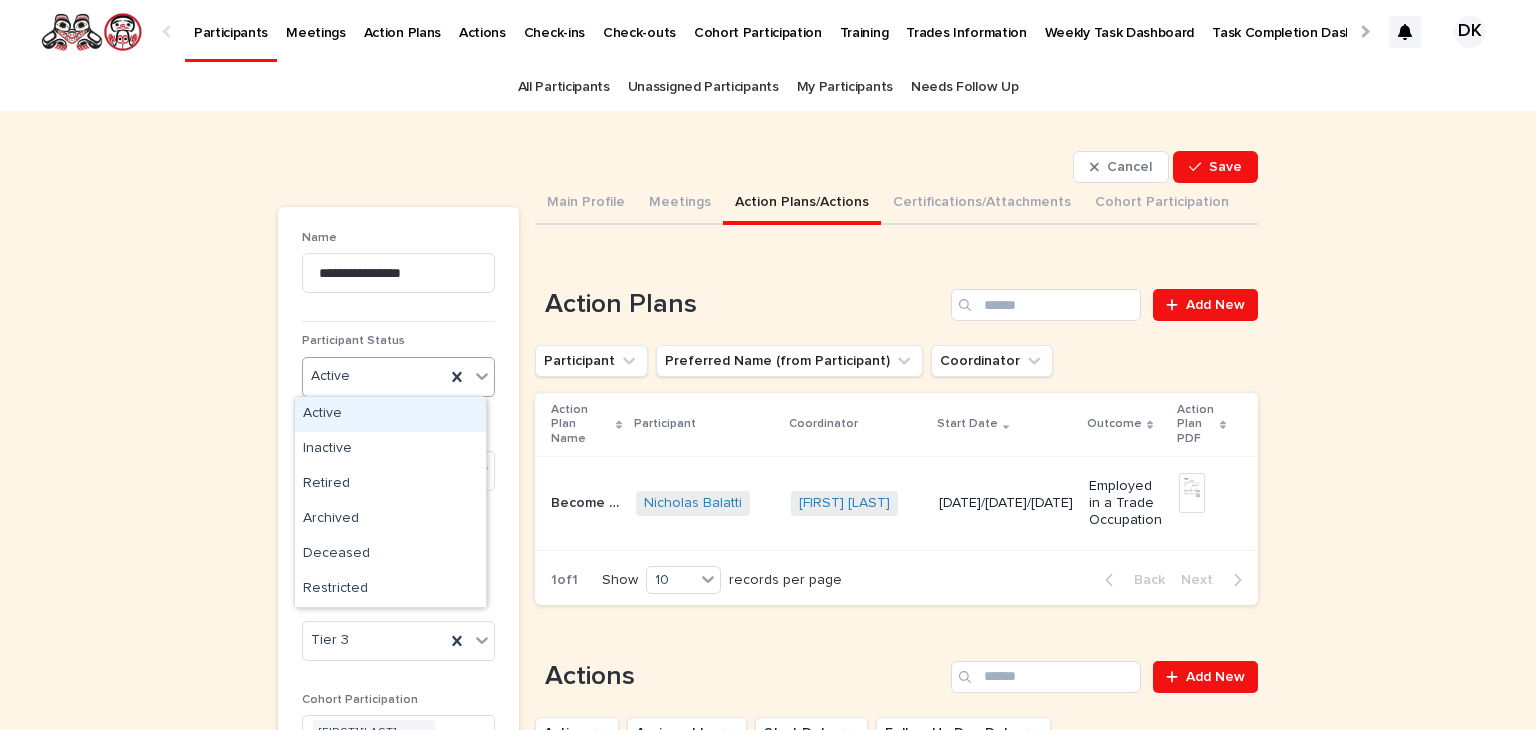 click 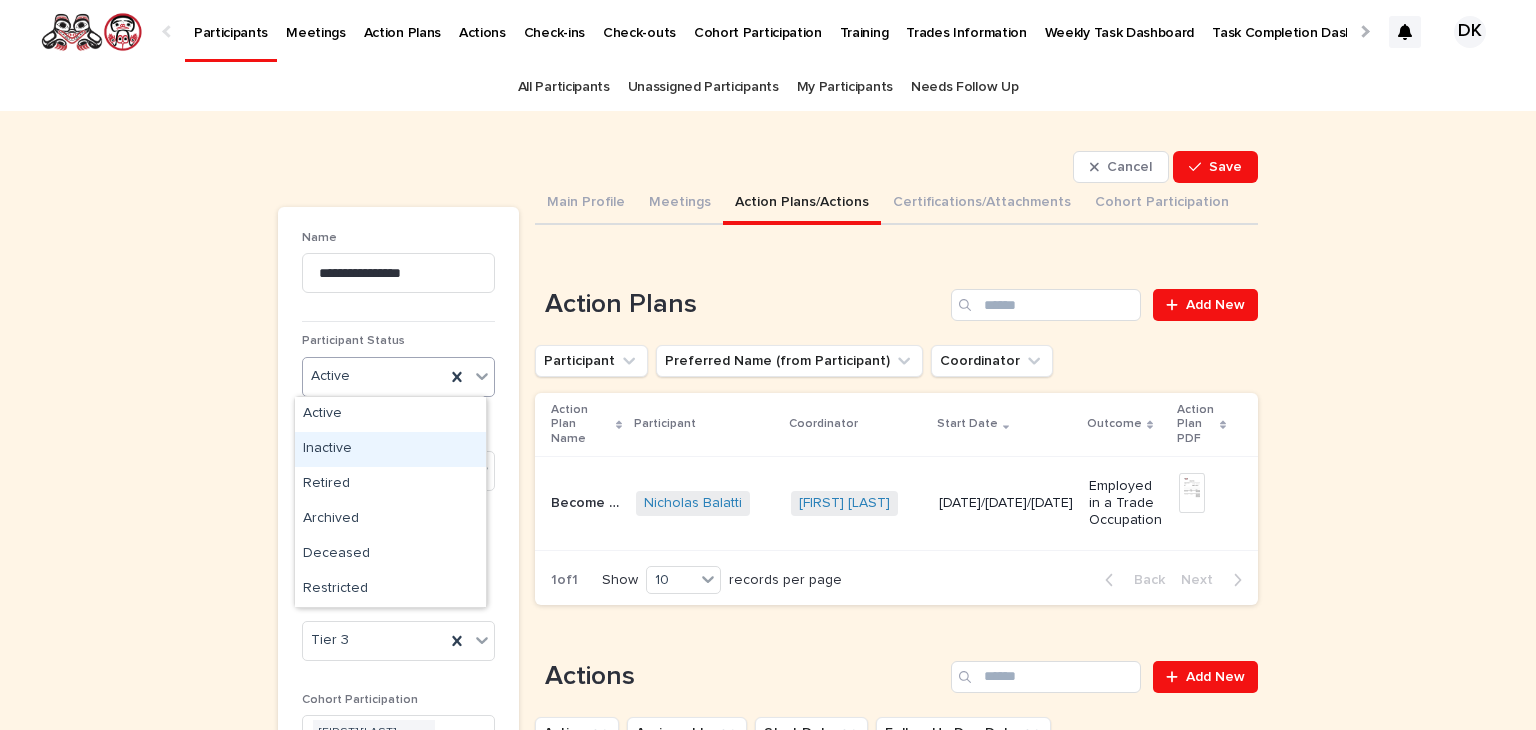 click on "Inactive" at bounding box center [390, 449] 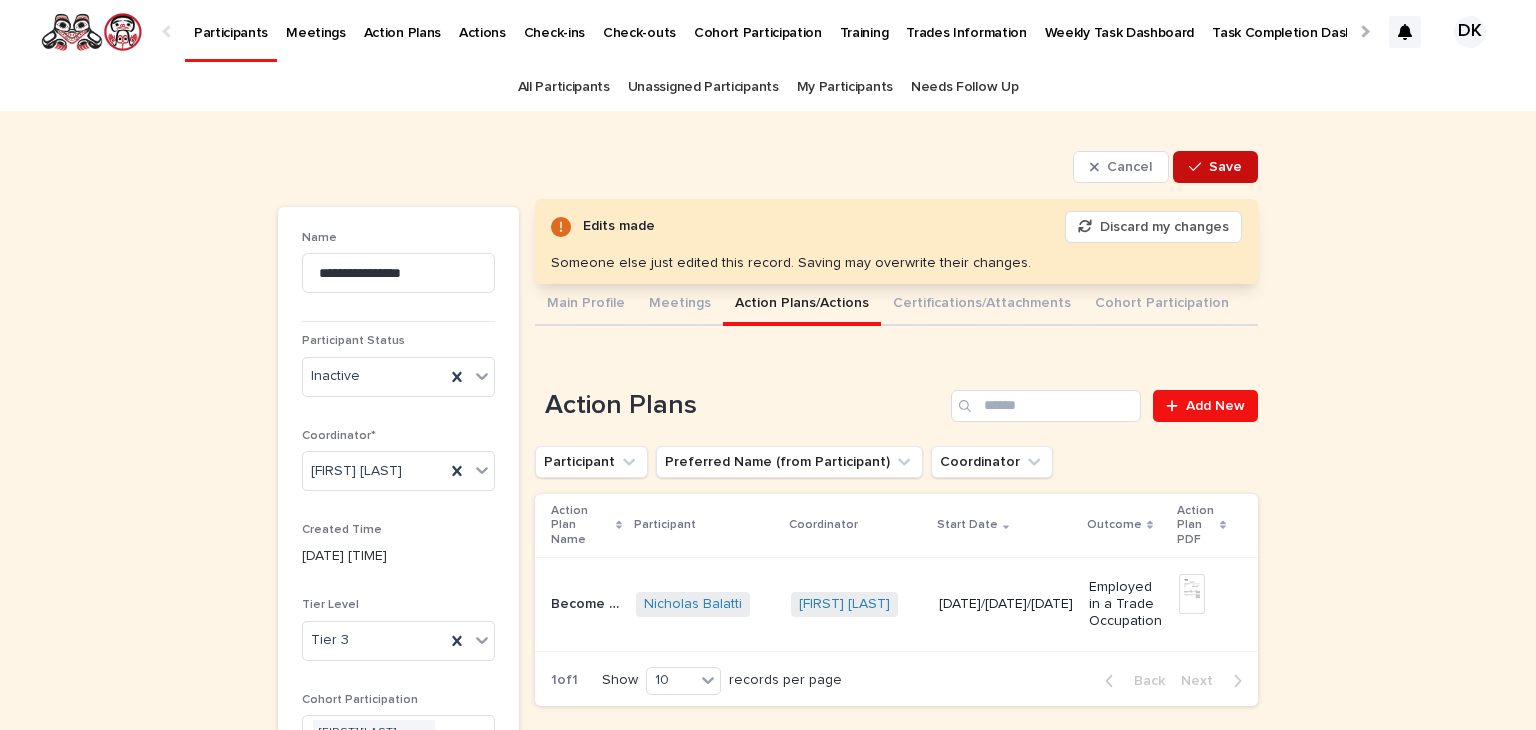 click on "Save" at bounding box center [1225, 167] 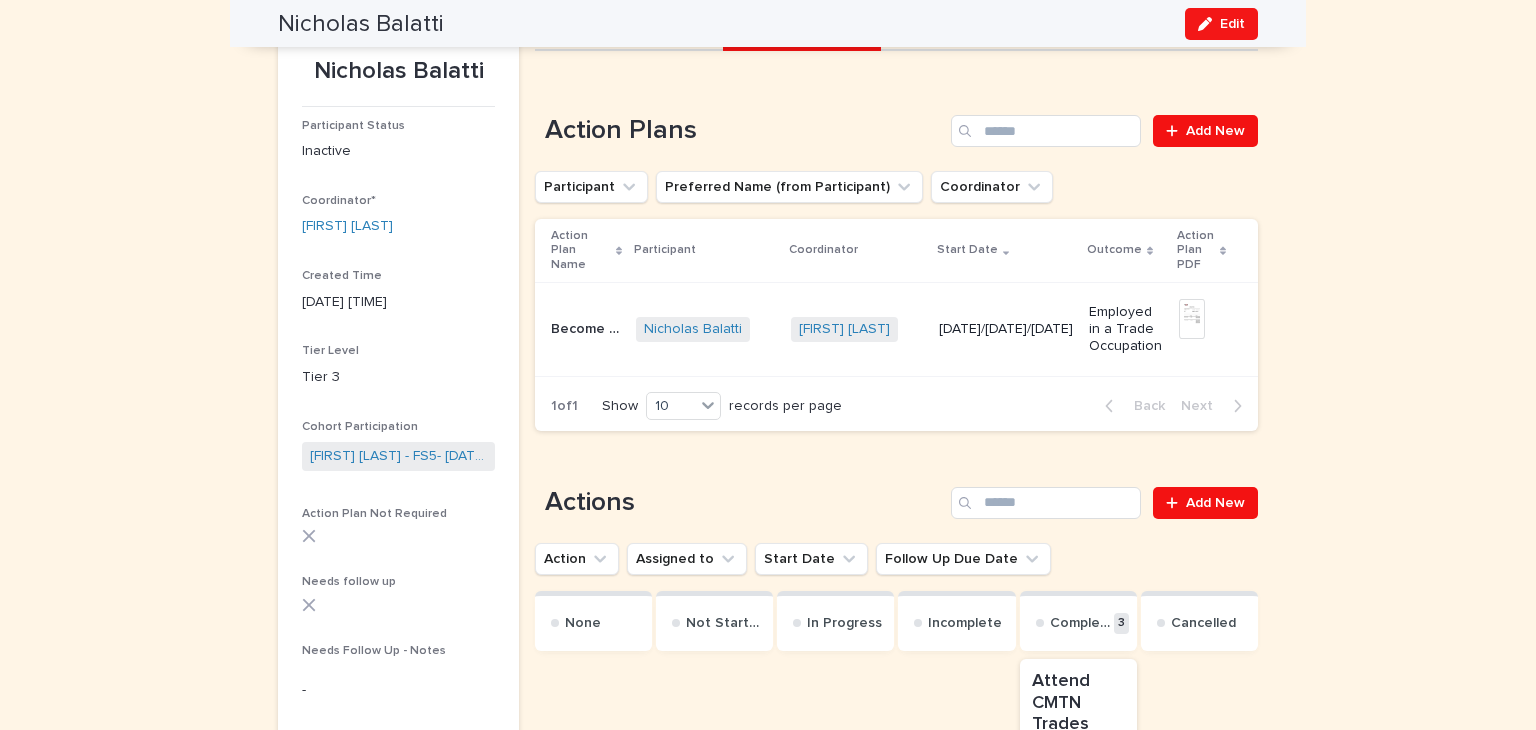 scroll, scrollTop: 0, scrollLeft: 0, axis: both 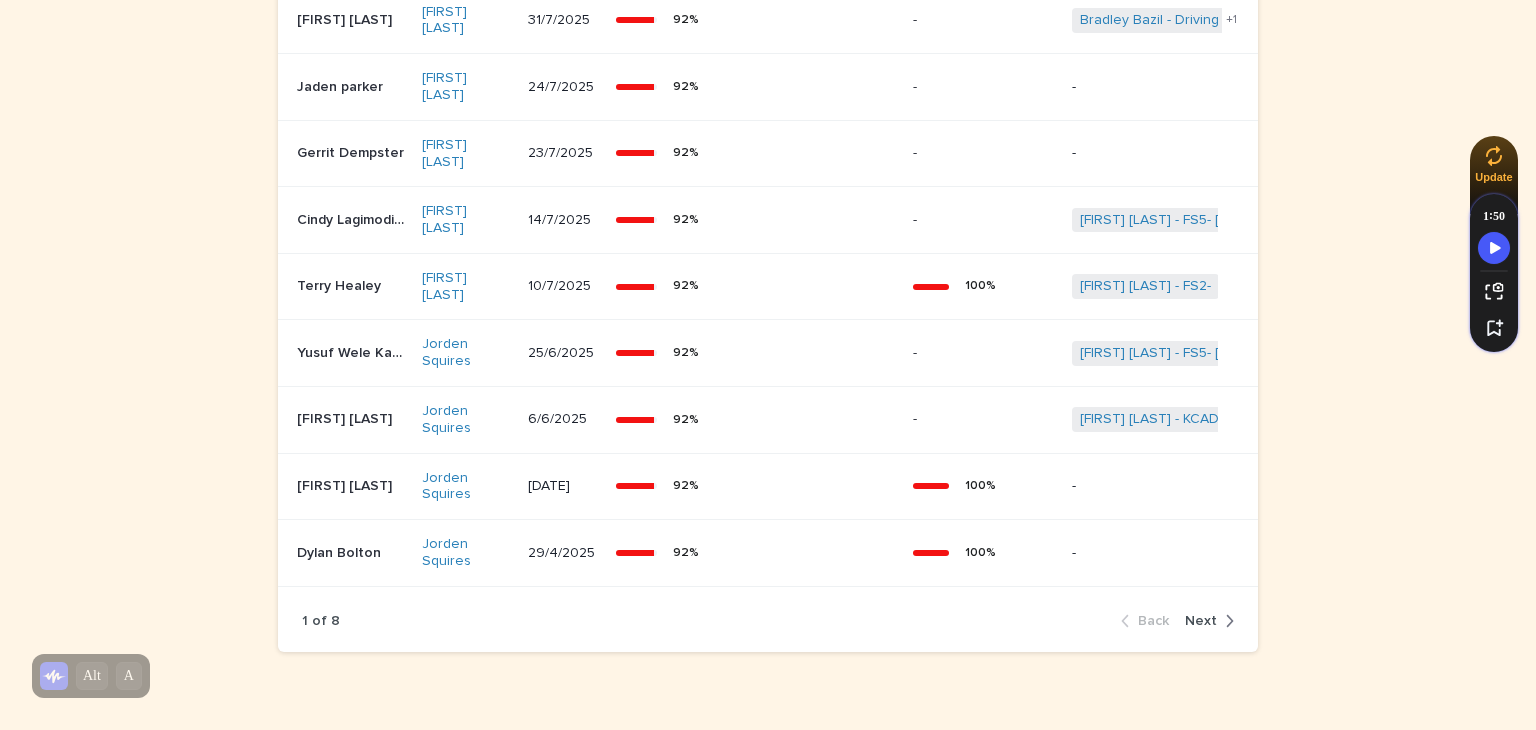 click 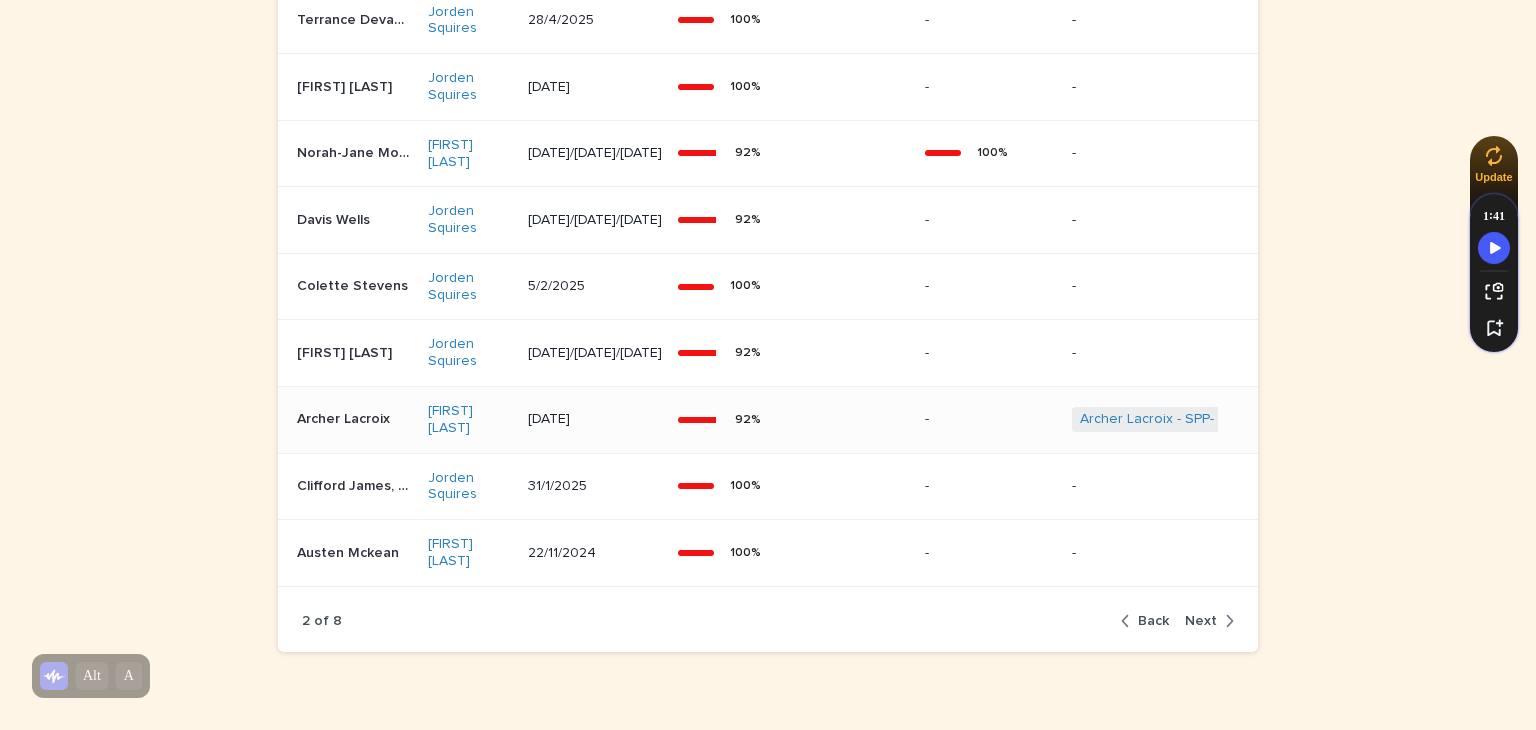 click on "Archer Lacroix" at bounding box center [345, 417] 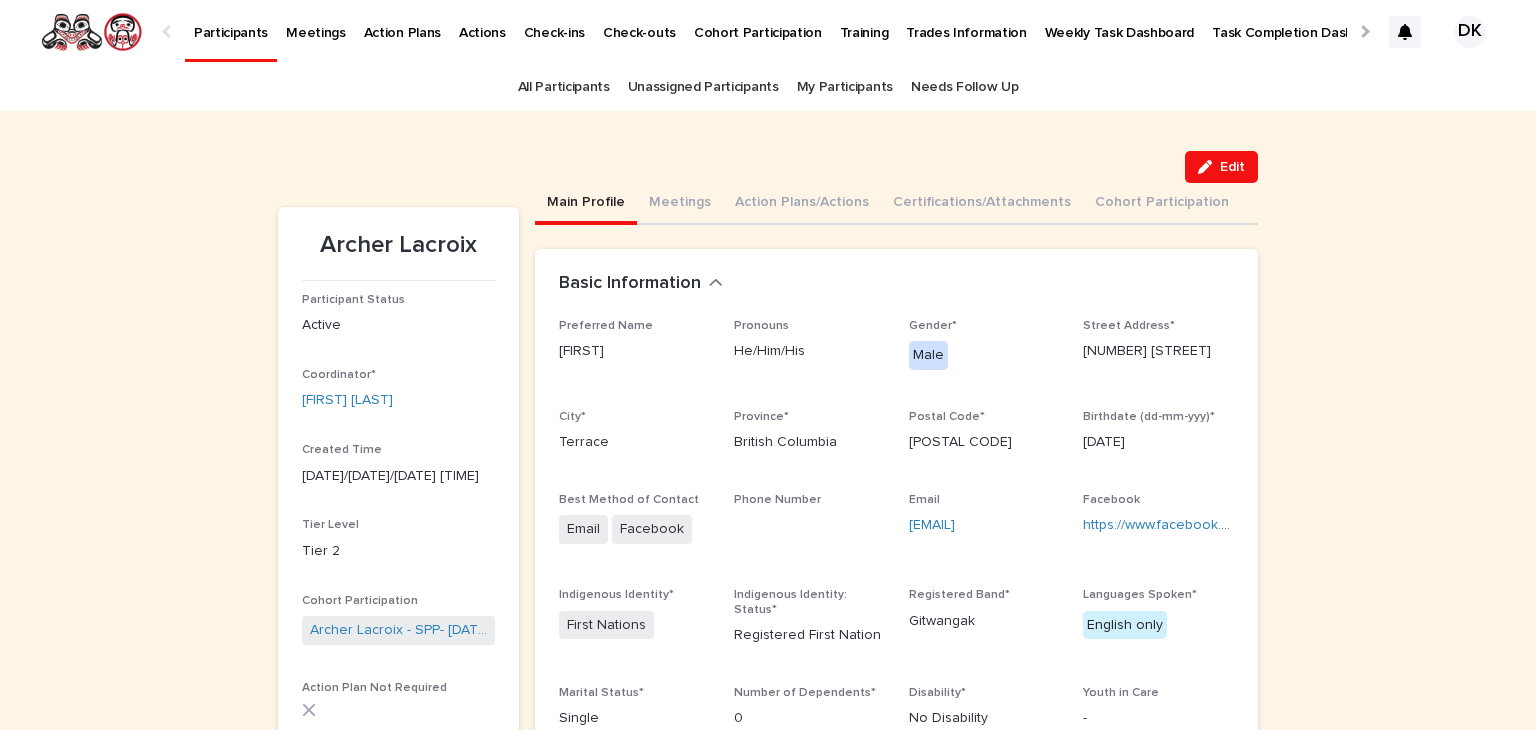 drag, startPoint x: 954, startPoint y: 542, endPoint x: 903, endPoint y: 530, distance: 52.392746 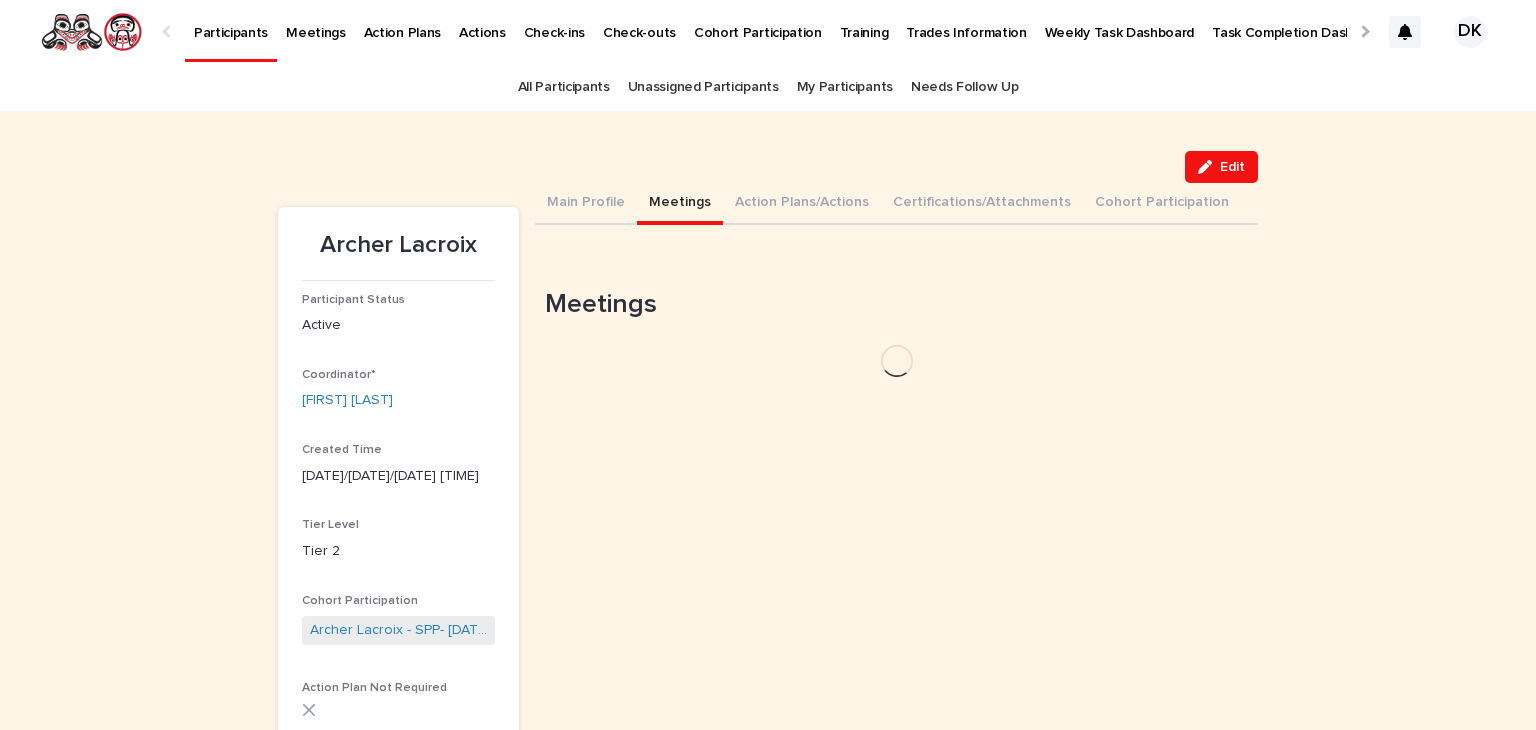 click on "Meetings" at bounding box center (680, 204) 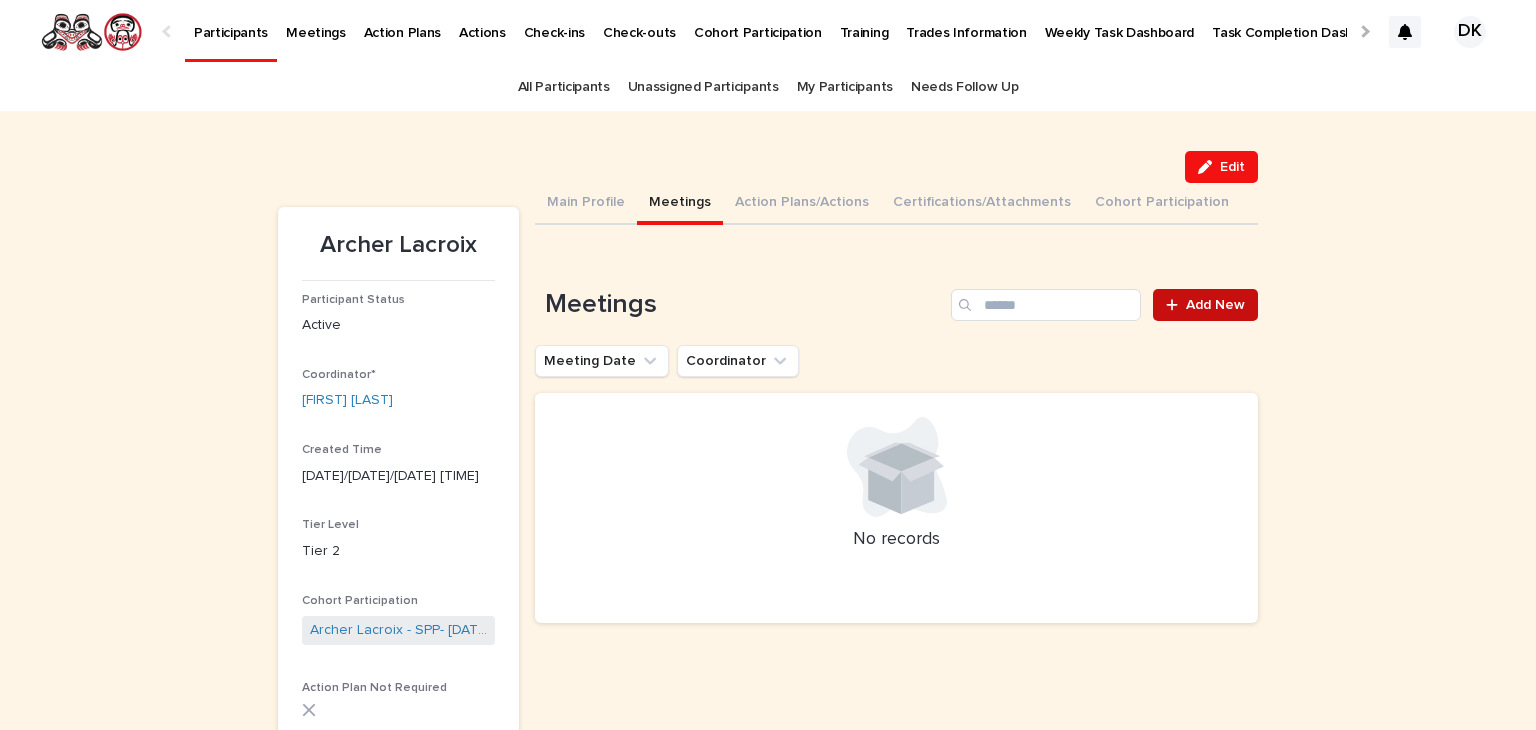 click on "Add New" at bounding box center [1215, 305] 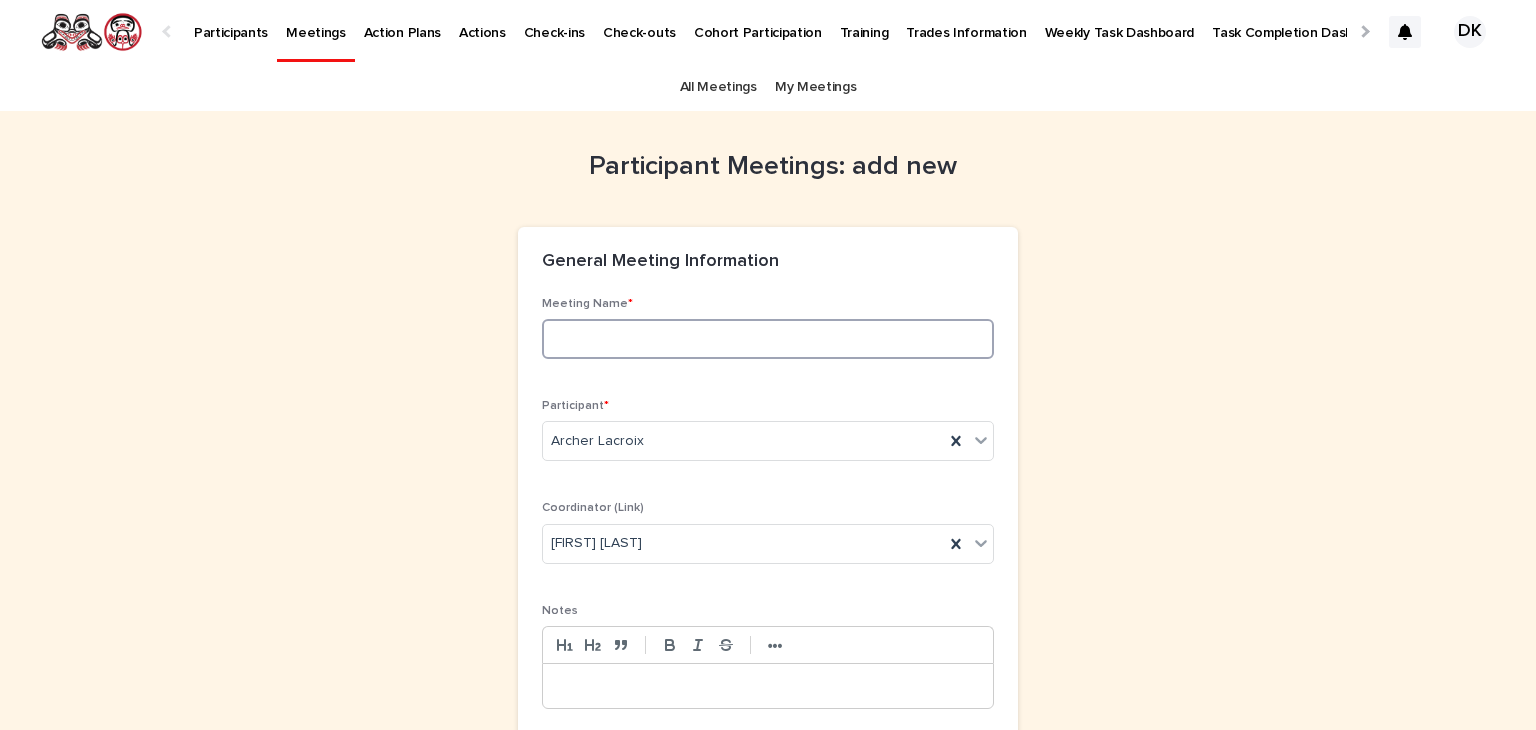 click at bounding box center [768, 339] 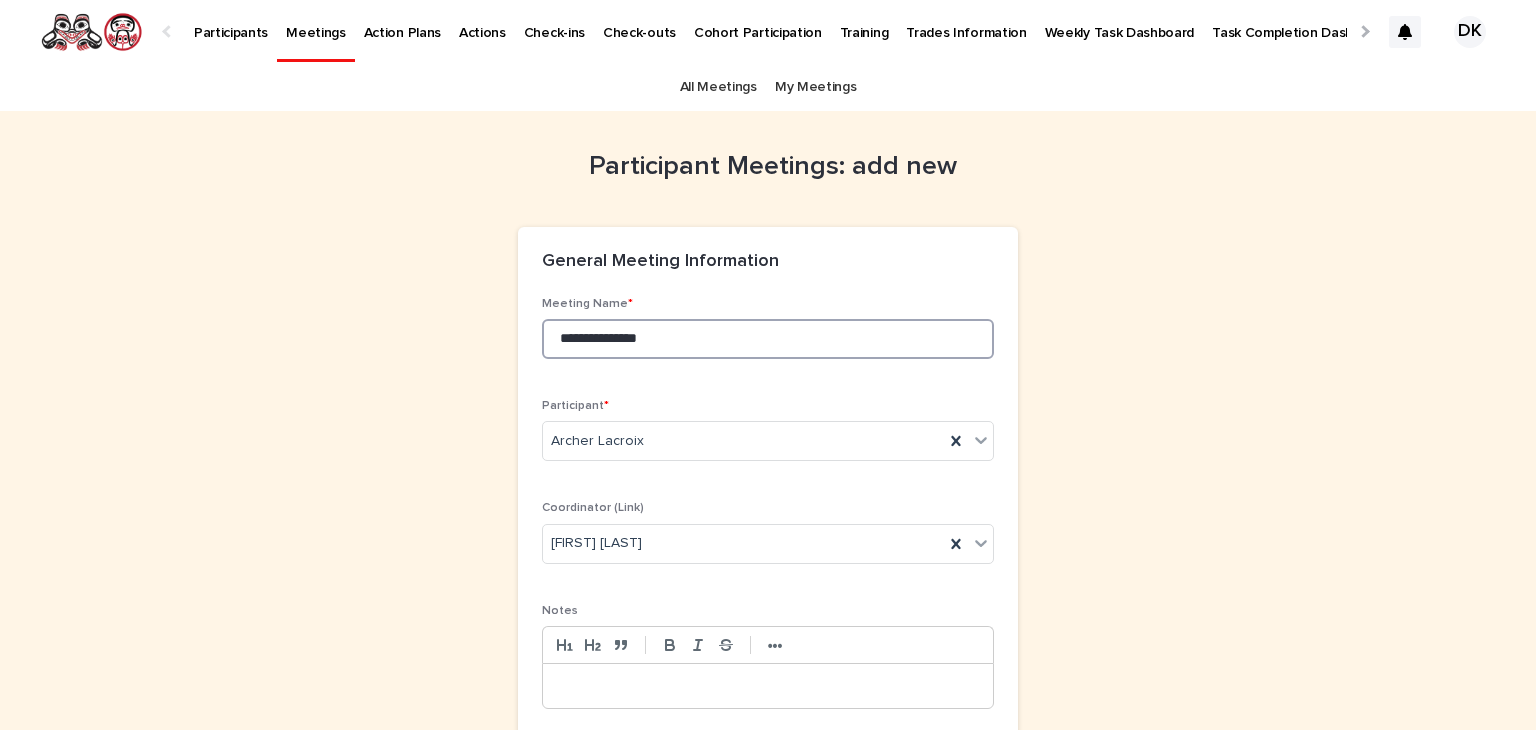 type on "**********" 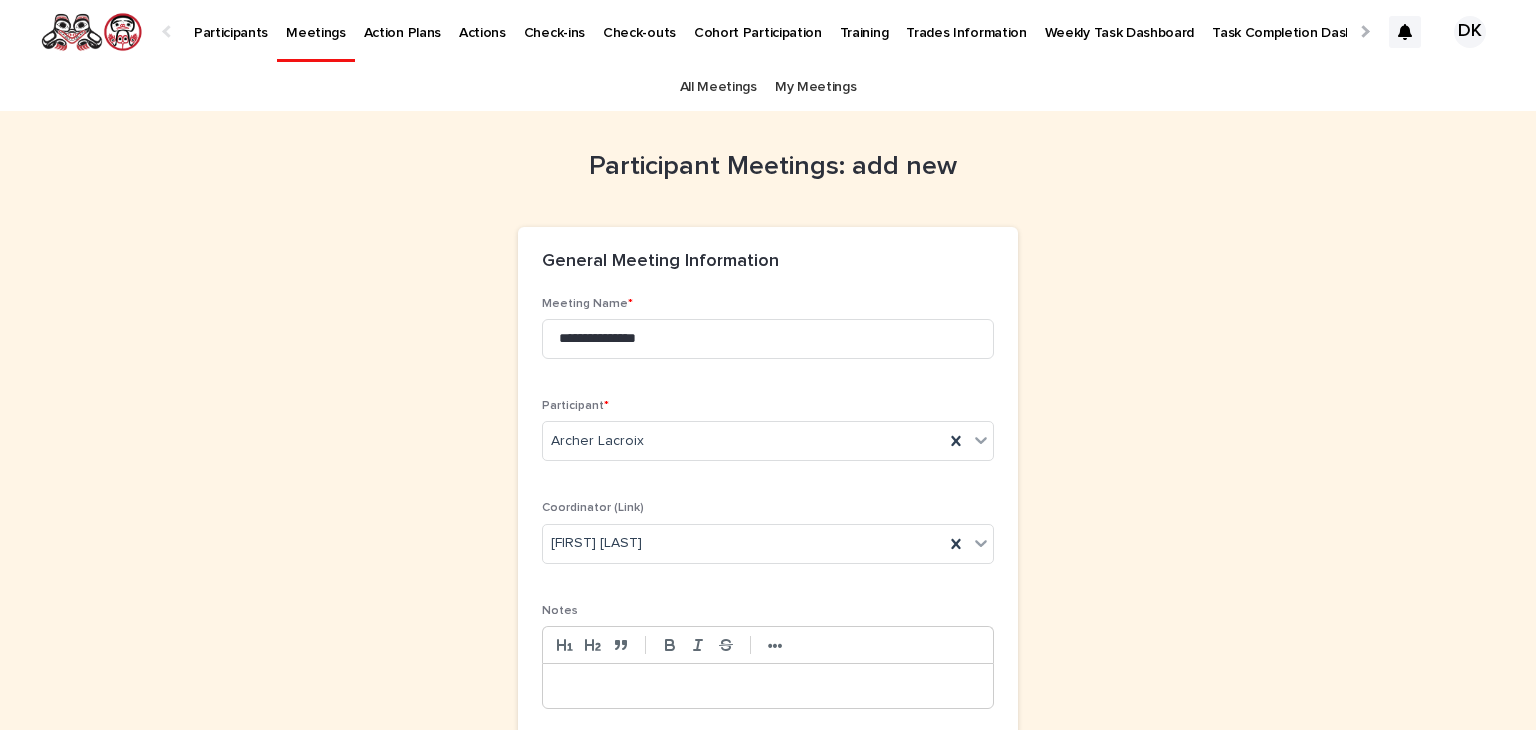 click at bounding box center [768, 686] 